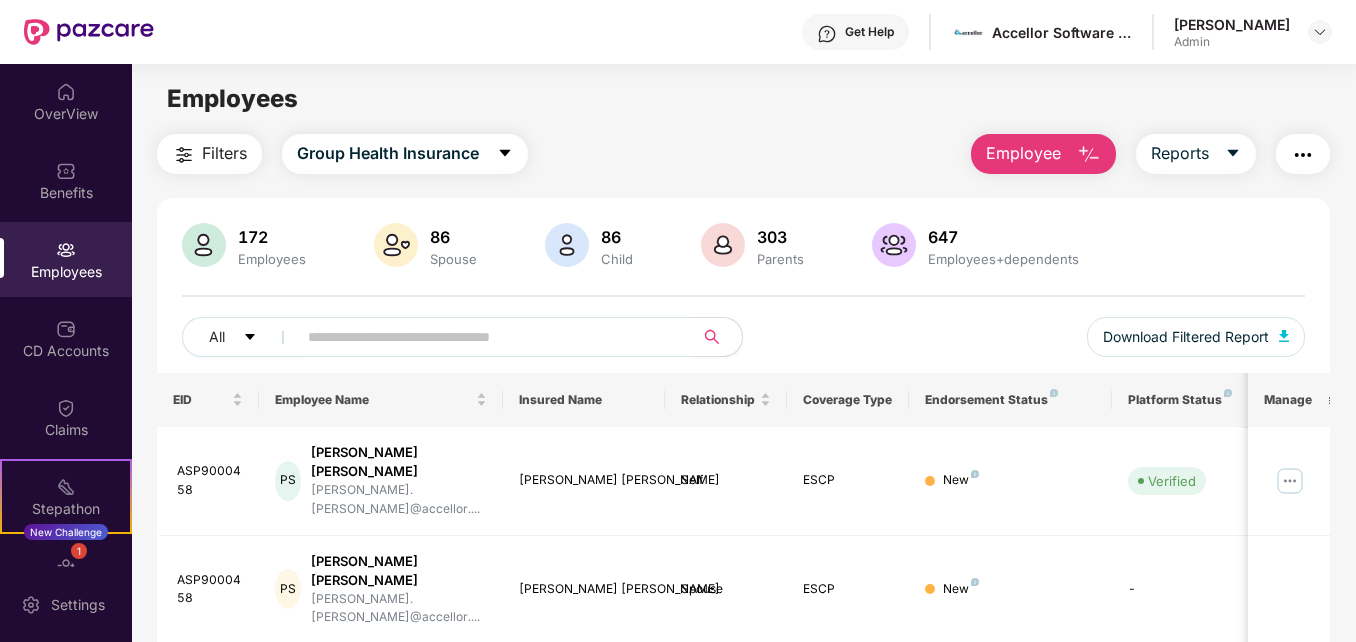 scroll, scrollTop: 0, scrollLeft: 0, axis: both 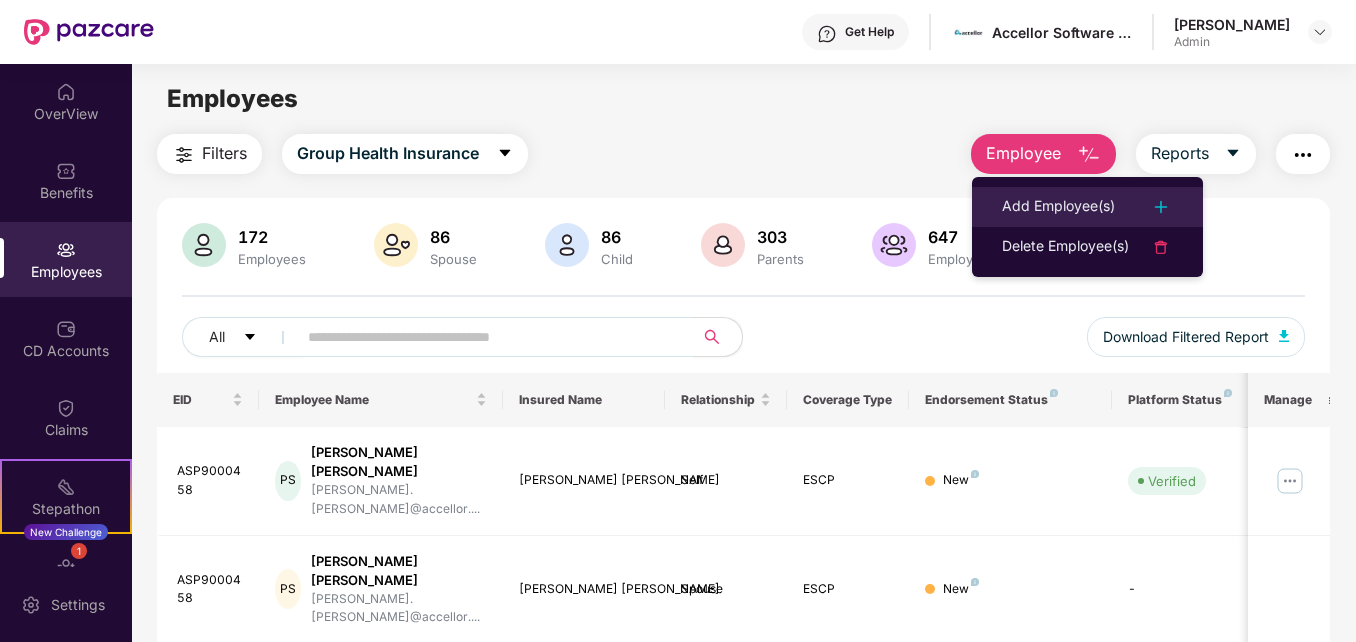 click on "Add Employee(s)" at bounding box center [1058, 207] 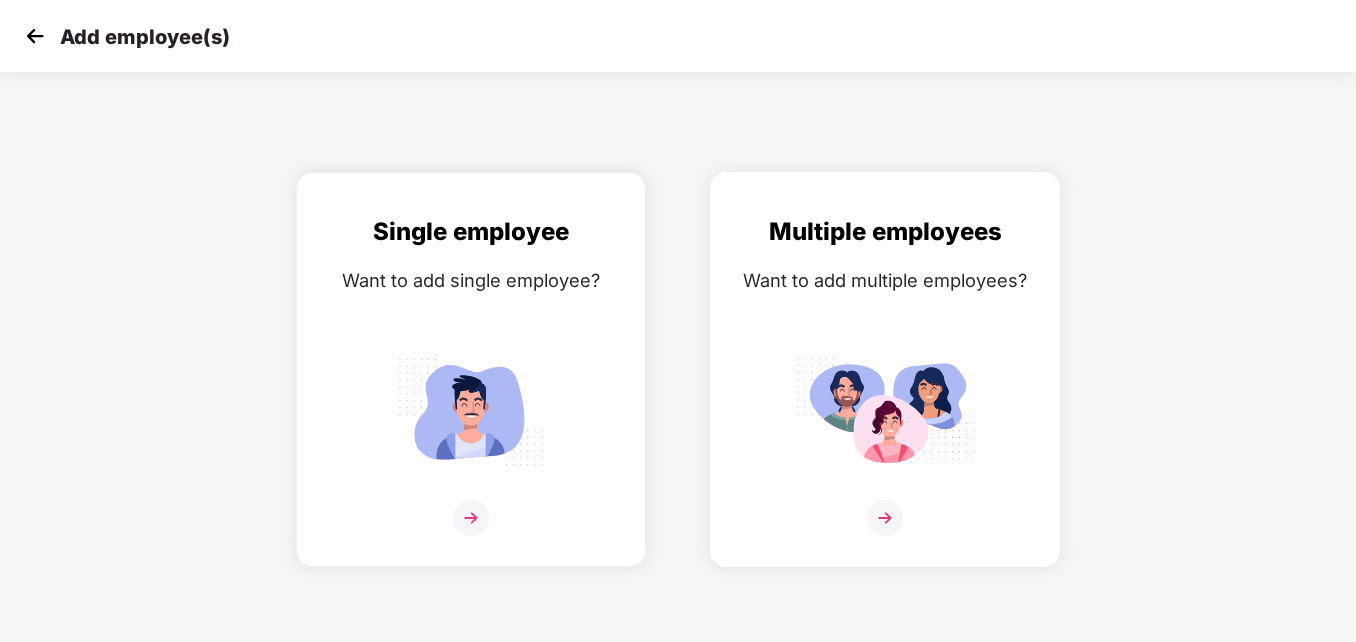 click at bounding box center (885, 411) 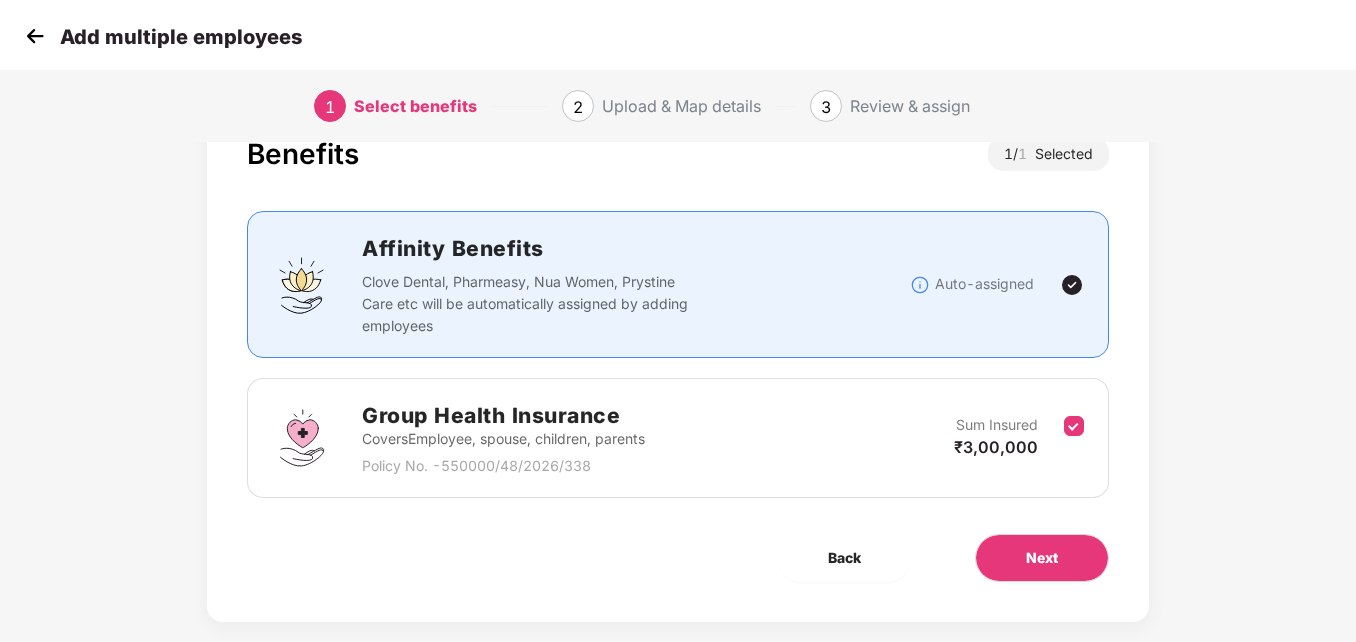 scroll, scrollTop: 97, scrollLeft: 0, axis: vertical 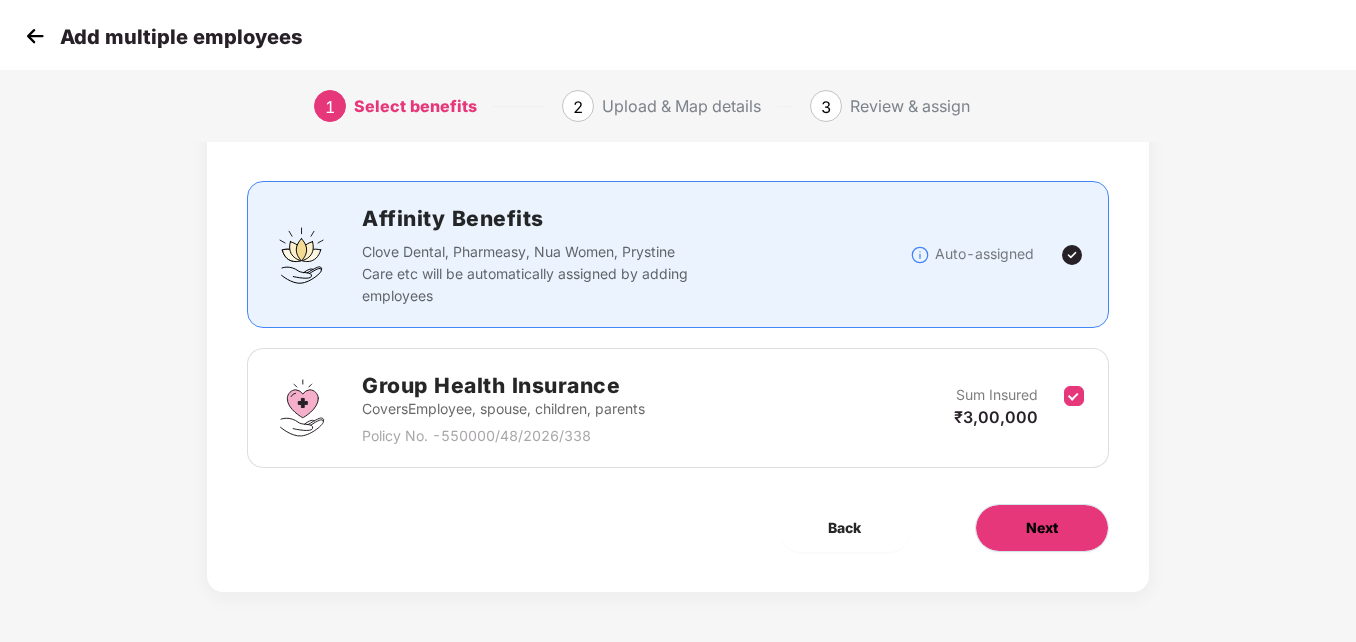 click on "Next" at bounding box center (1042, 528) 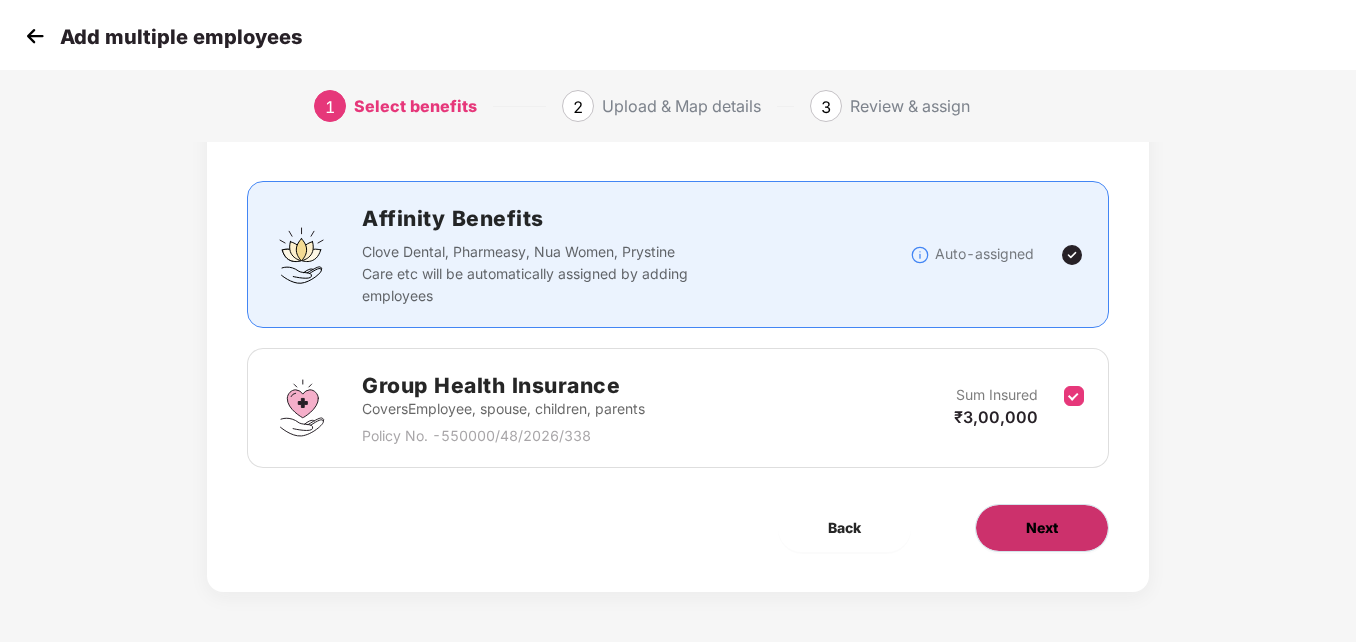 scroll, scrollTop: 0, scrollLeft: 0, axis: both 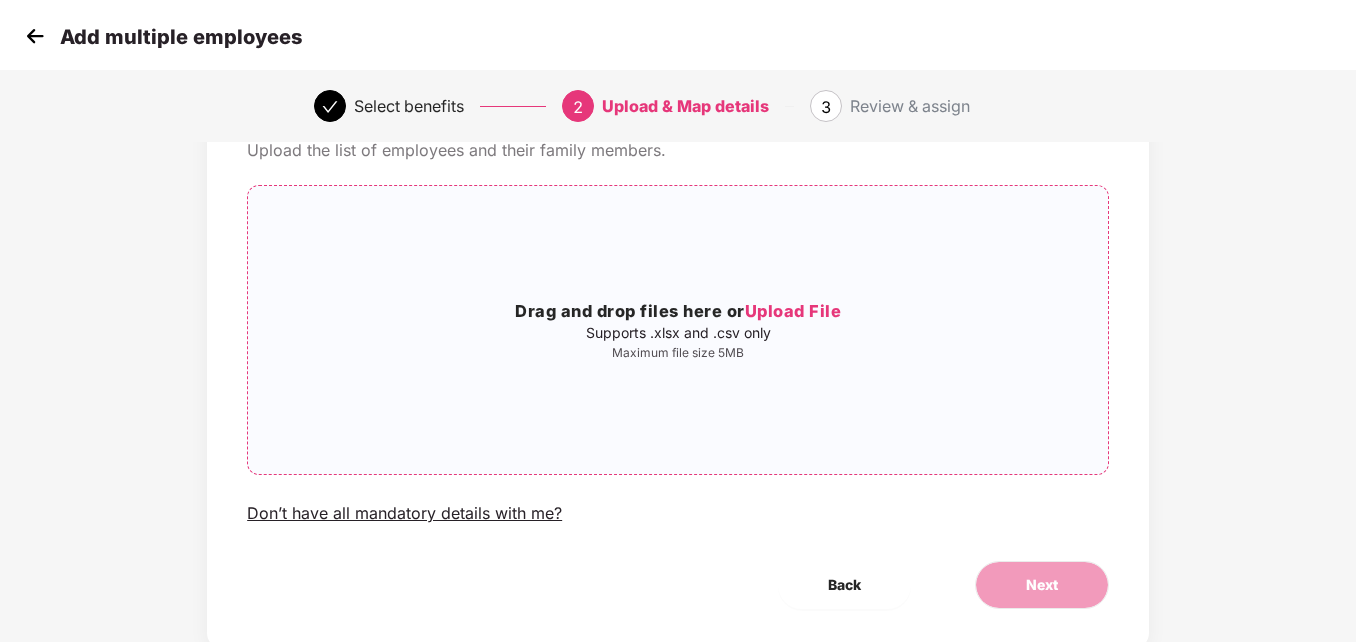 click on "Upload File" at bounding box center (793, 311) 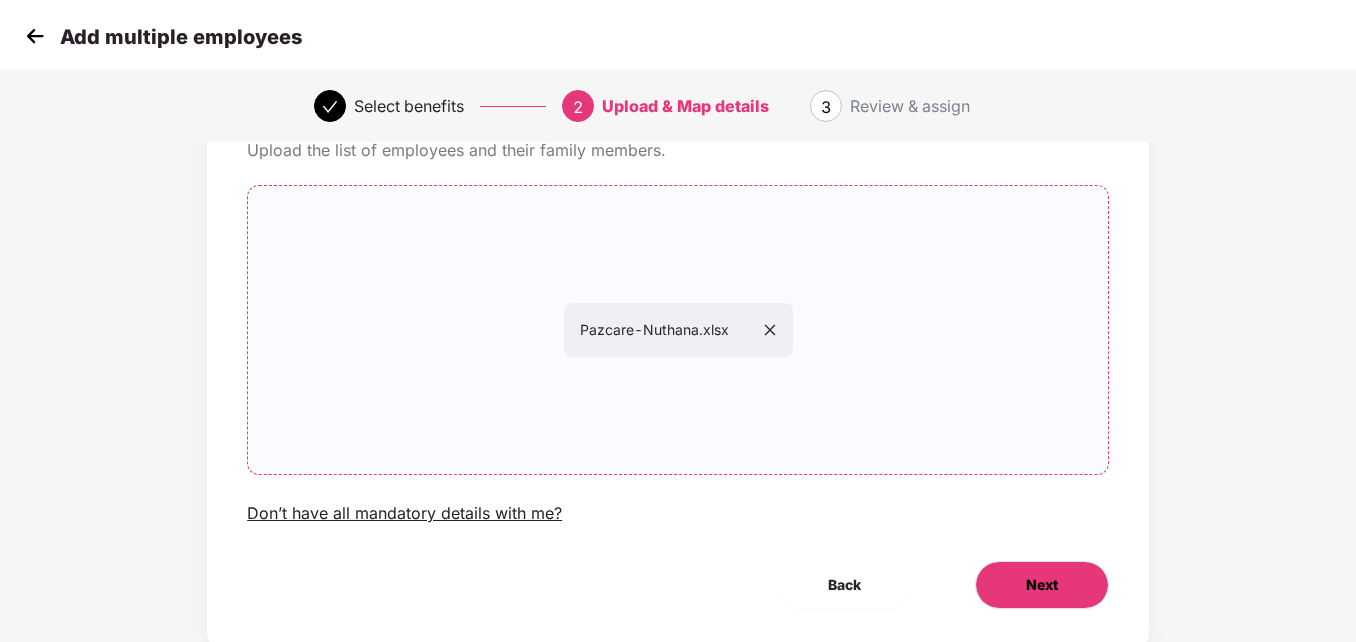 click on "Next" at bounding box center (1042, 585) 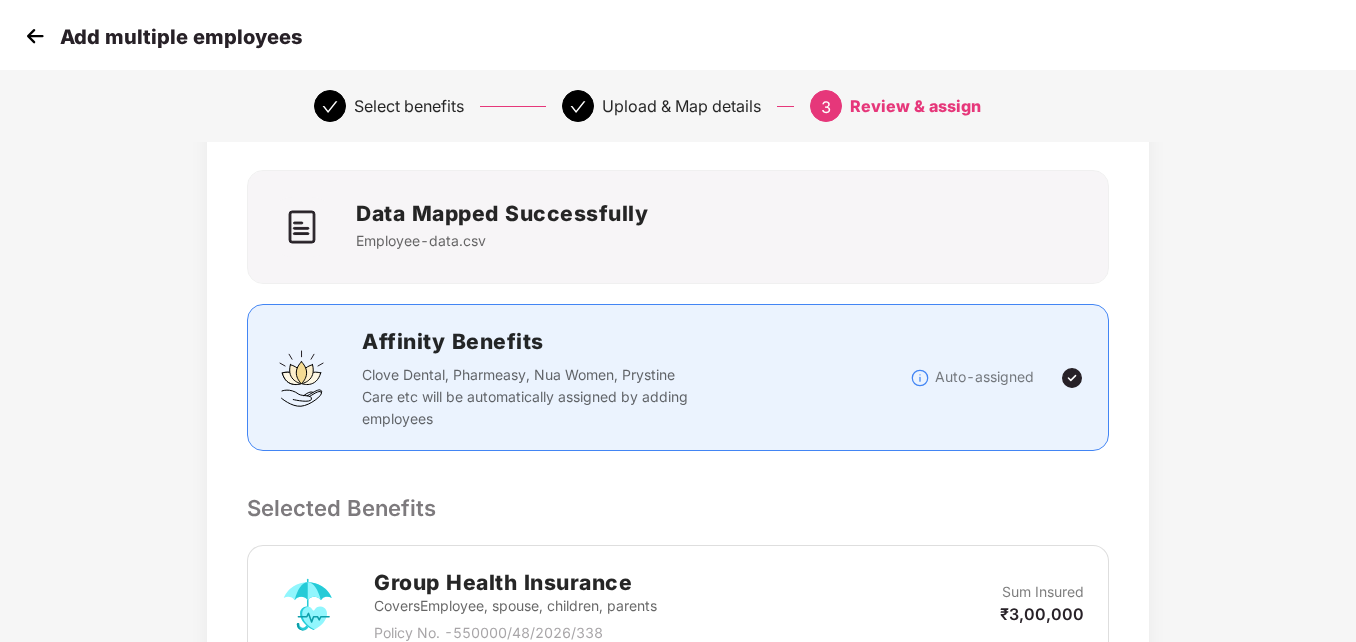 scroll, scrollTop: 0, scrollLeft: 0, axis: both 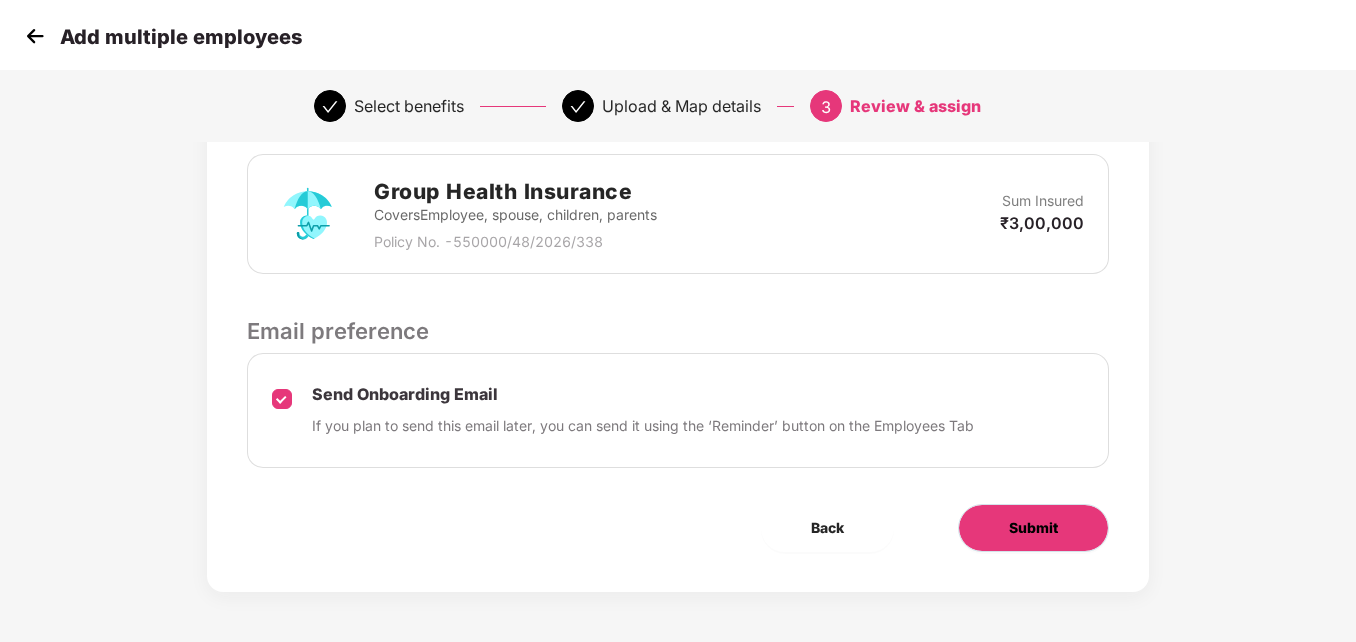 click on "Submit" at bounding box center (1033, 528) 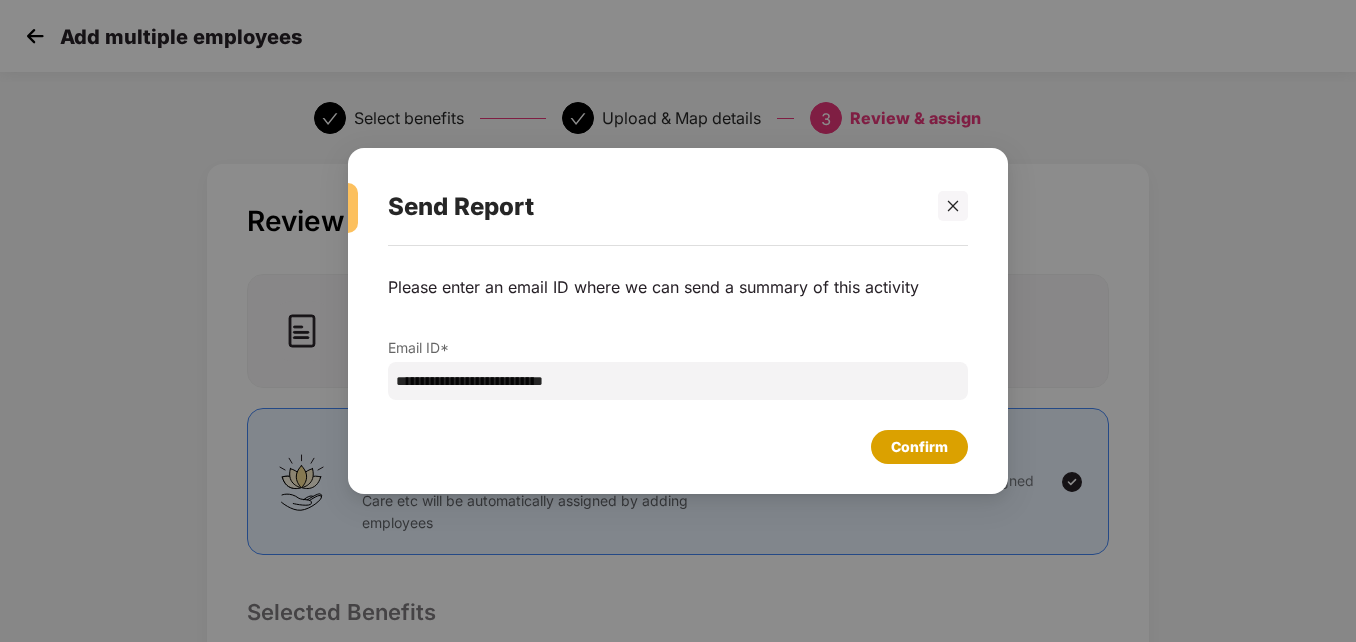click on "Confirm" at bounding box center [919, 447] 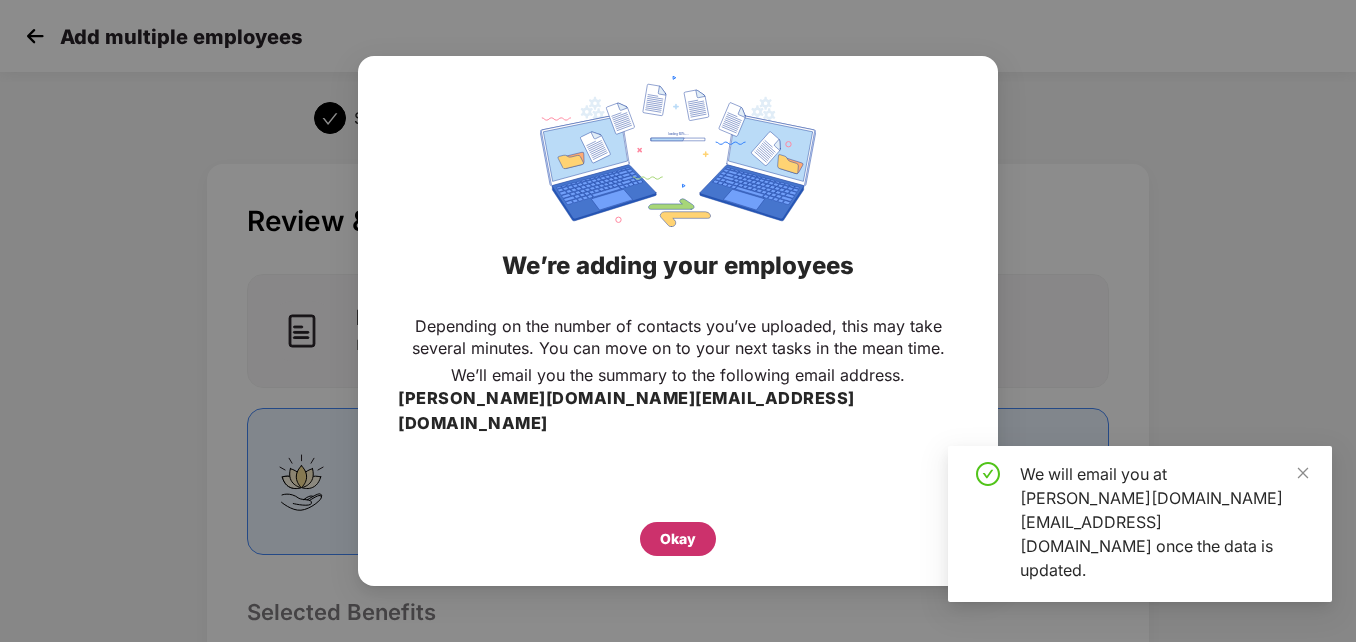 click on "Okay" at bounding box center (678, 539) 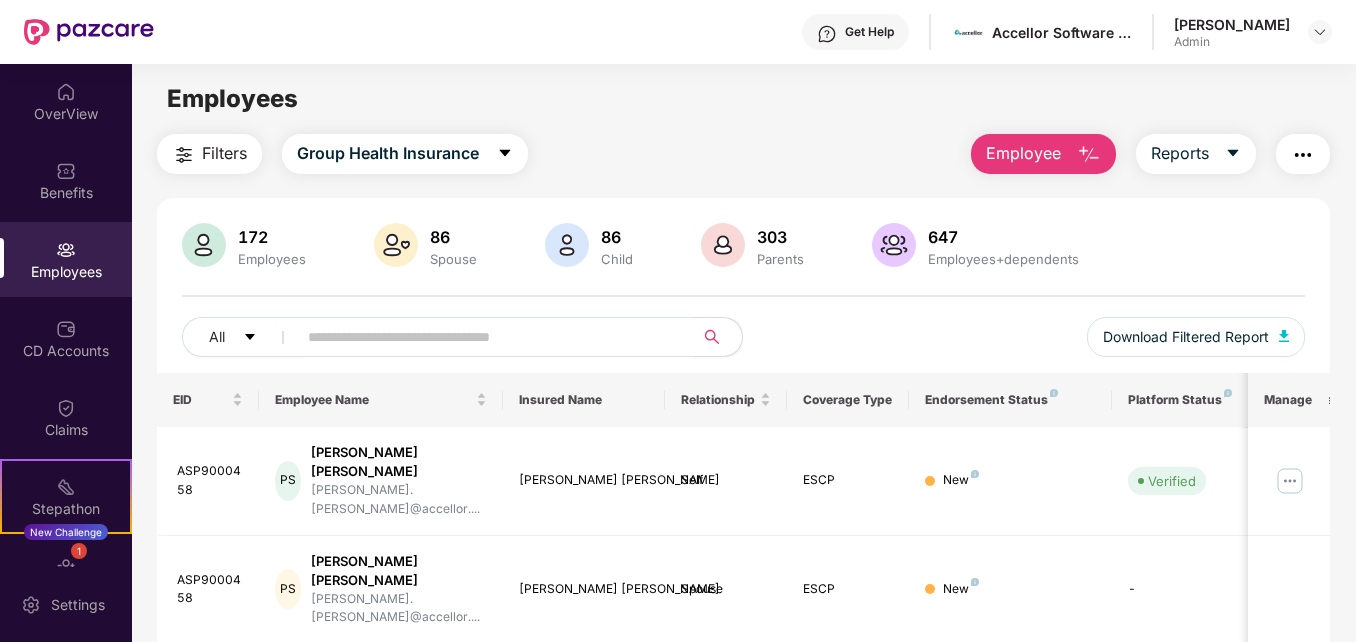 click at bounding box center [487, 337] 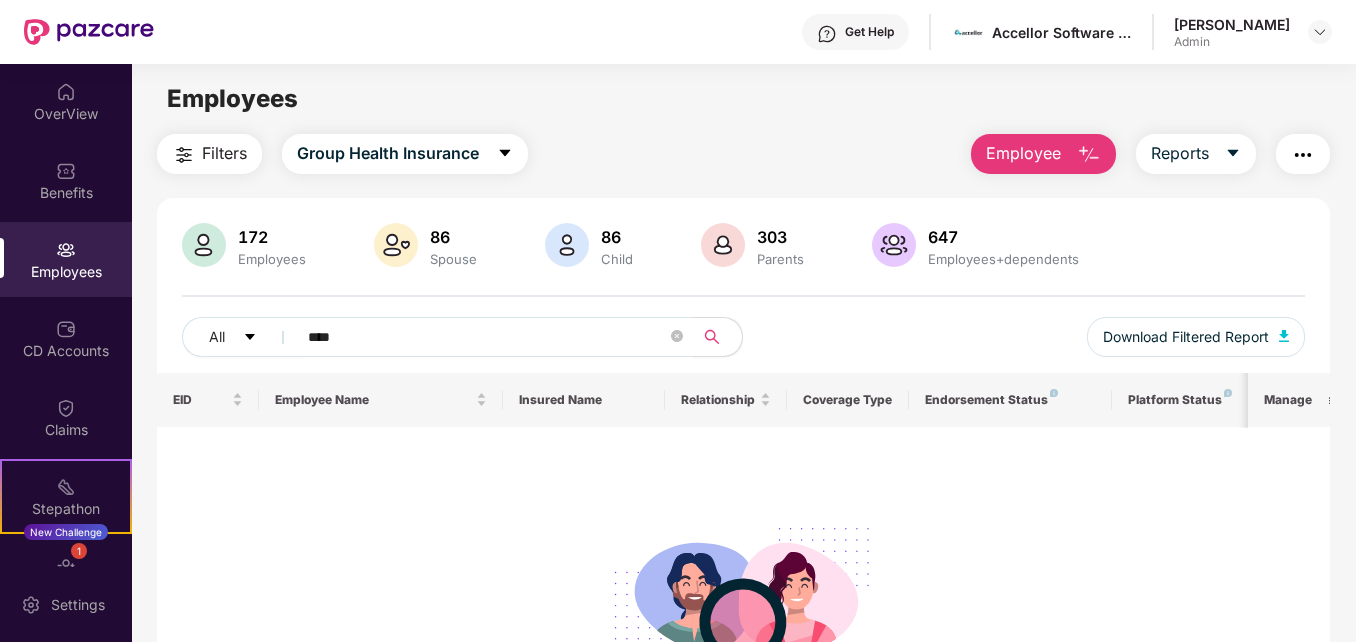 drag, startPoint x: 1352, startPoint y: 443, endPoint x: 1360, endPoint y: 574, distance: 131.24405 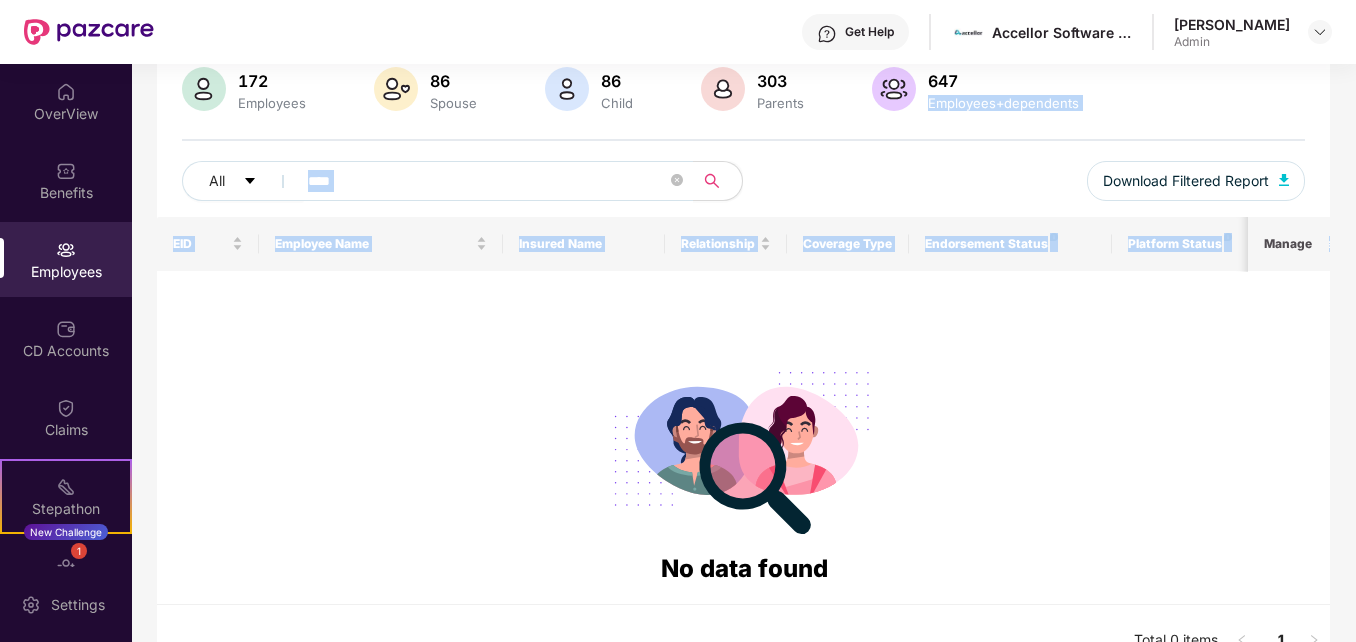 drag, startPoint x: 1353, startPoint y: 218, endPoint x: 1323, endPoint y: 82, distance: 139.26952 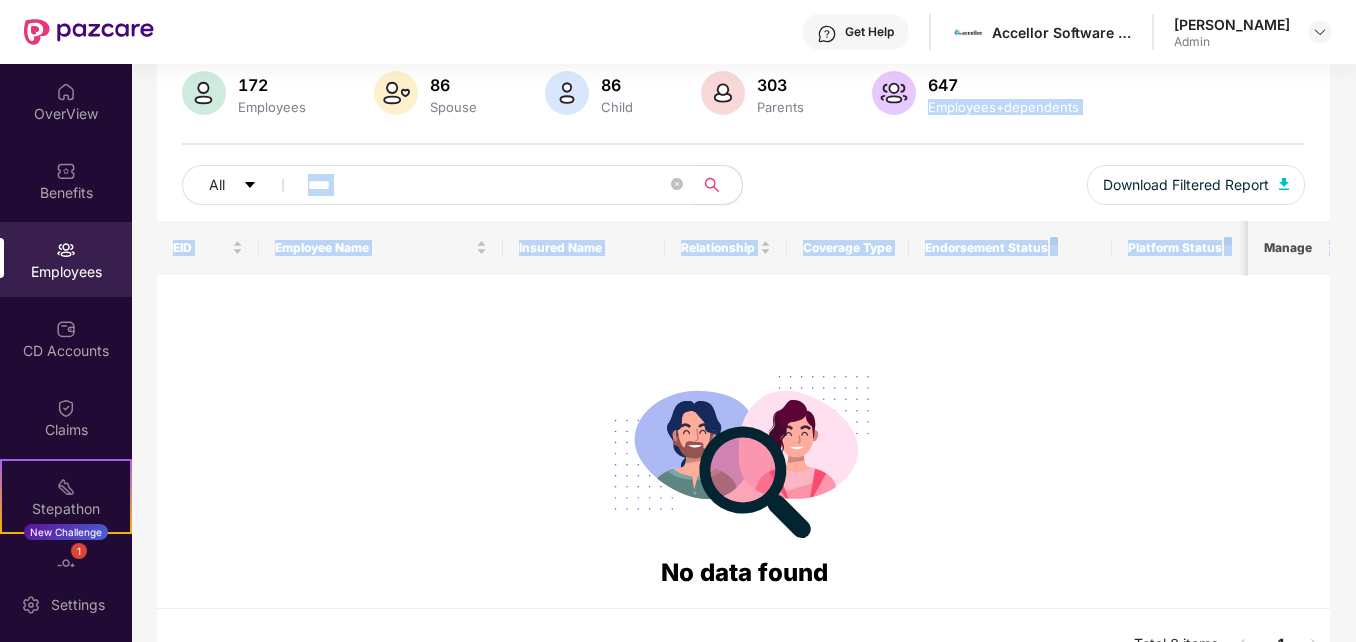 click on "****" at bounding box center [487, 185] 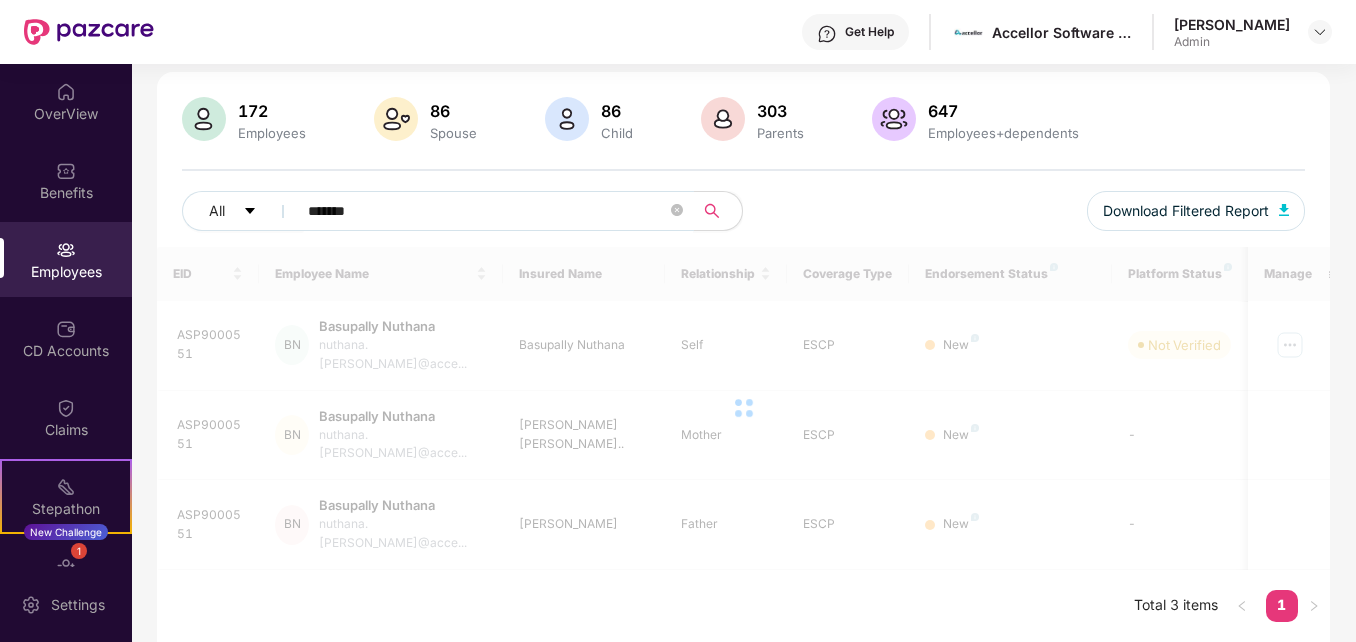 scroll, scrollTop: 76, scrollLeft: 0, axis: vertical 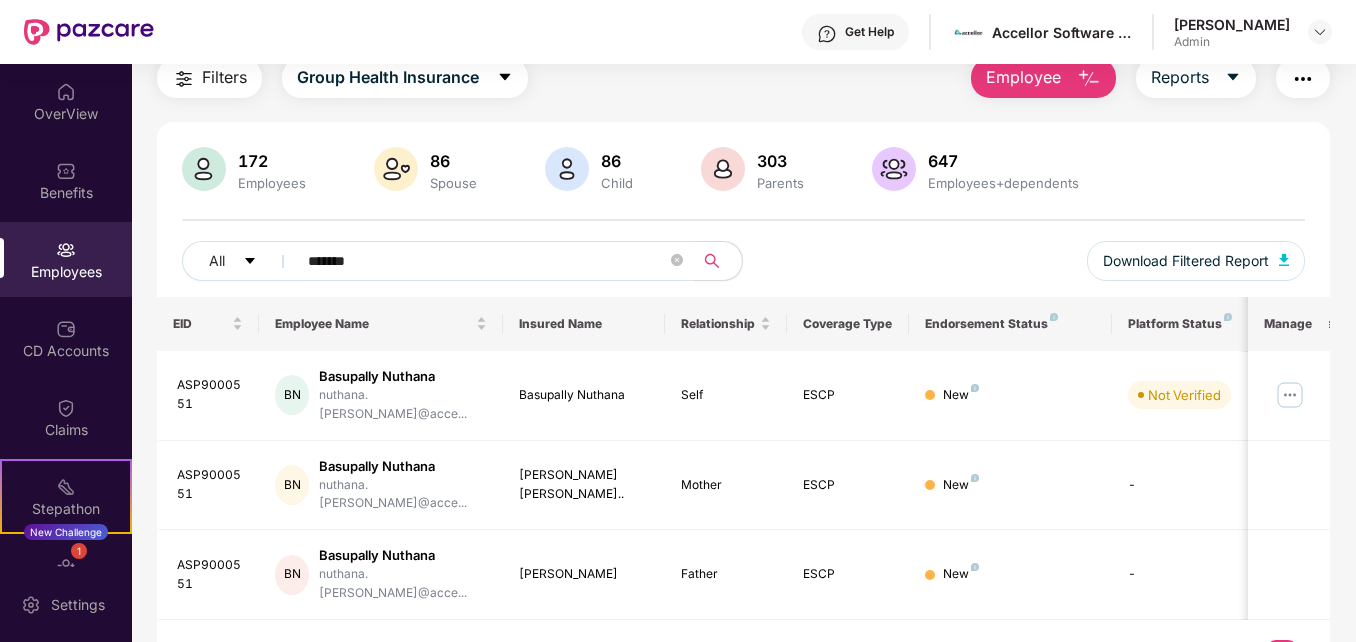 type on "*******" 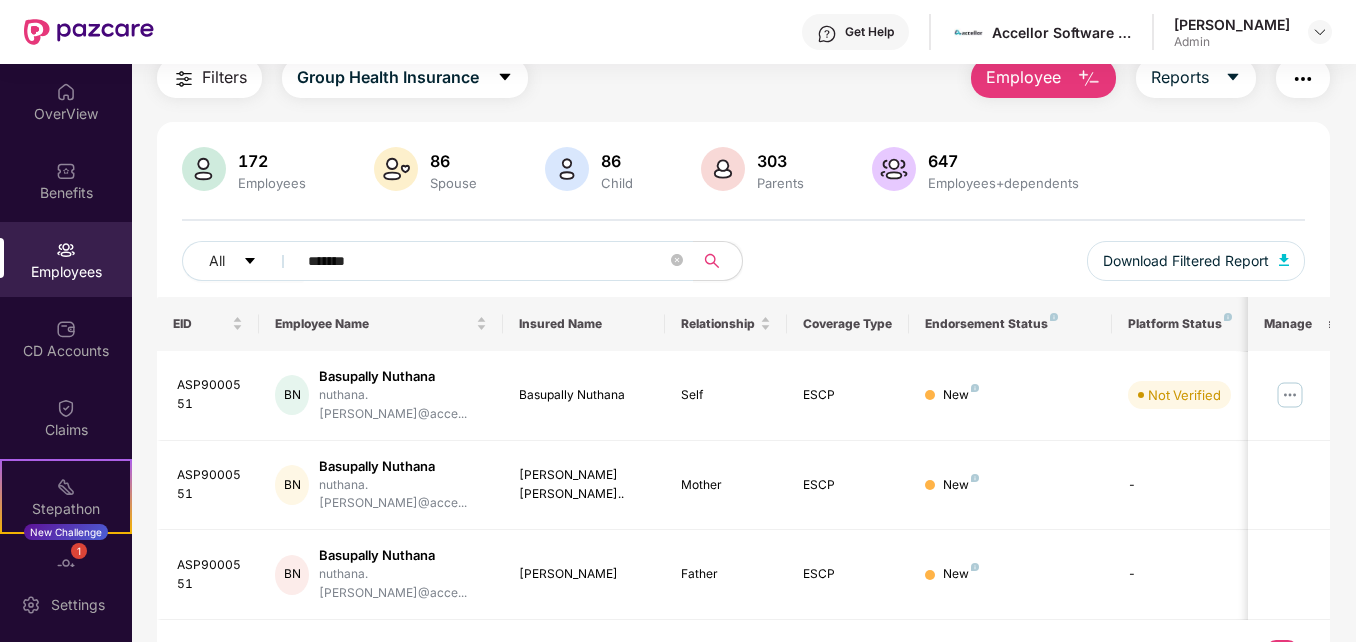 click on "Employee" at bounding box center [1043, 78] 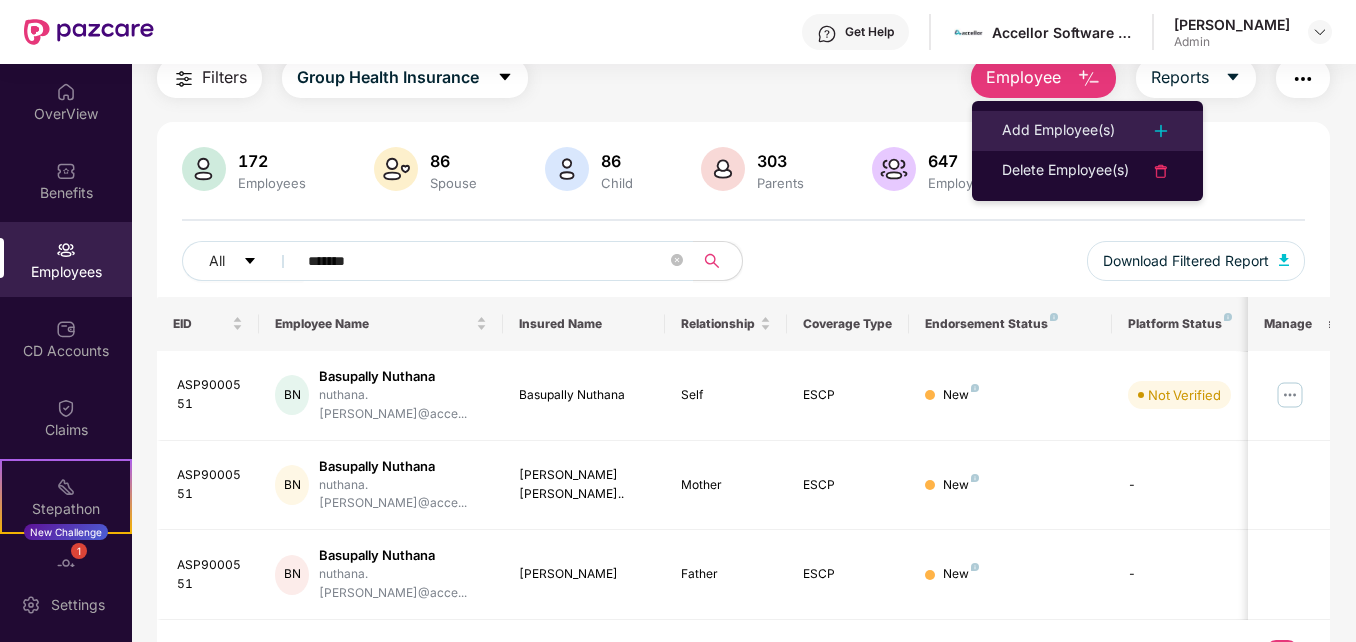 click on "Add Employee(s)" at bounding box center [1058, 131] 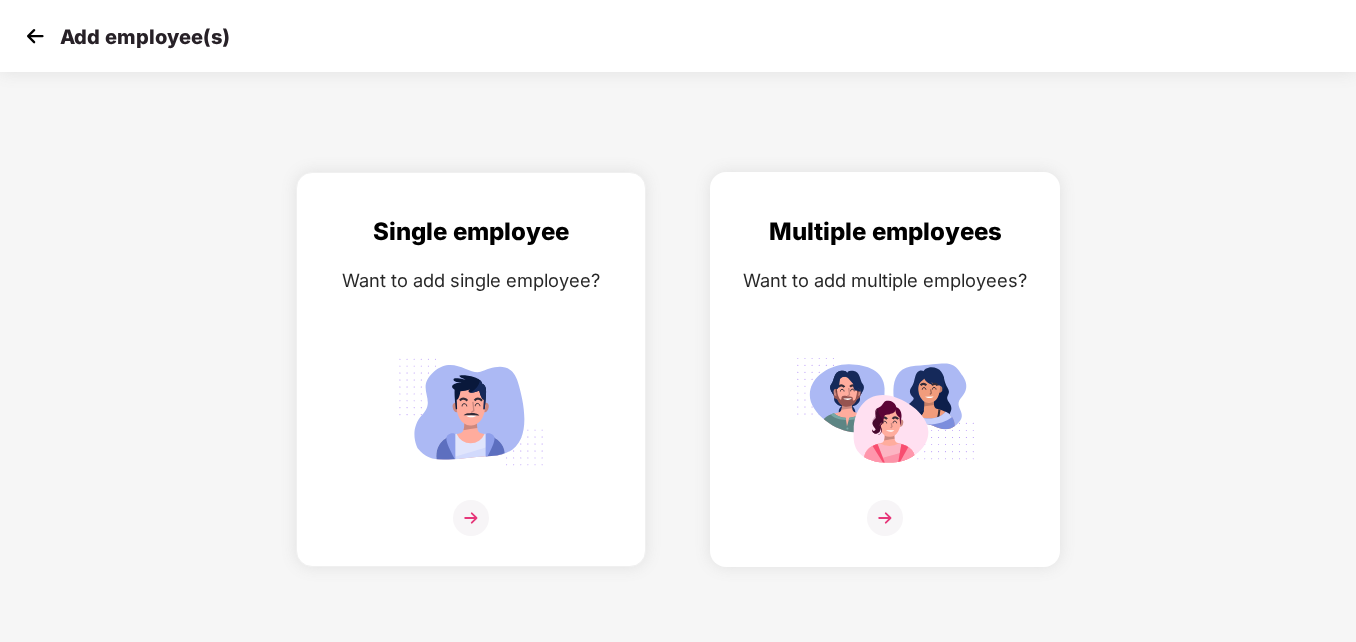 click at bounding box center (885, 411) 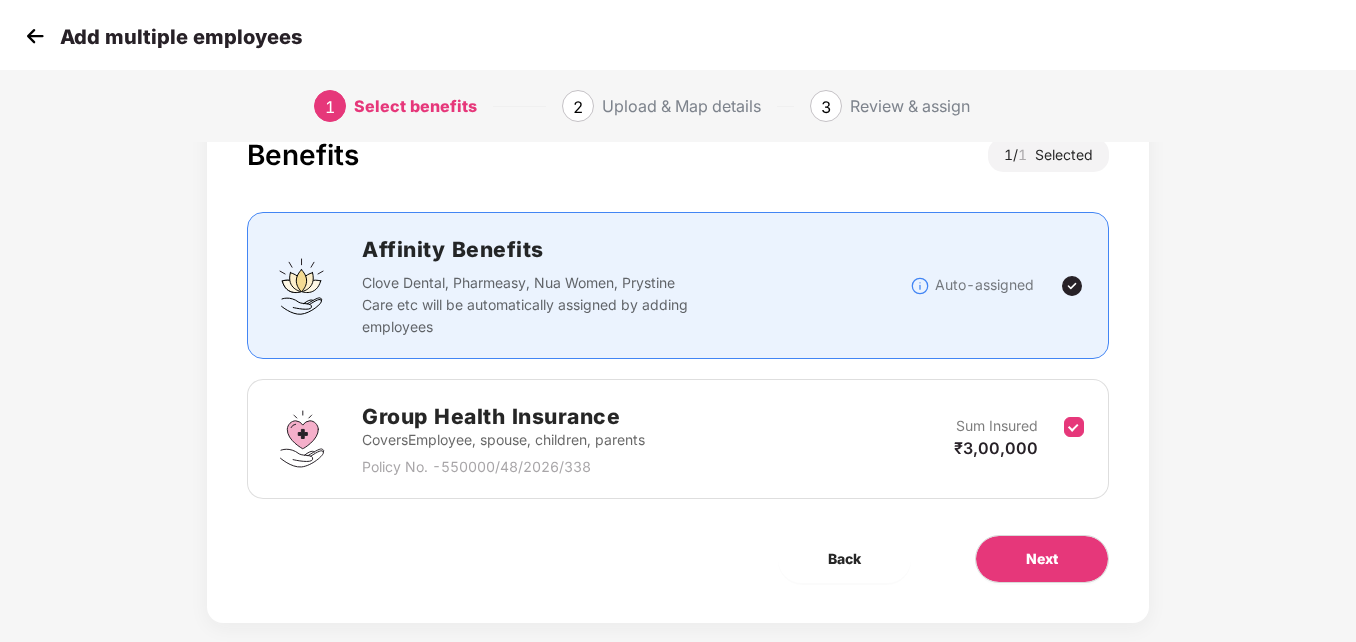 scroll, scrollTop: 97, scrollLeft: 0, axis: vertical 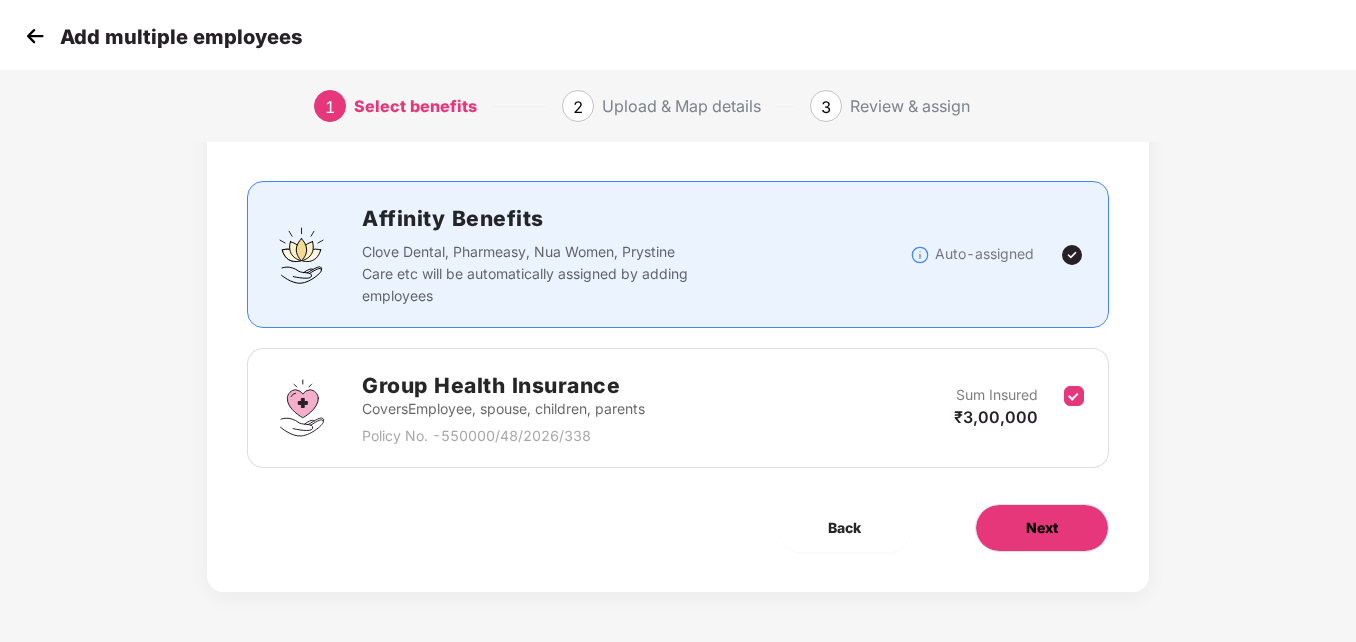 click on "Next" at bounding box center (1042, 528) 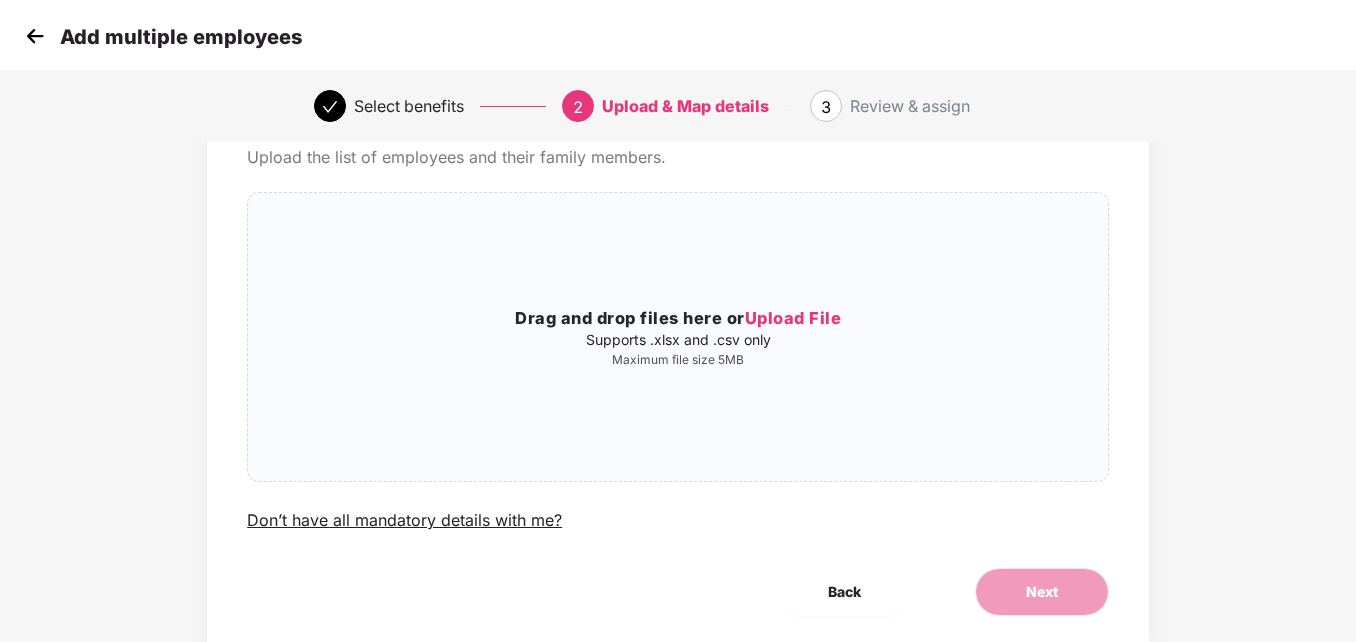 scroll, scrollTop: 0, scrollLeft: 0, axis: both 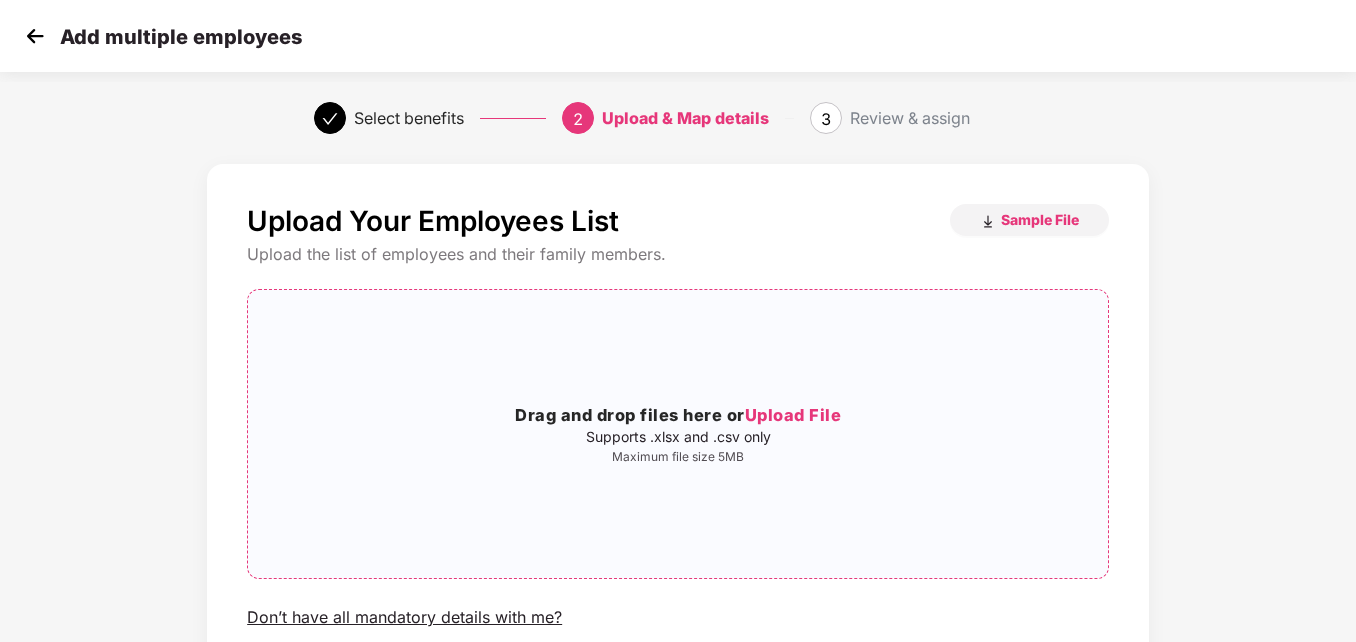click on "Upload File" at bounding box center (793, 415) 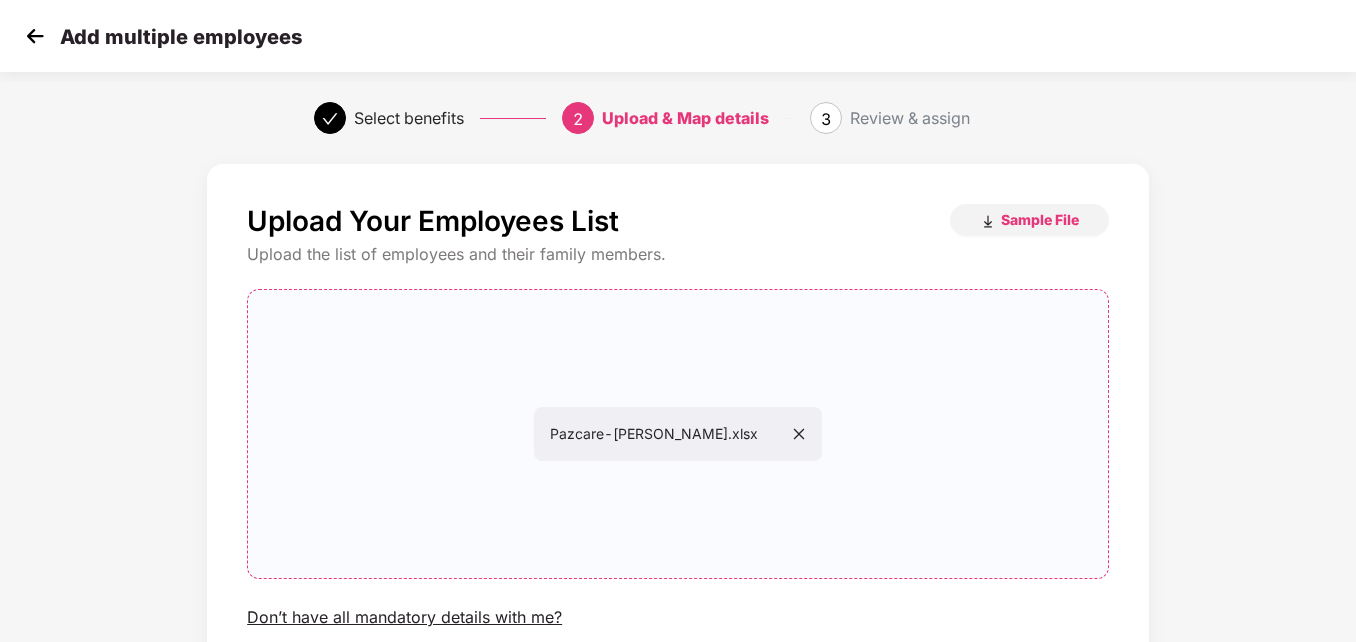 drag, startPoint x: 1354, startPoint y: 269, endPoint x: 1360, endPoint y: 465, distance: 196.09181 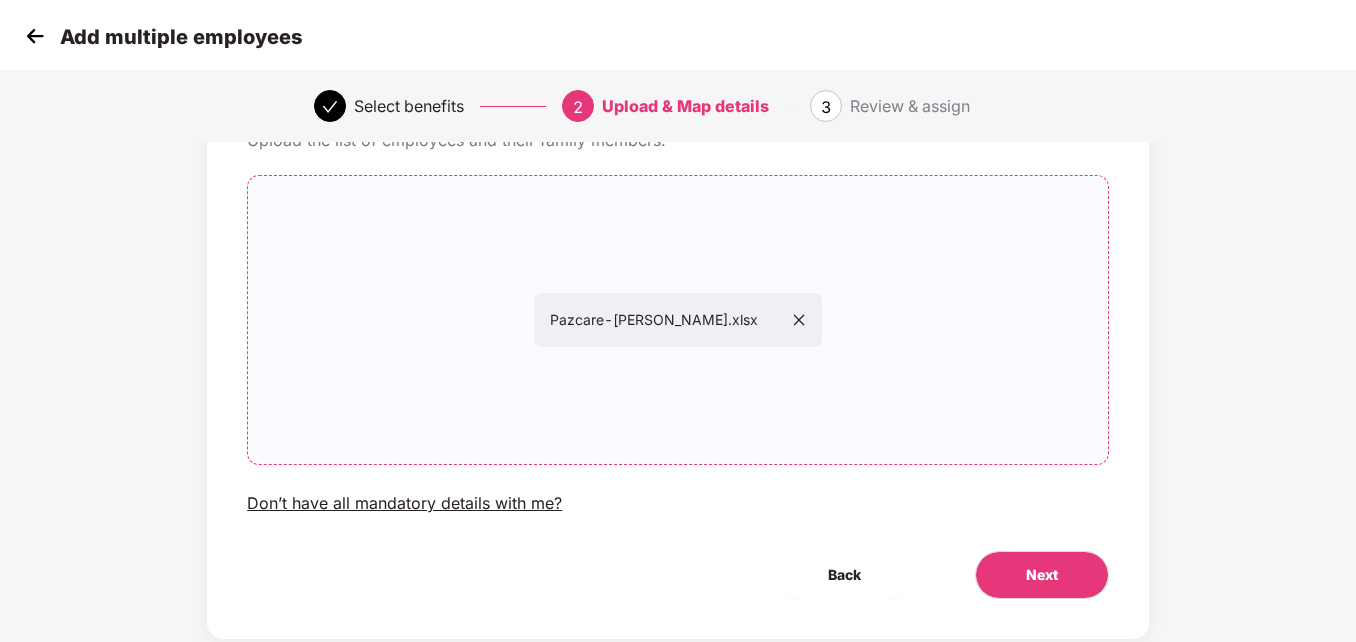 scroll, scrollTop: 161, scrollLeft: 0, axis: vertical 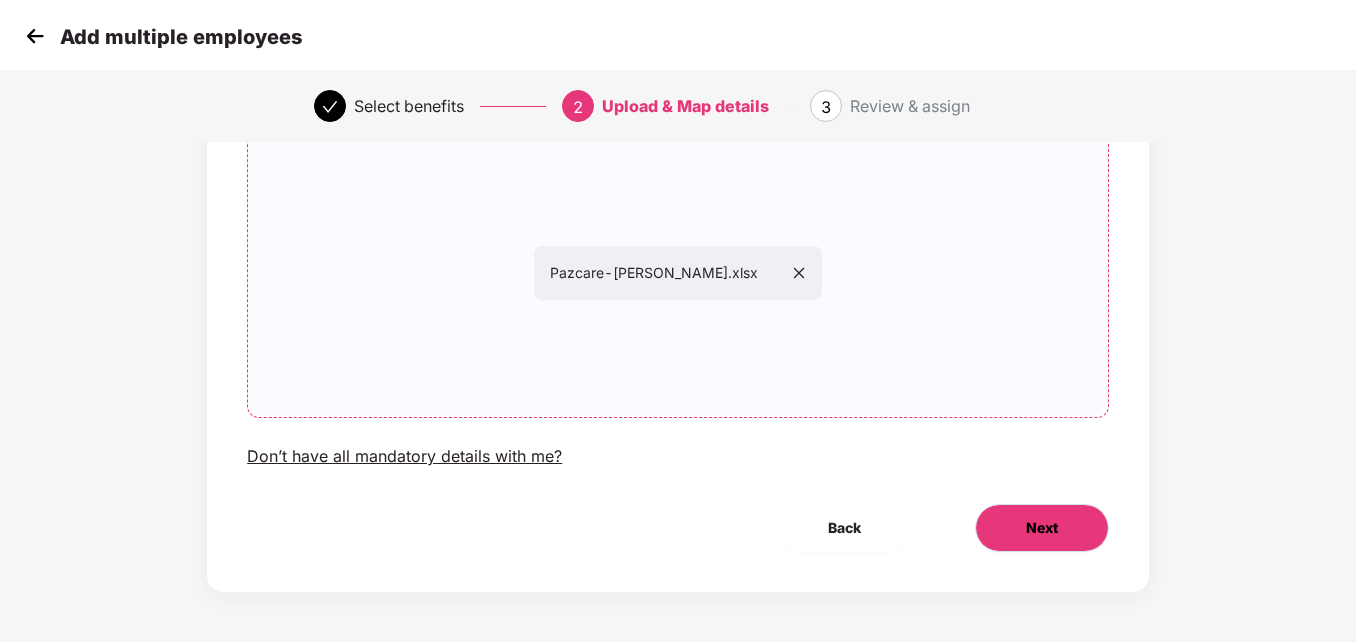 click on "Next" at bounding box center [1042, 528] 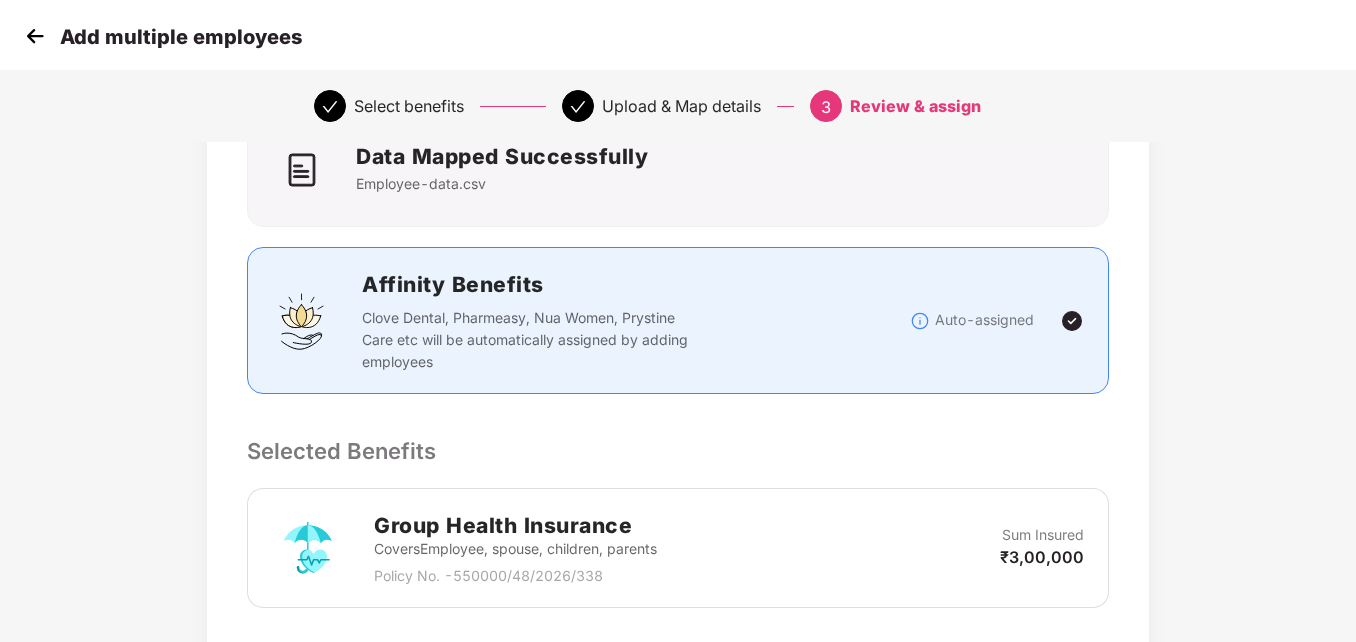 scroll, scrollTop: 0, scrollLeft: 0, axis: both 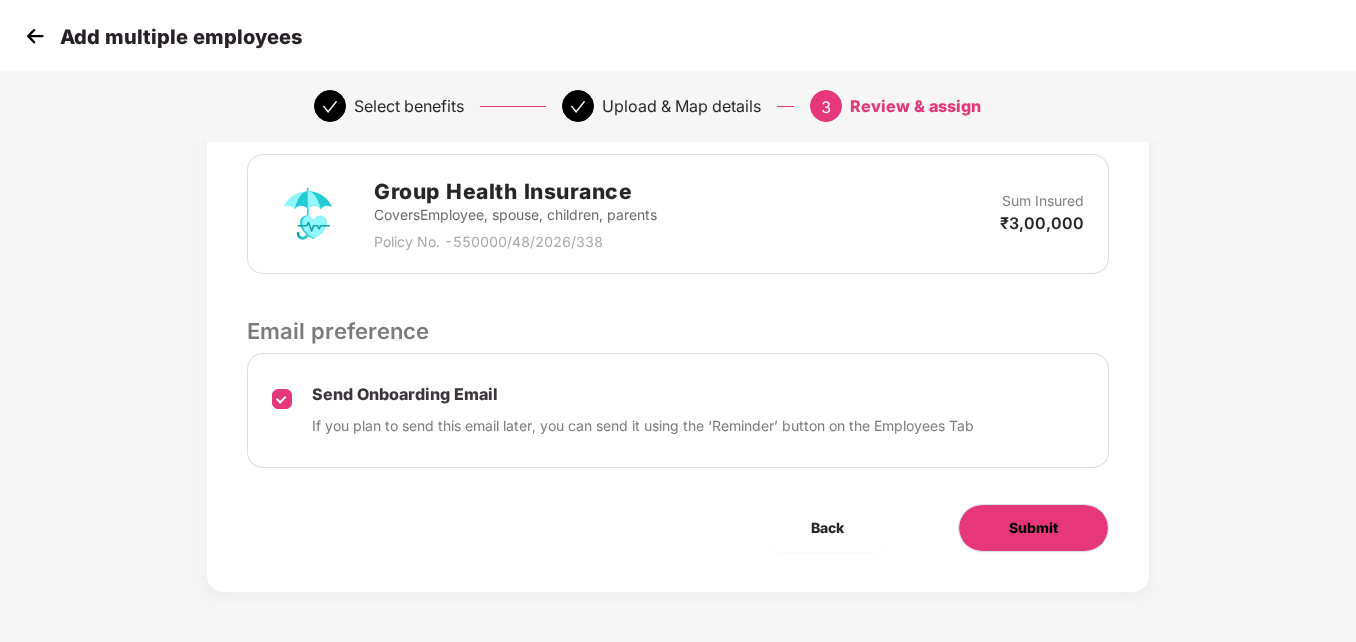 click on "Submit" at bounding box center [1033, 528] 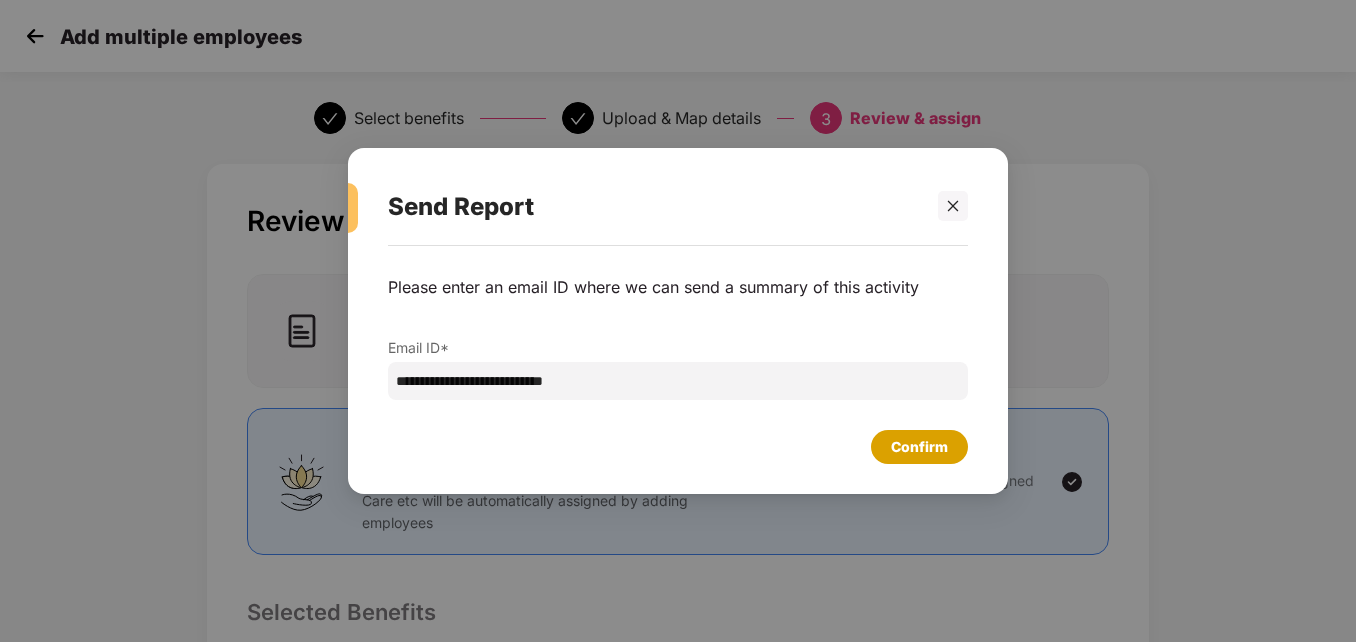click on "Confirm" at bounding box center [919, 447] 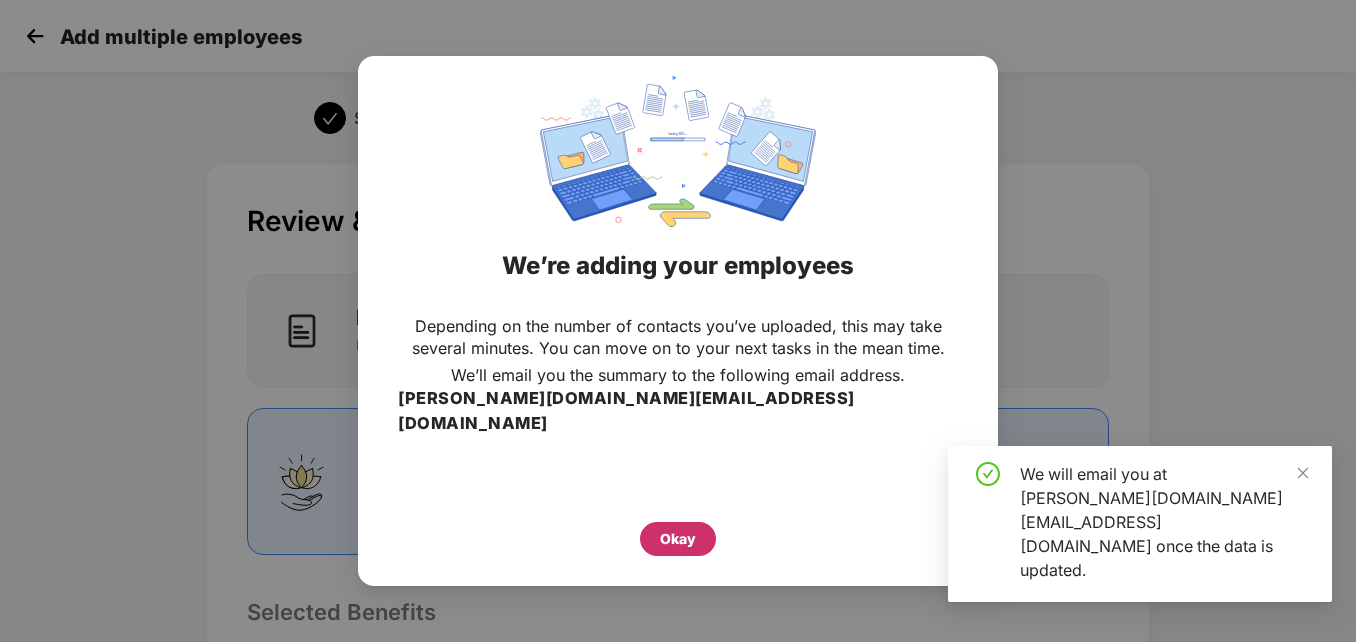 click on "Okay" at bounding box center [678, 539] 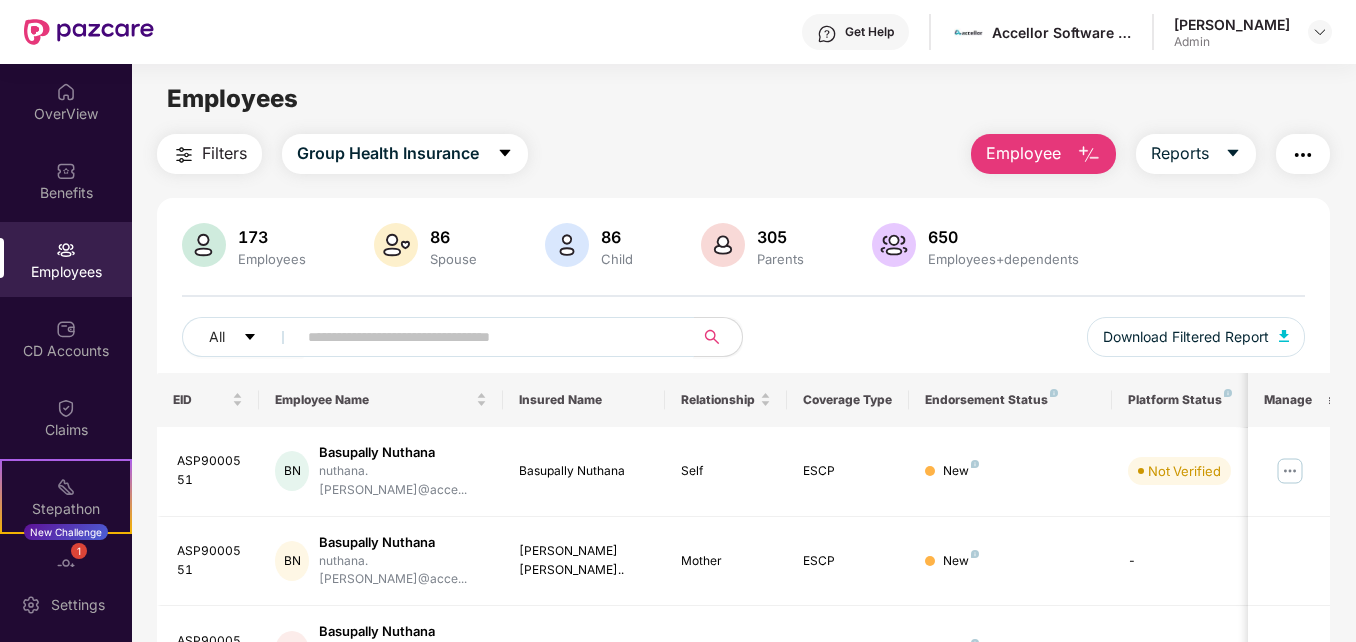 click at bounding box center (487, 337) 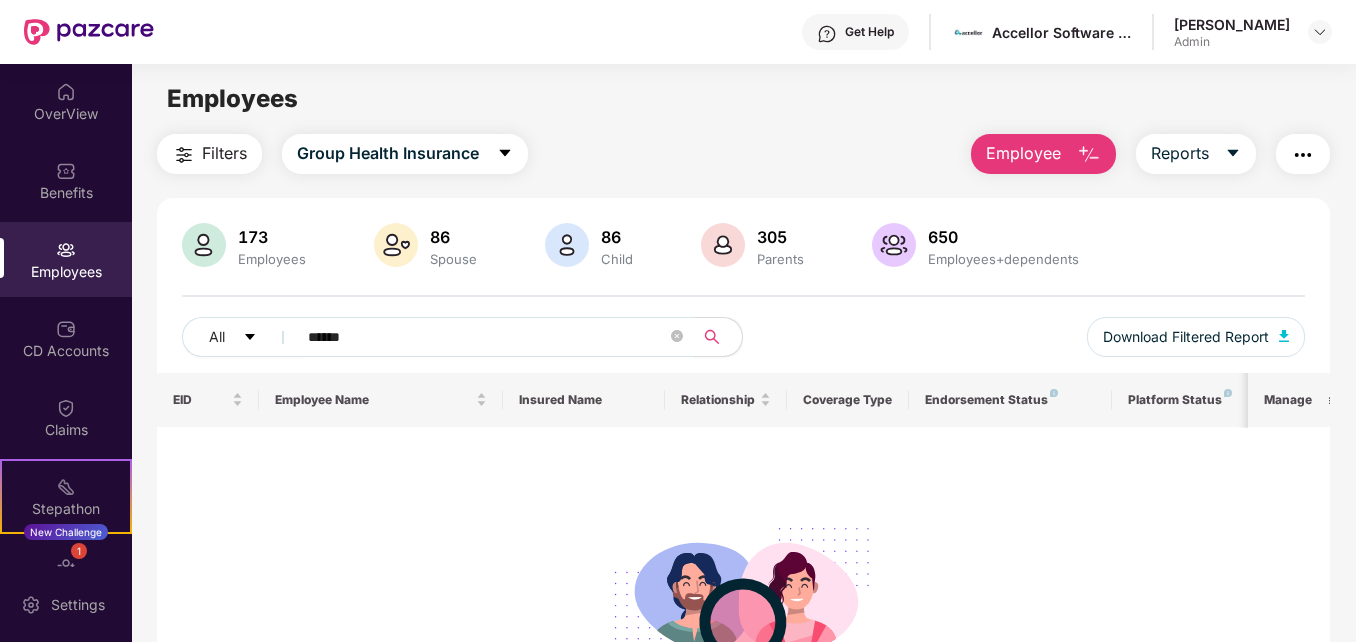 type on "******" 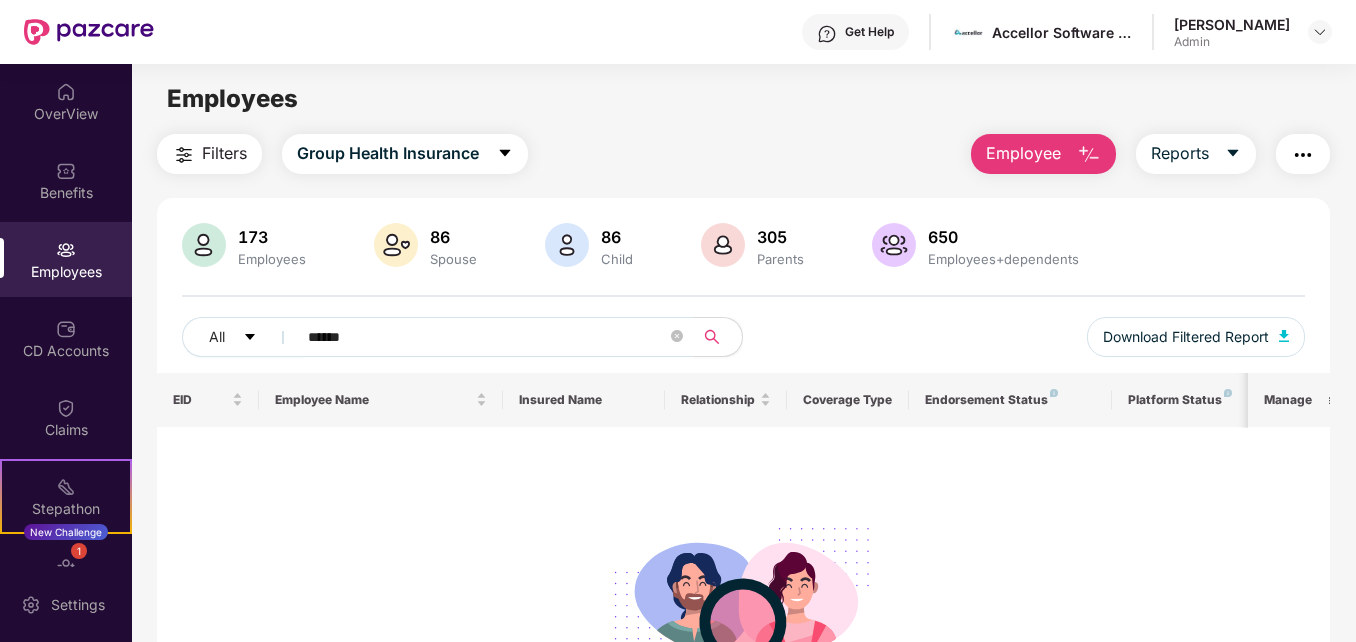 click on "Employee" at bounding box center (1023, 153) 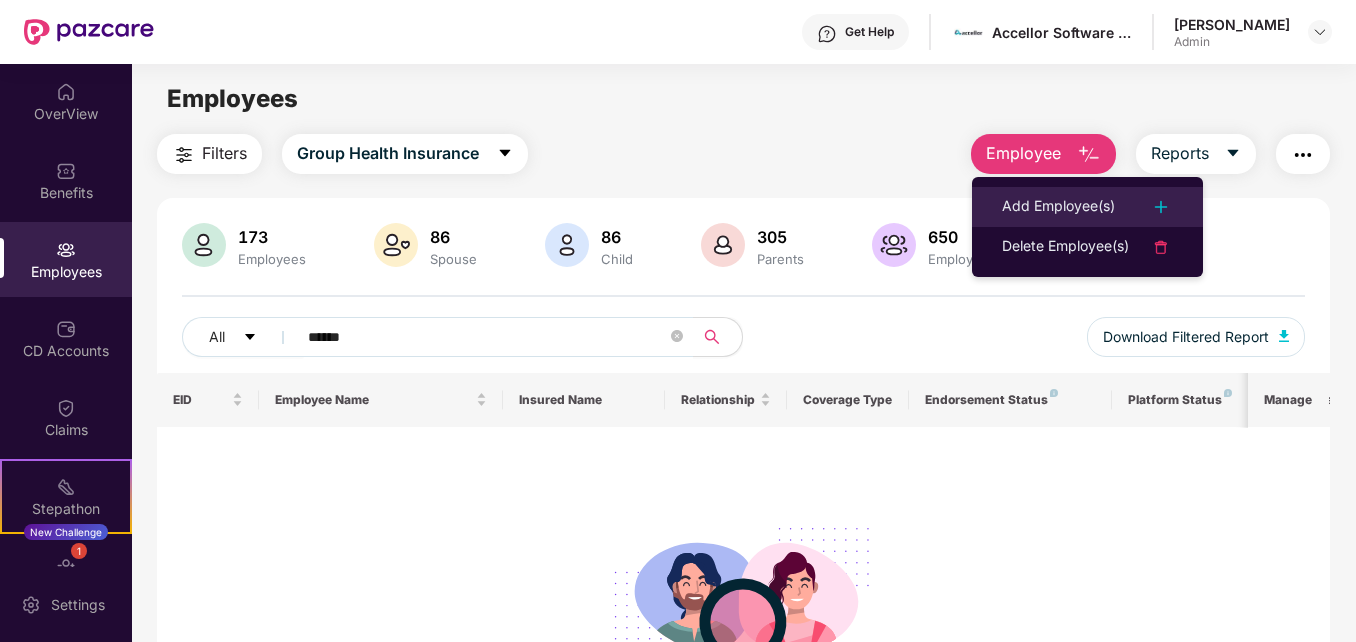 click on "Add Employee(s)" at bounding box center (1058, 207) 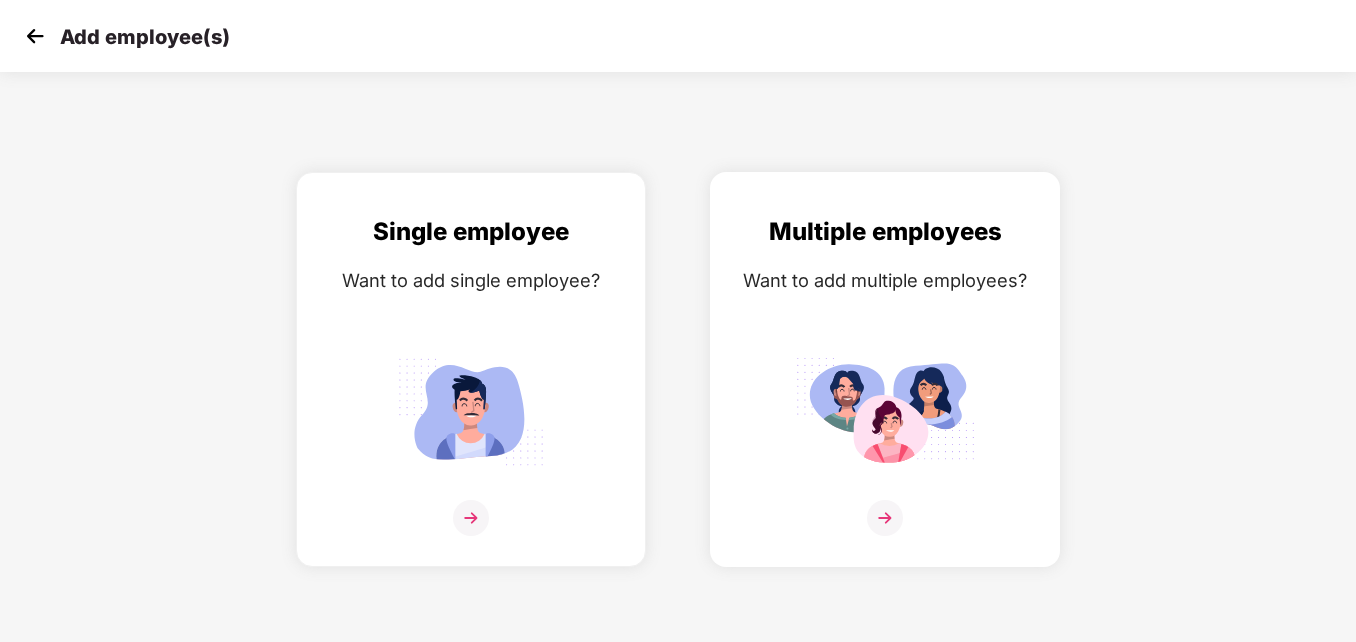 click at bounding box center (885, 411) 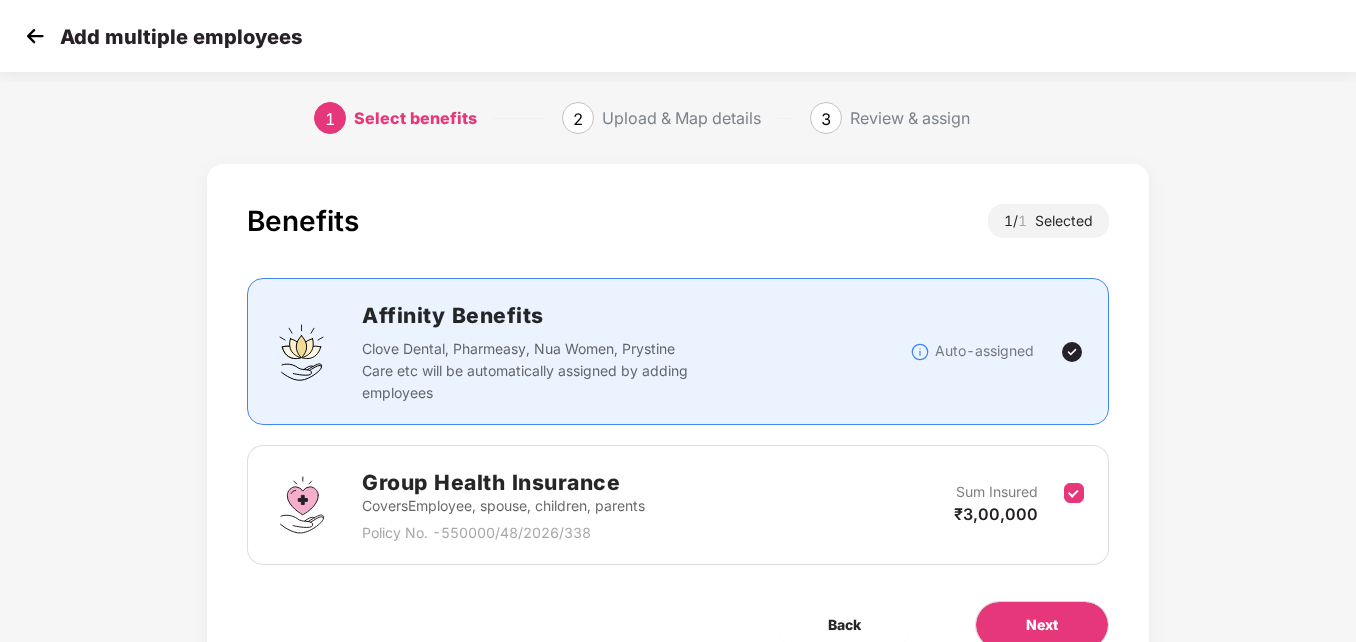 click on "Benefits 1 / 1     Selected Affinity Benefits Clove Dental, Pharmeasy, Nua Women, Prystine Care etc will be automatically assigned by adding employees Auto-assigned Group Health Insurance Covers  Employee, spouse, children, parents Policy No. -  550000/48/2026/338 Sum Insured   ₹3,00,000 Back Next" at bounding box center [678, 446] 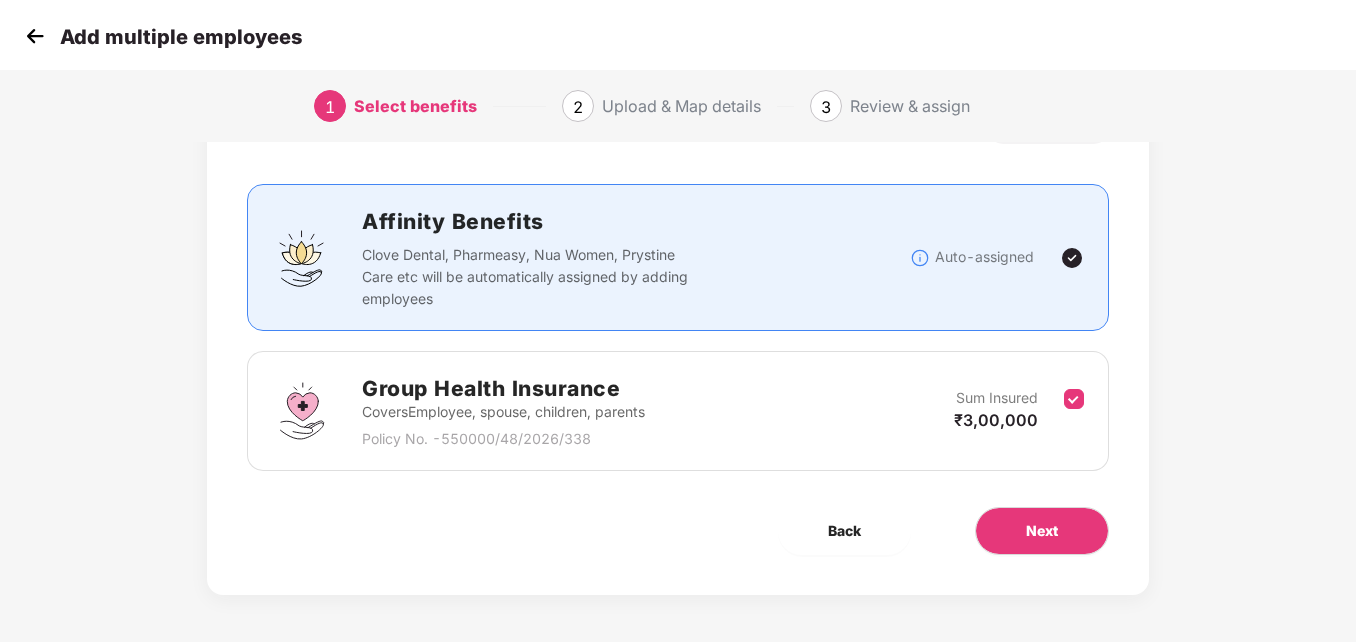 scroll, scrollTop: 97, scrollLeft: 0, axis: vertical 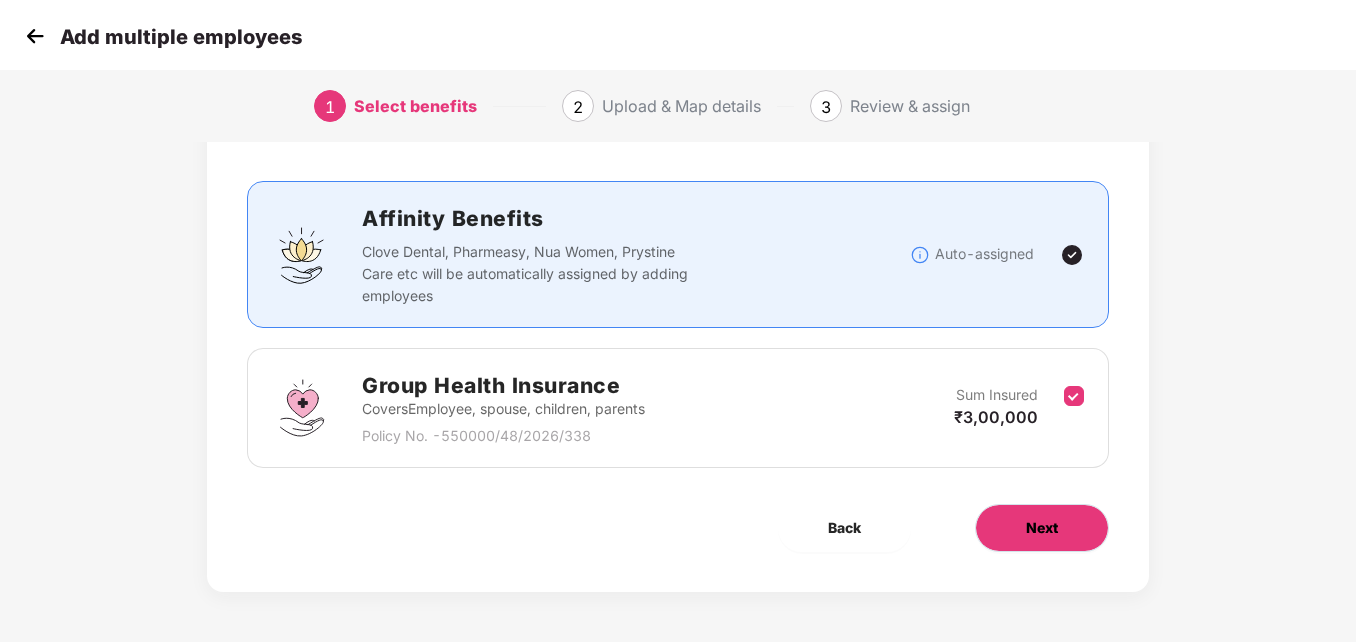 click on "Next" at bounding box center (1042, 528) 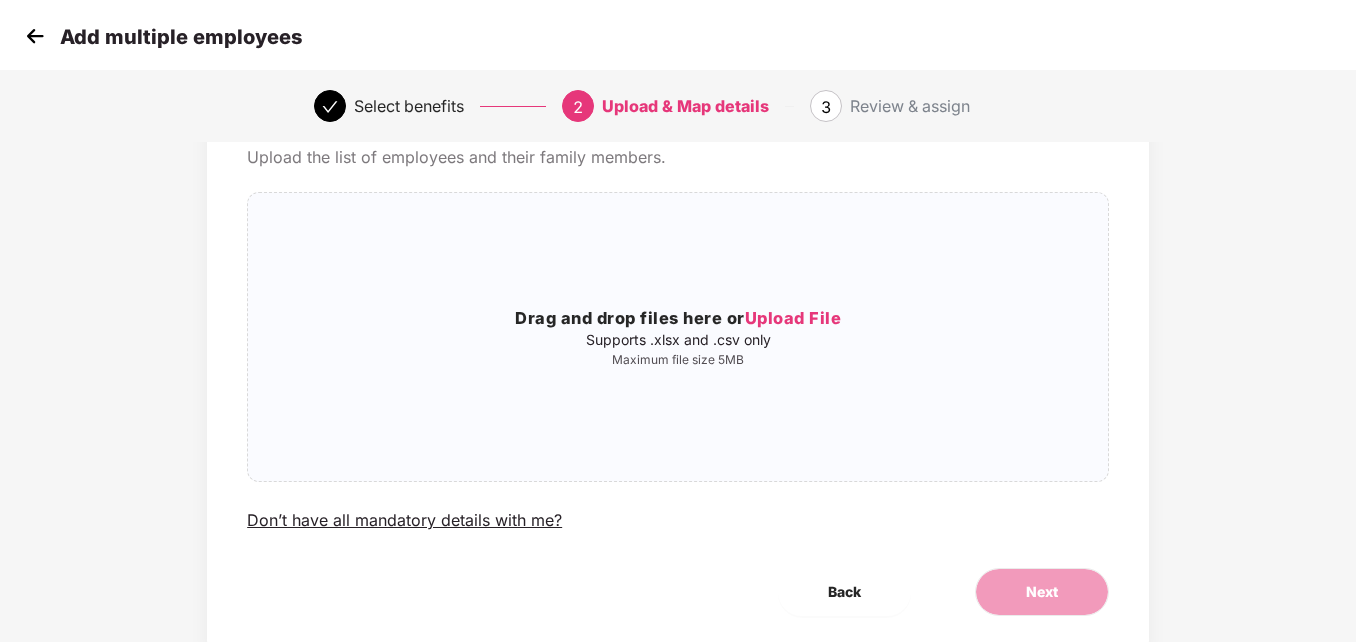 scroll, scrollTop: 0, scrollLeft: 0, axis: both 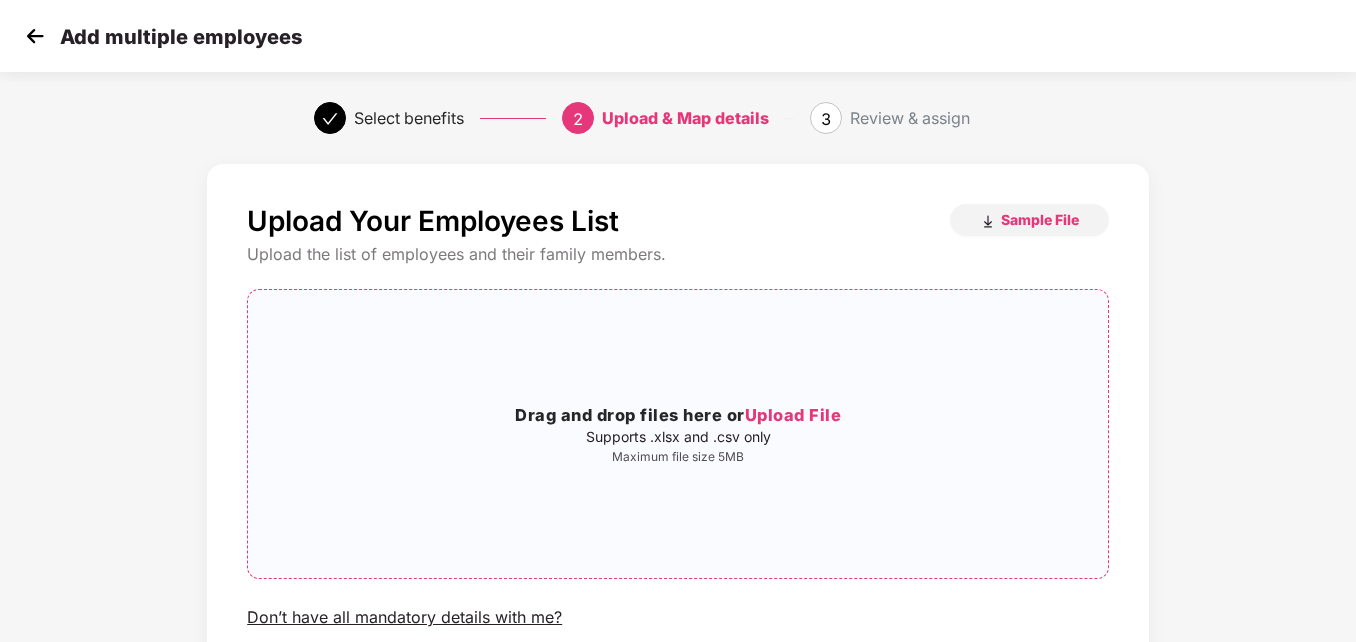 click on "Upload File" at bounding box center (793, 415) 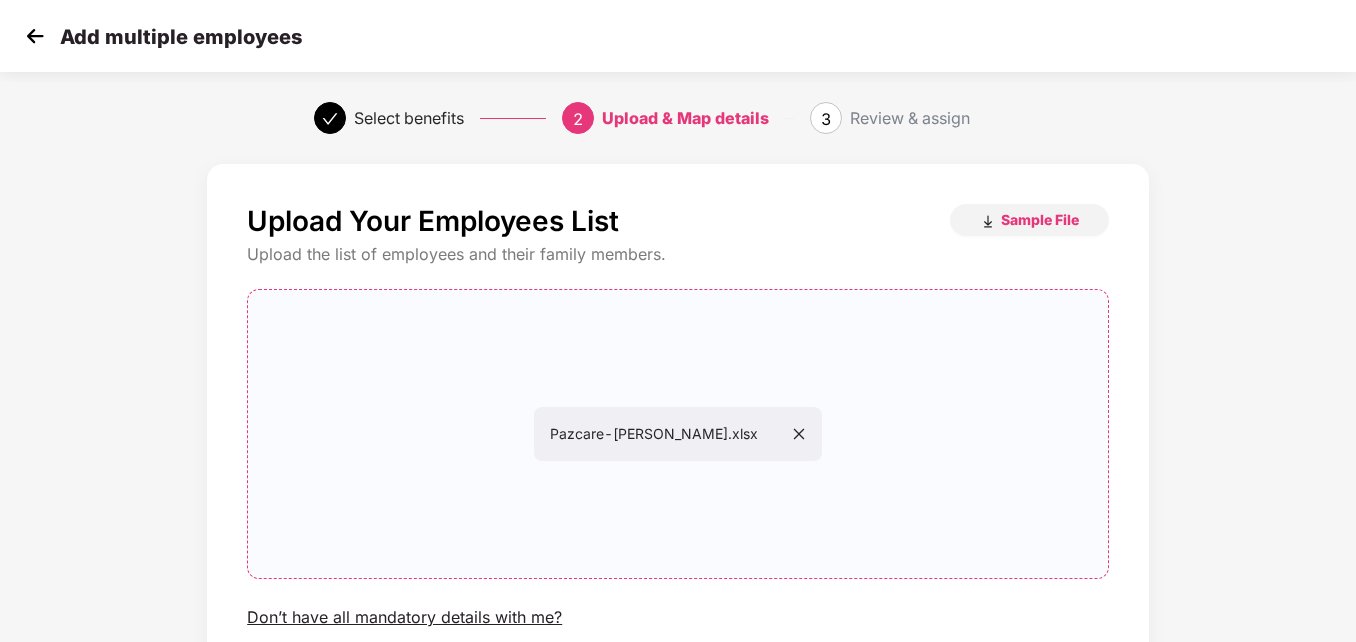 click on "Upload Your Employees List Sample File Upload the list of employees and their family members. Pazcare-[PERSON_NAME].xlsx   Pazcare-[PERSON_NAME].xlsx Don’t have all mandatory details with me? Back Next" at bounding box center (678, 478) 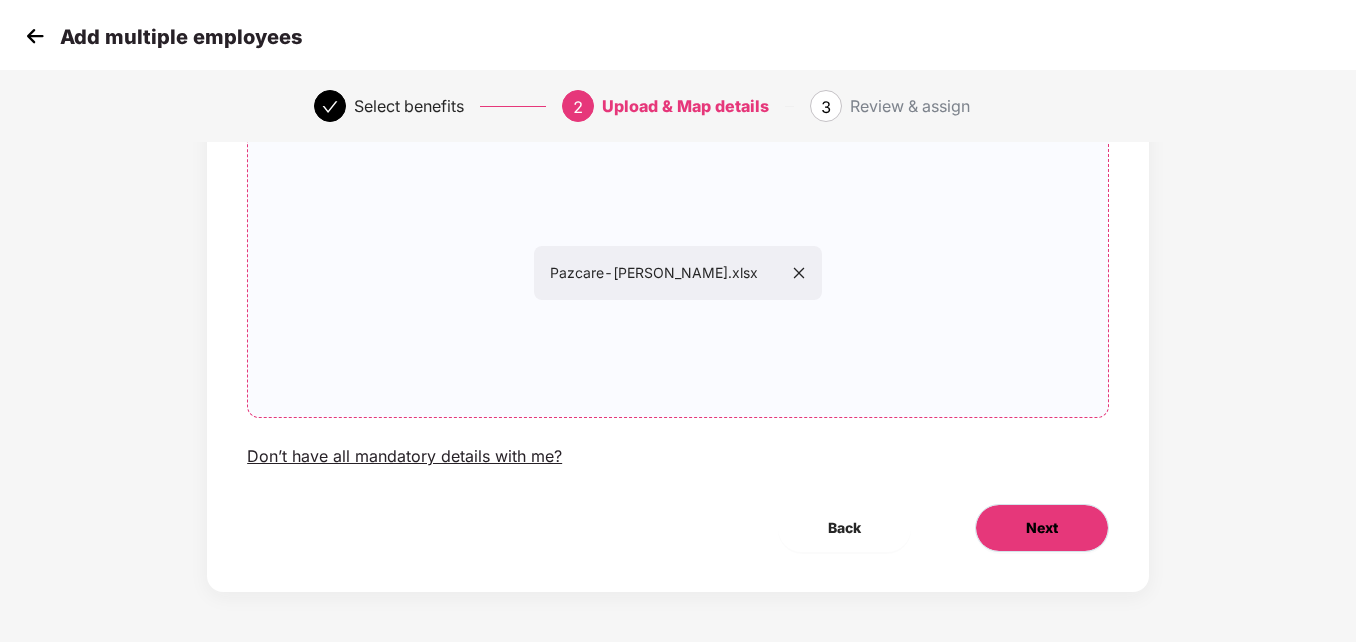 click on "Next" at bounding box center [1042, 528] 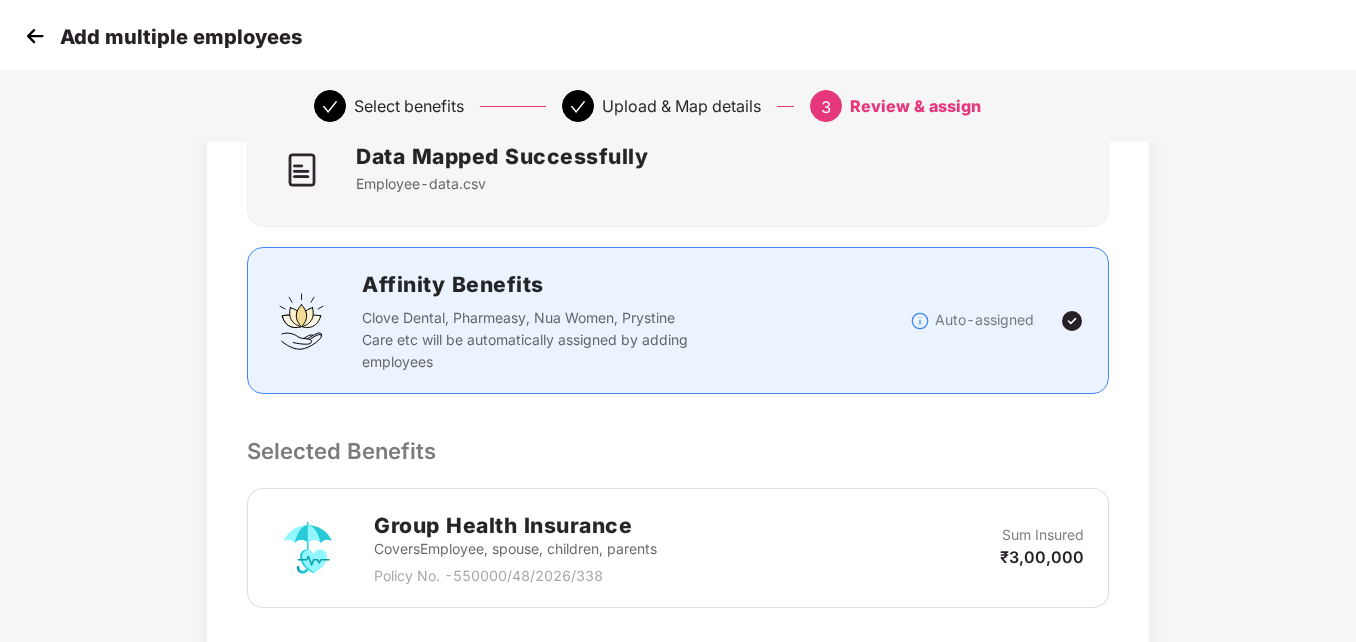 scroll, scrollTop: 0, scrollLeft: 0, axis: both 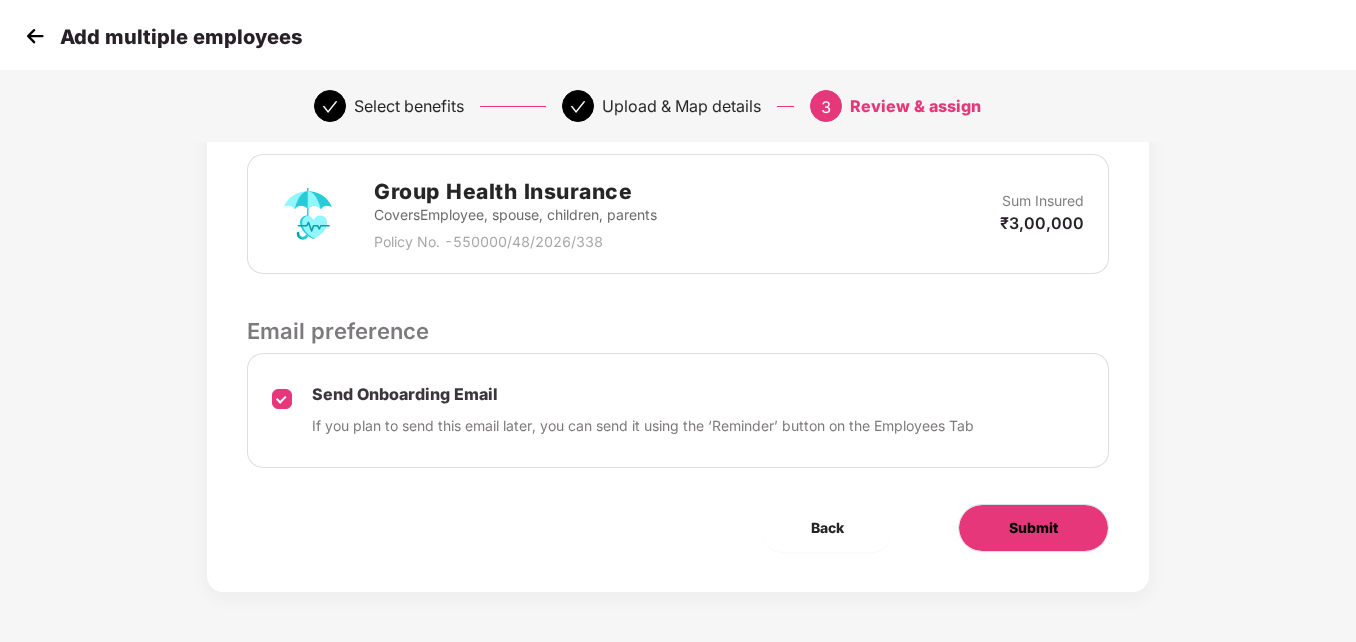 click on "Submit" at bounding box center (1033, 528) 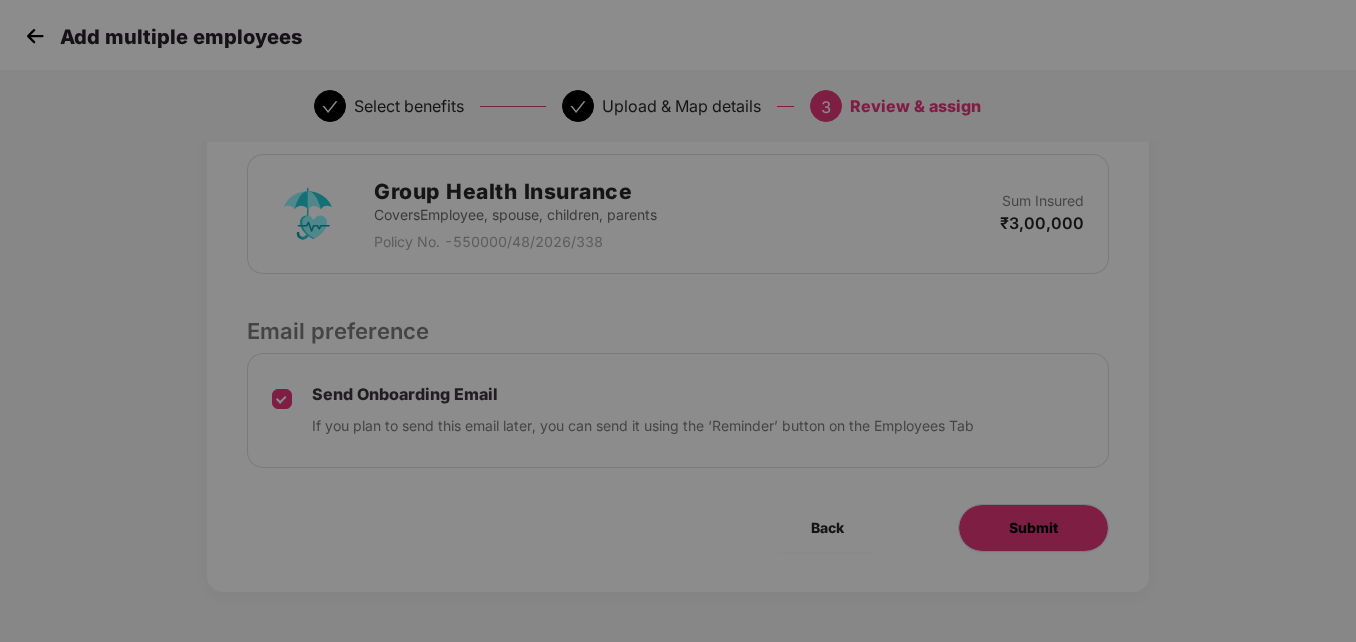 scroll, scrollTop: 0, scrollLeft: 0, axis: both 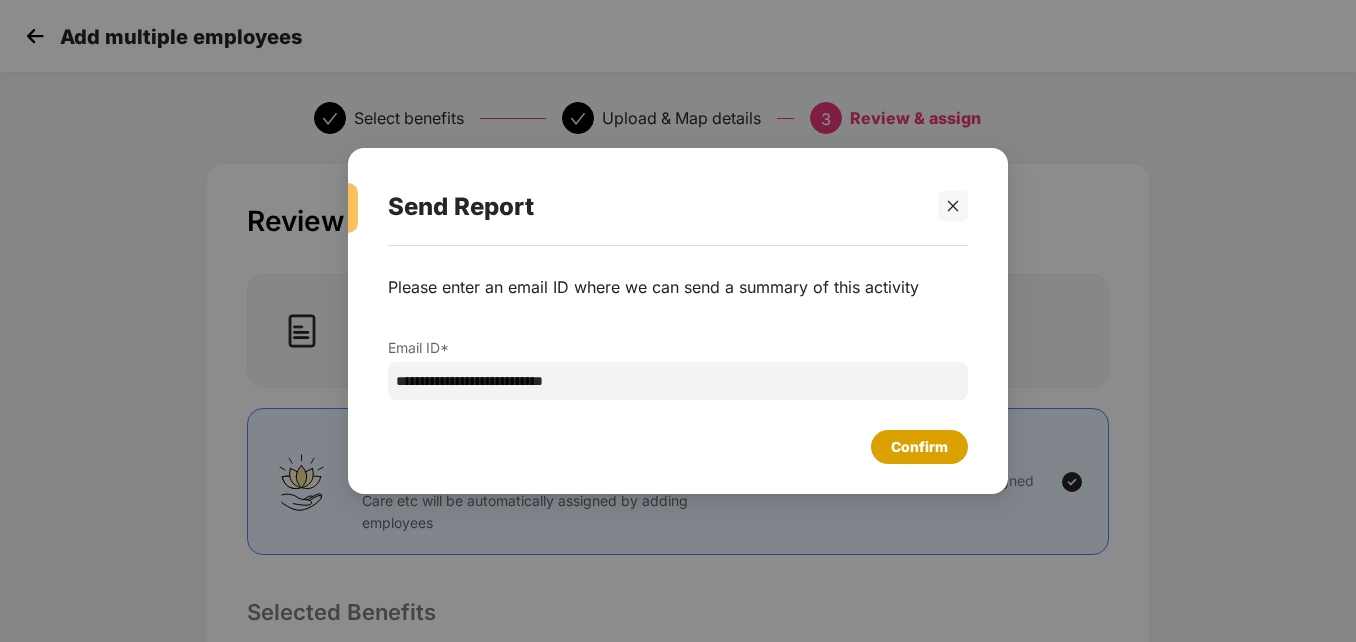click on "Confirm" at bounding box center (919, 447) 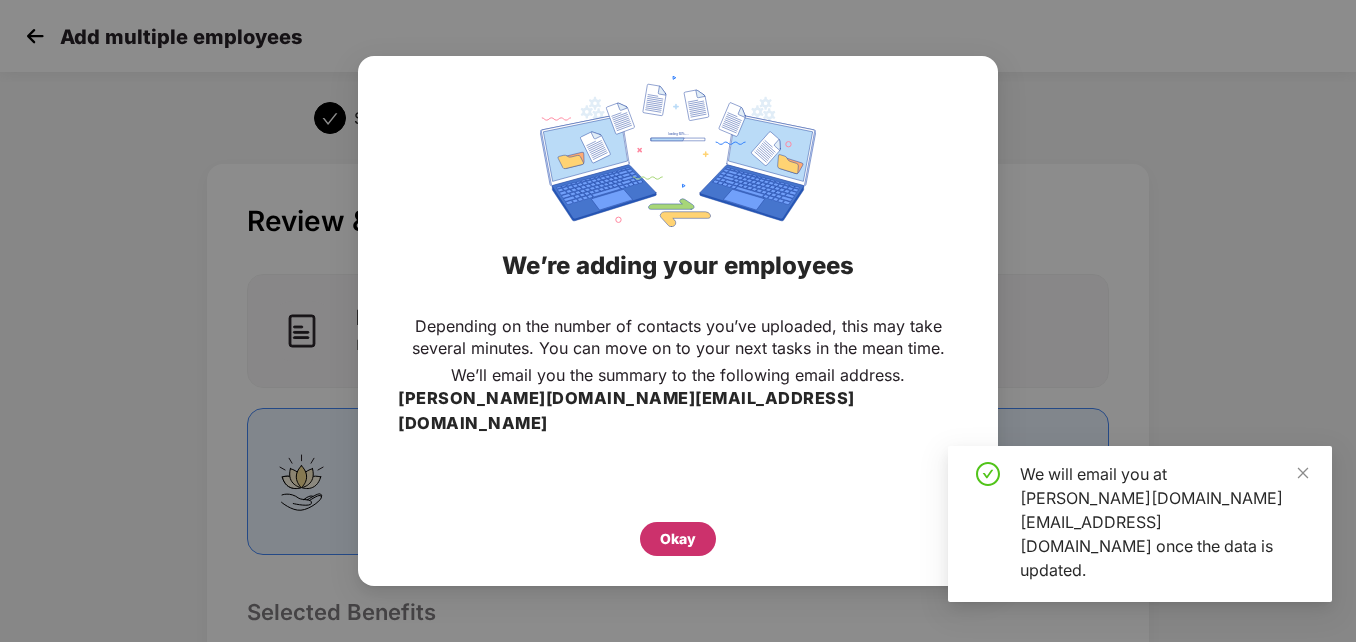 click on "Okay" at bounding box center [678, 539] 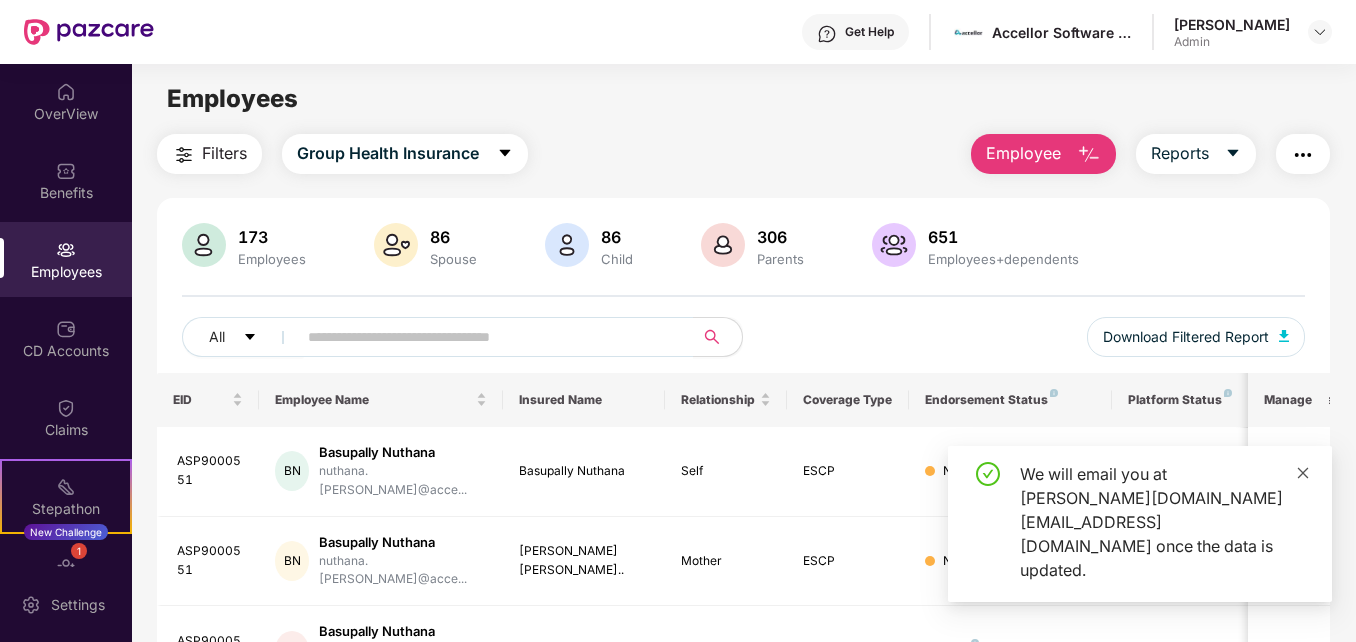 click 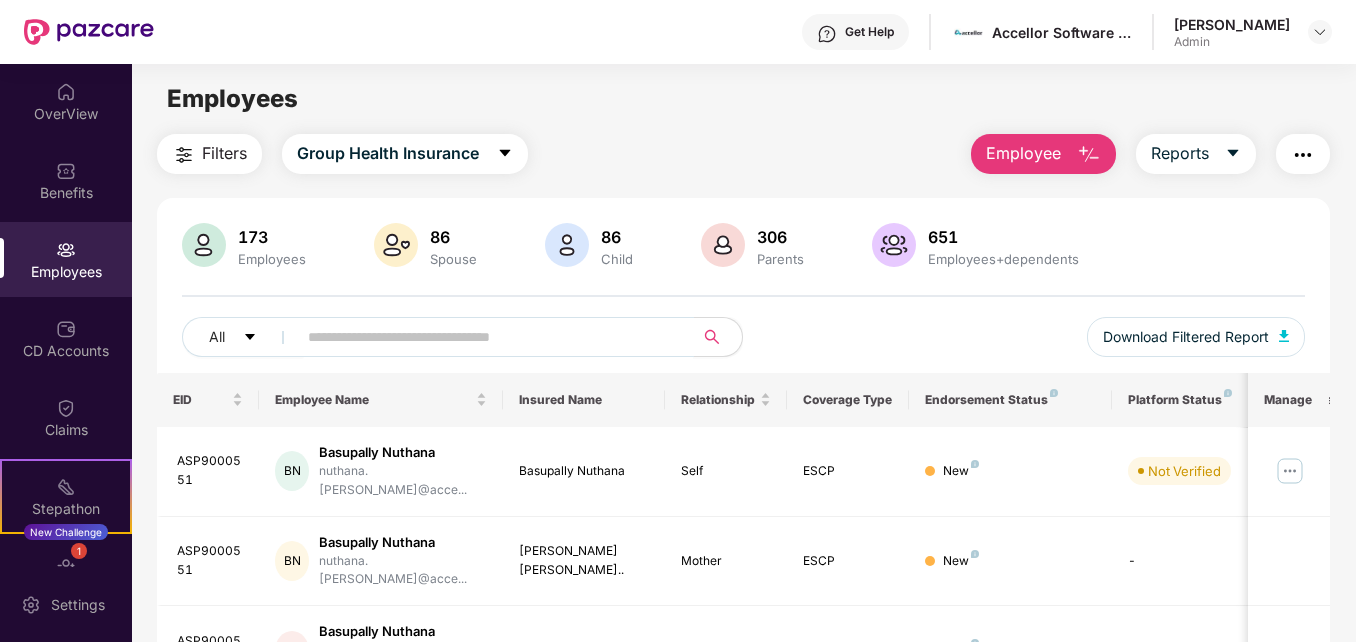 click at bounding box center [488, 337] 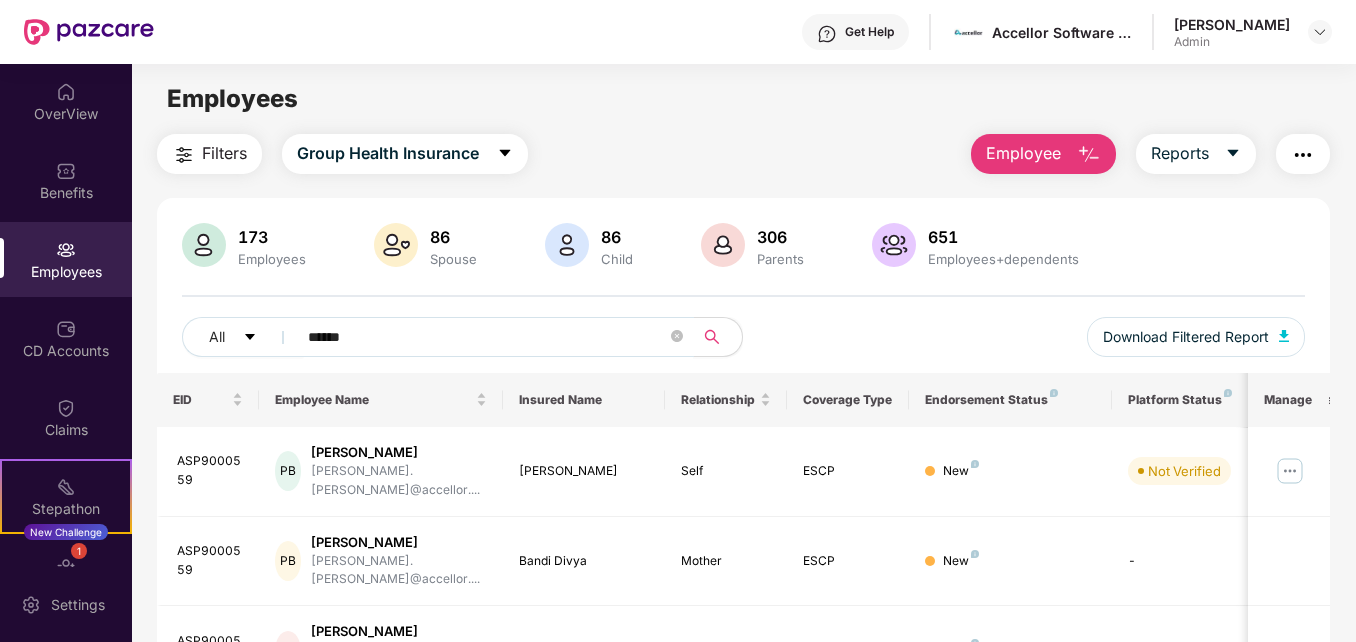 type on "******" 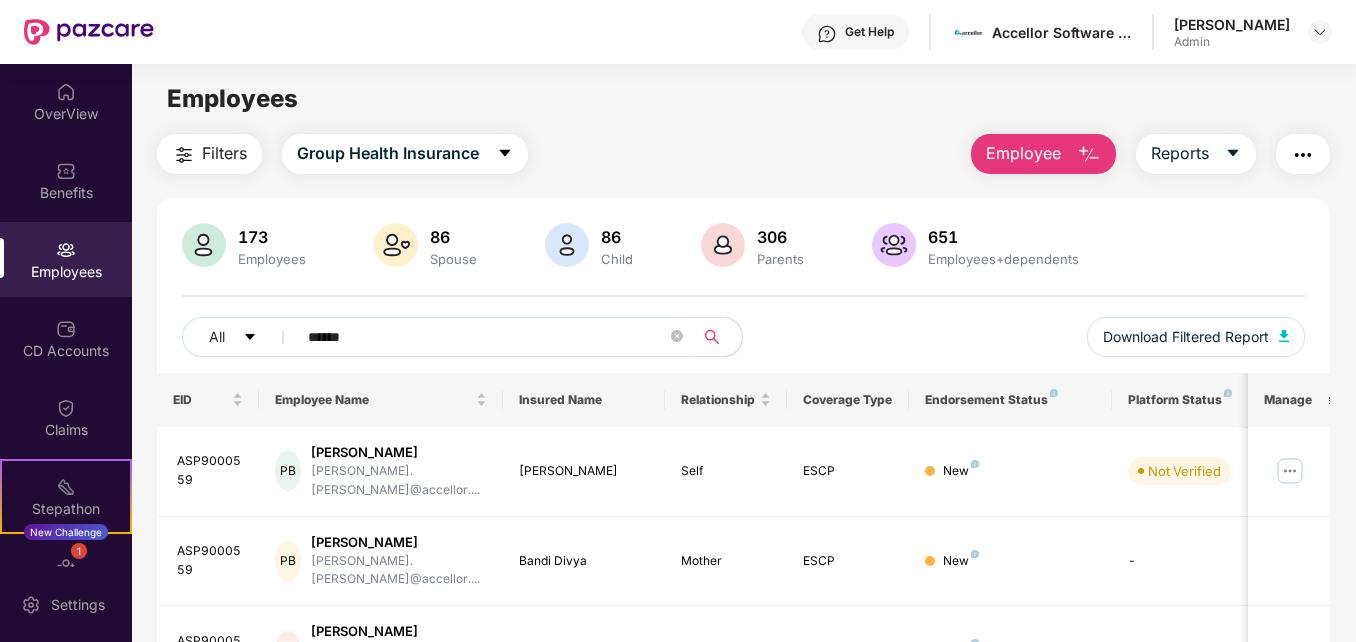 scroll, scrollTop: 76, scrollLeft: 0, axis: vertical 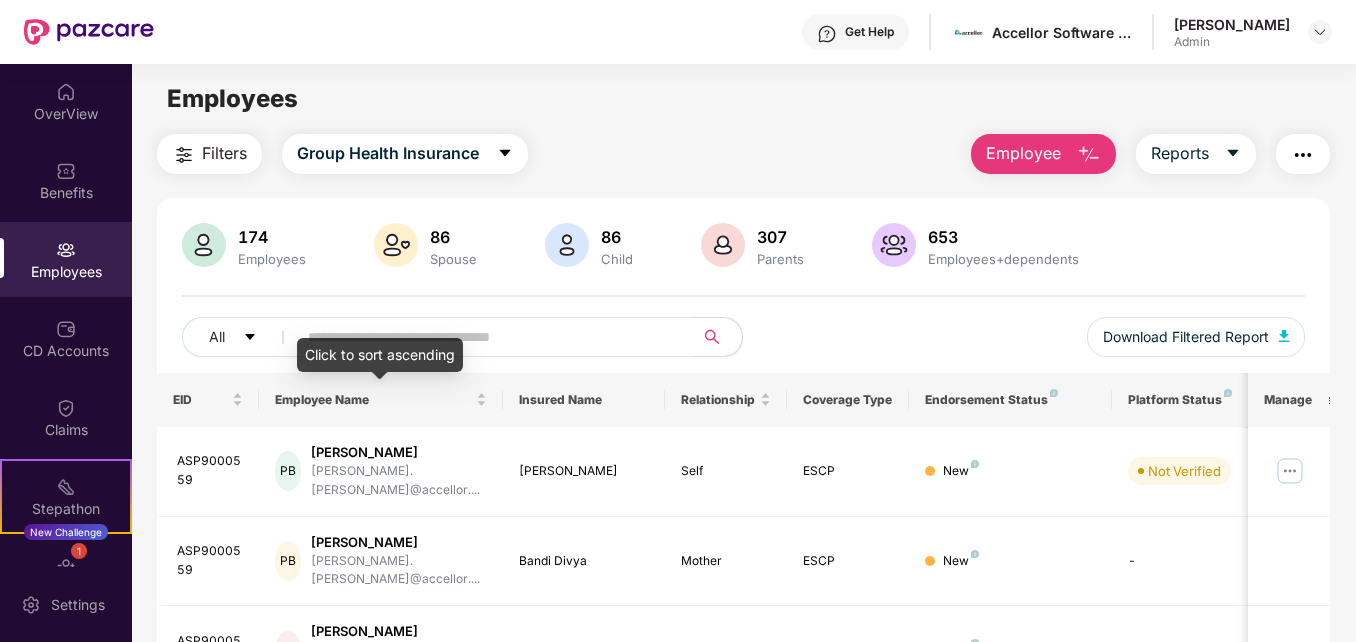 click on "Click to sort ascending" at bounding box center [380, 355] 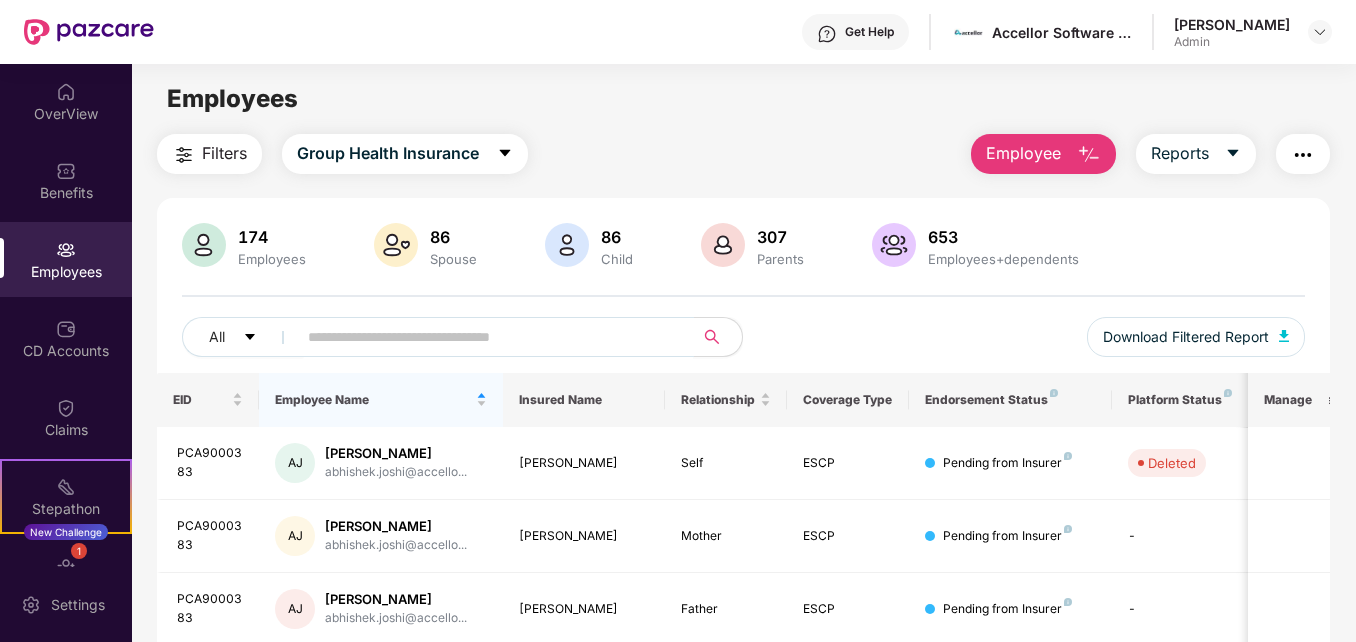 click at bounding box center (487, 337) 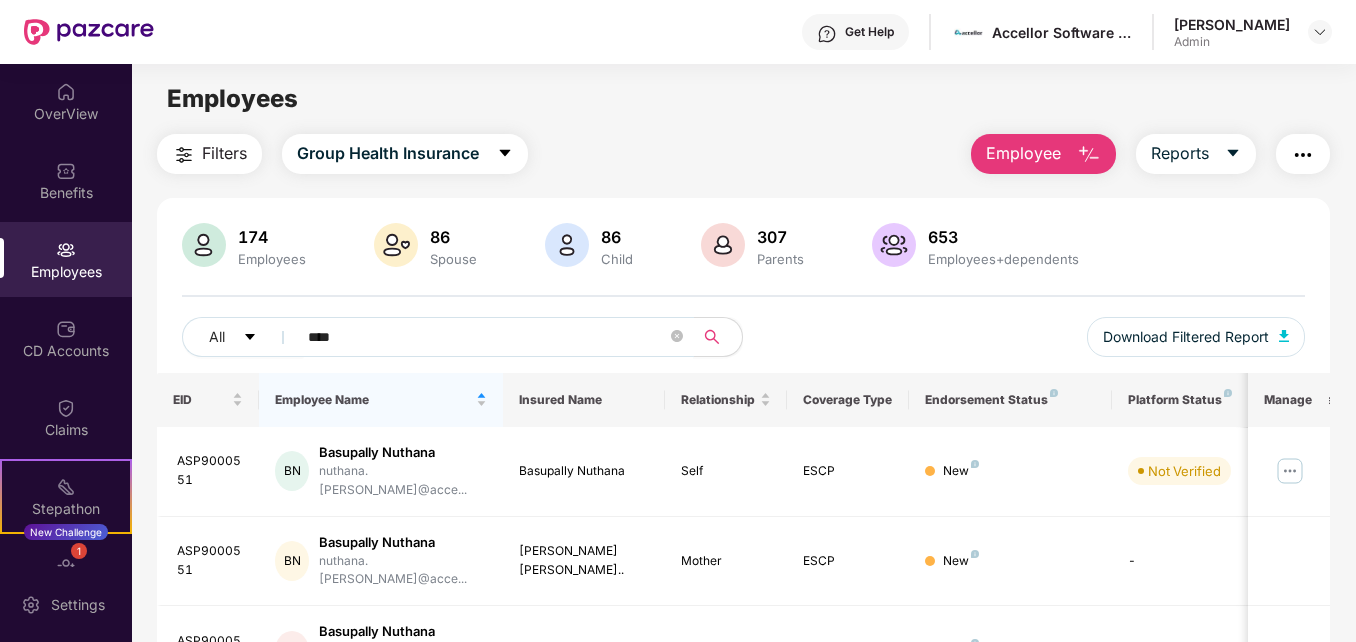 type on "****" 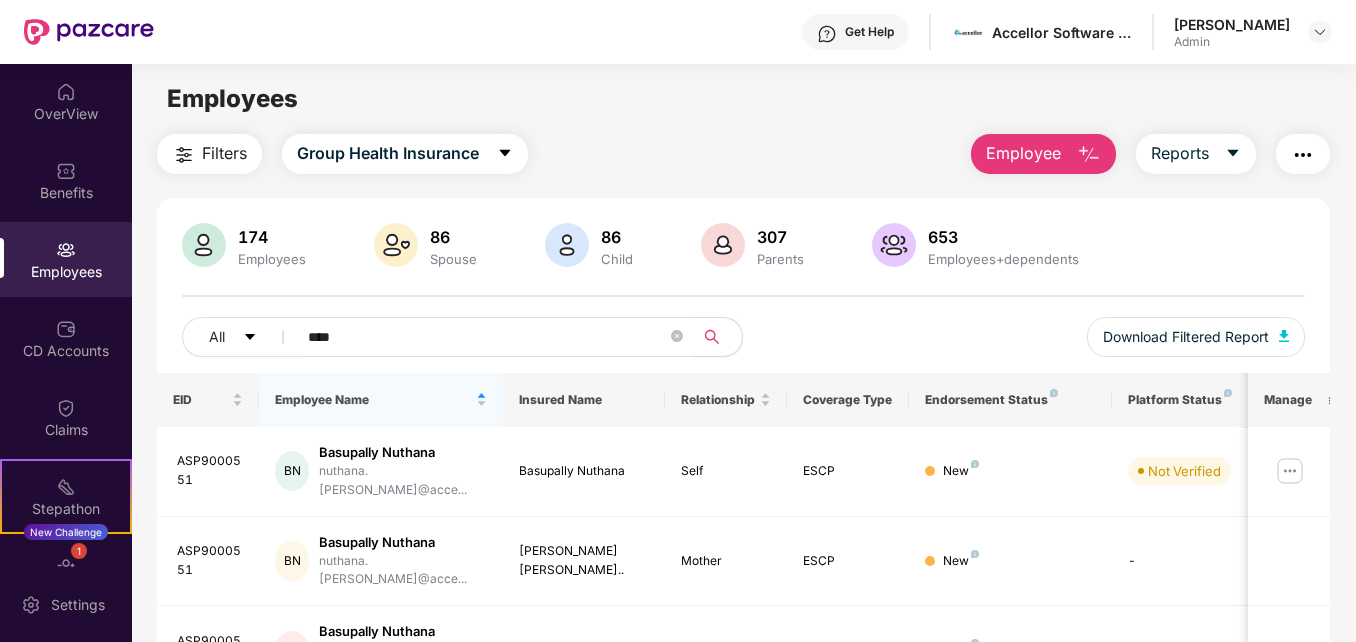 drag, startPoint x: 1353, startPoint y: 457, endPoint x: 1358, endPoint y: 552, distance: 95.131485 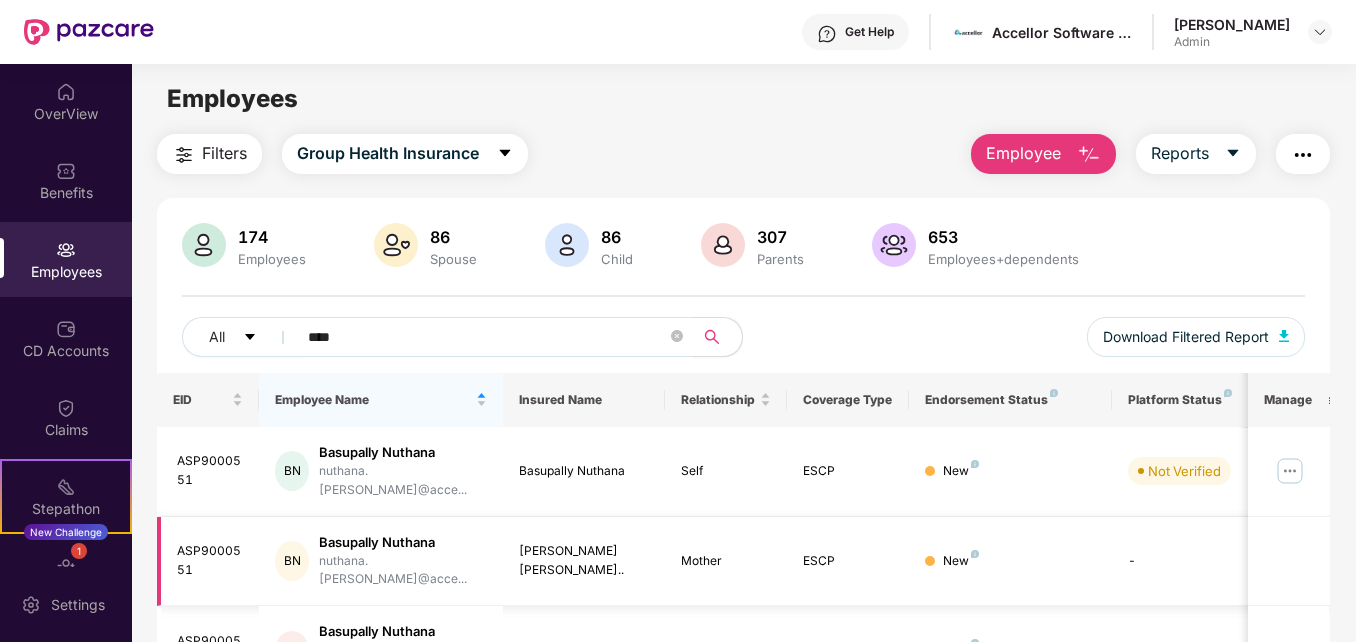 drag, startPoint x: 1358, startPoint y: 552, endPoint x: 1294, endPoint y: 541, distance: 64.93843 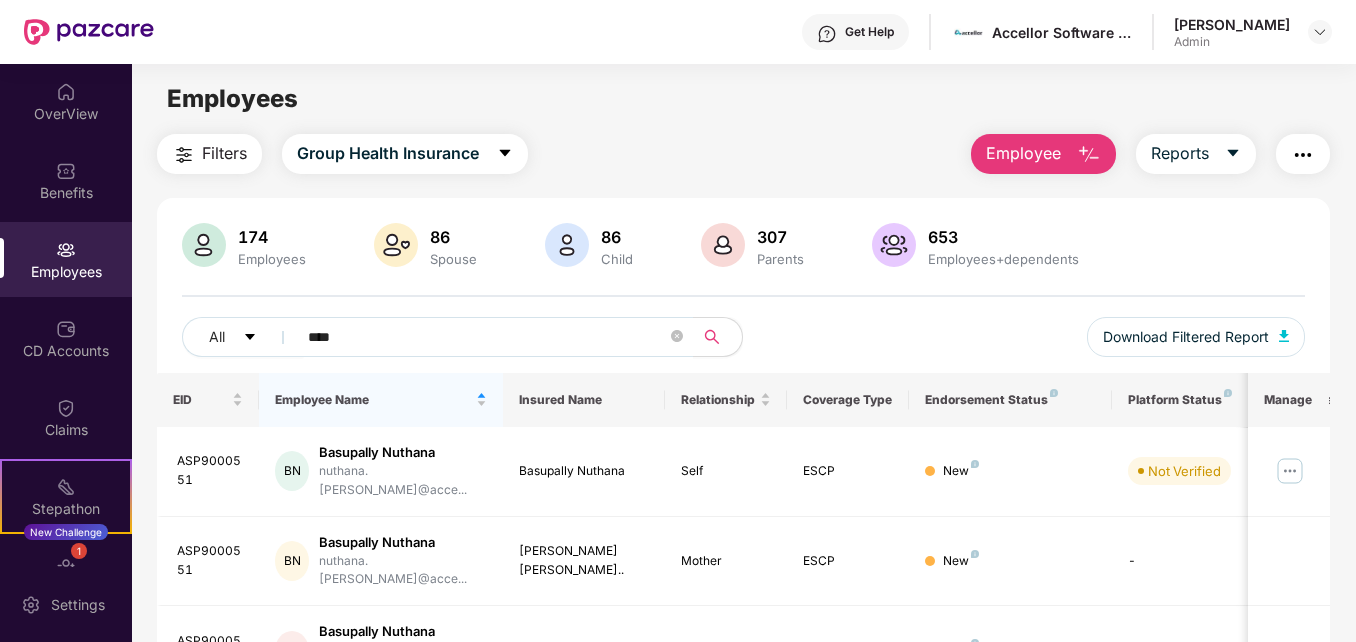 click on "Employee" at bounding box center (1023, 153) 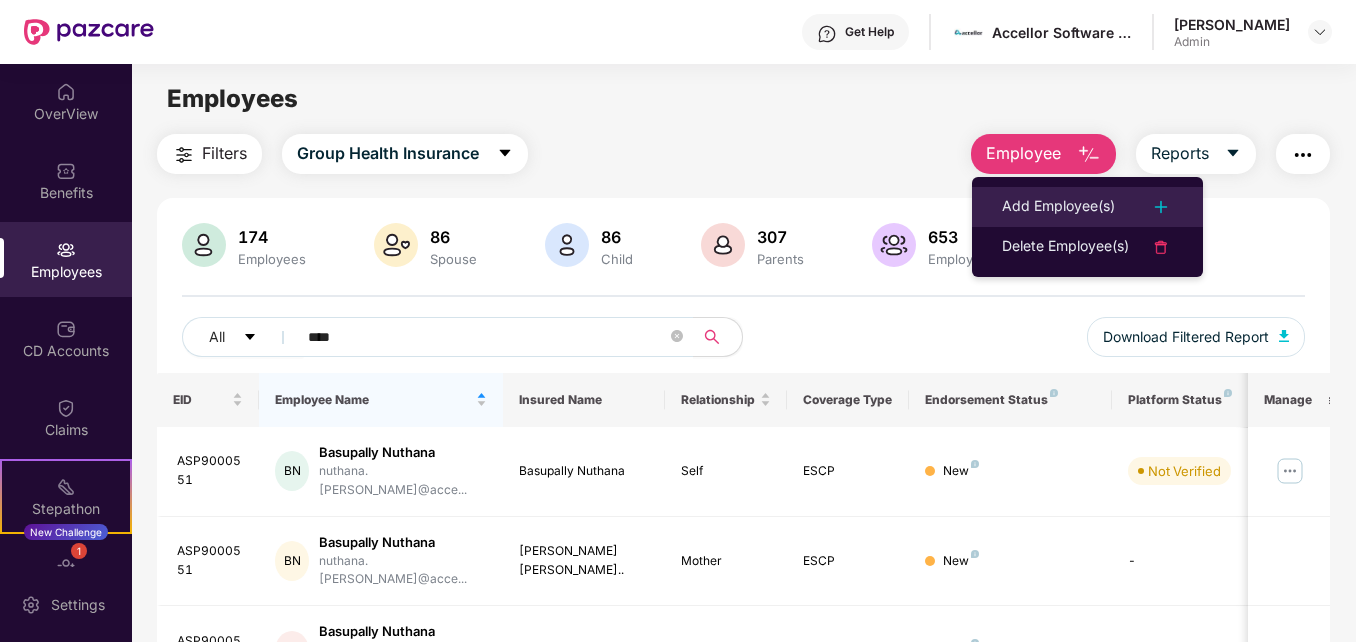 click on "Add Employee(s)" at bounding box center (1058, 207) 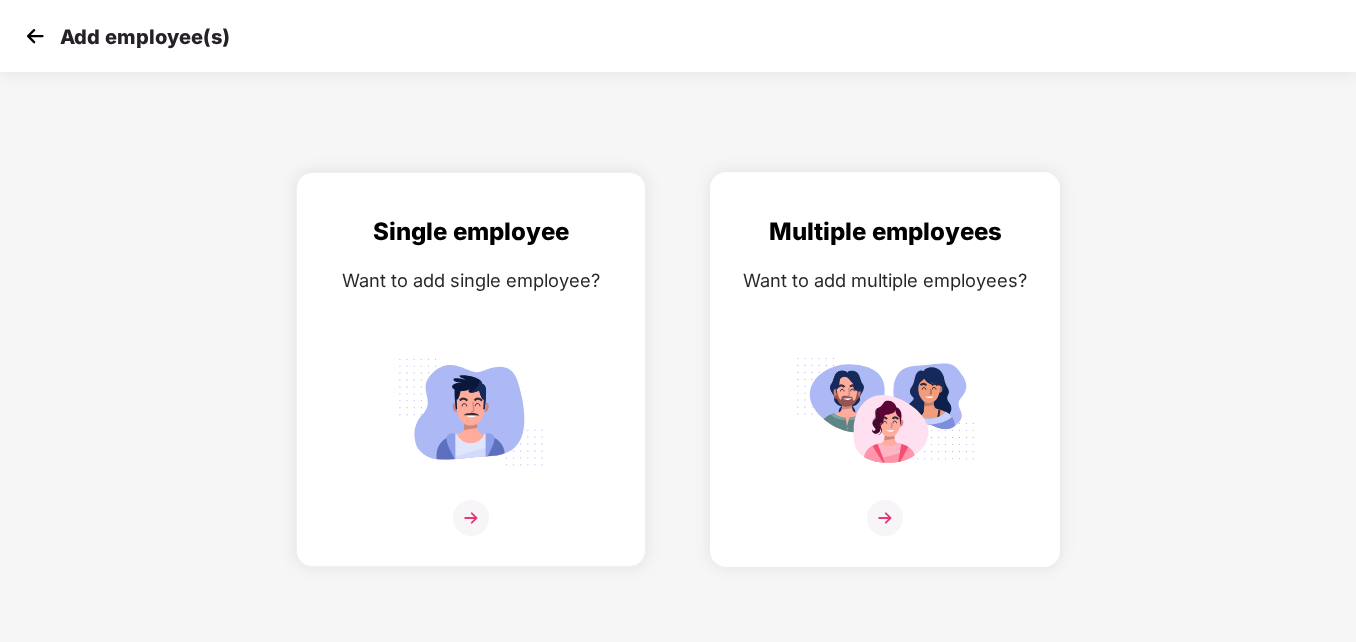 click at bounding box center [885, 411] 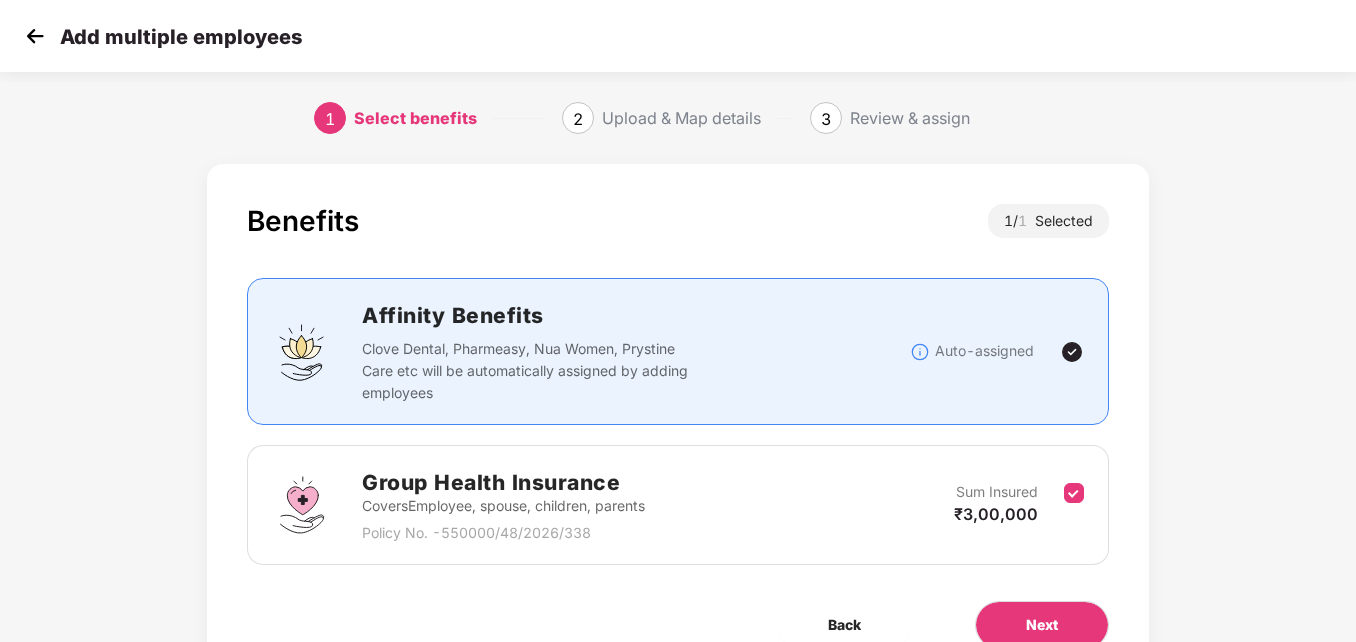scroll, scrollTop: 97, scrollLeft: 0, axis: vertical 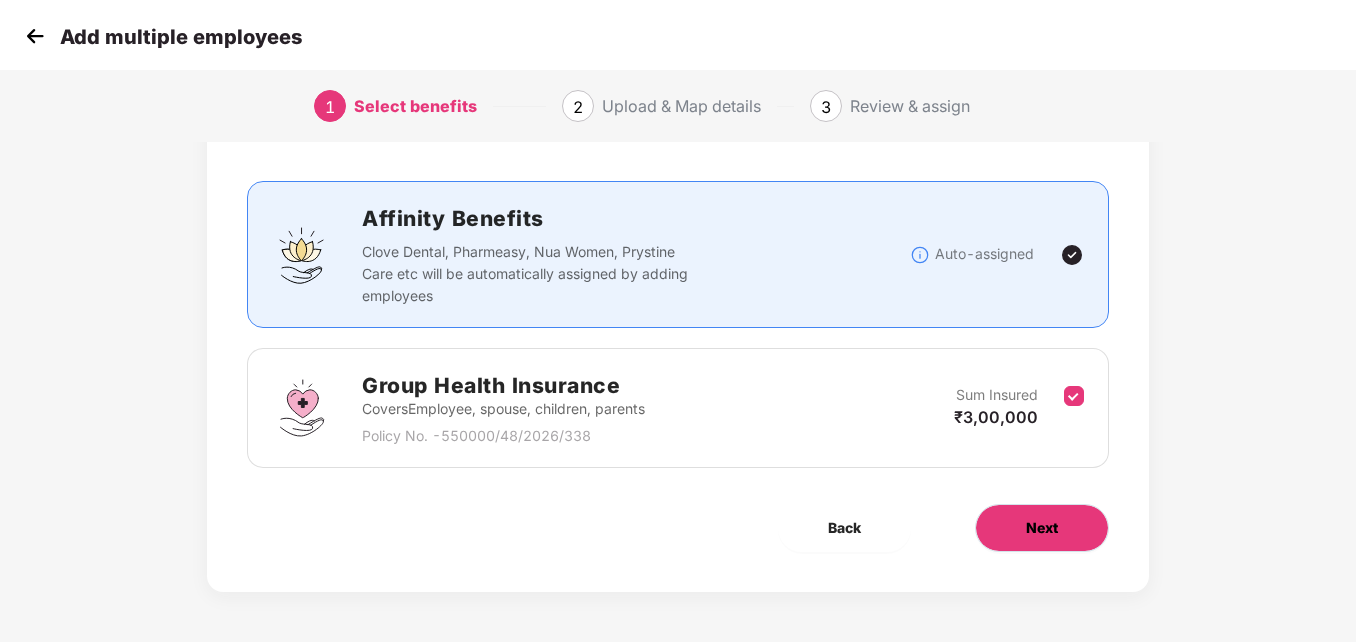 click on "Next" at bounding box center [1042, 528] 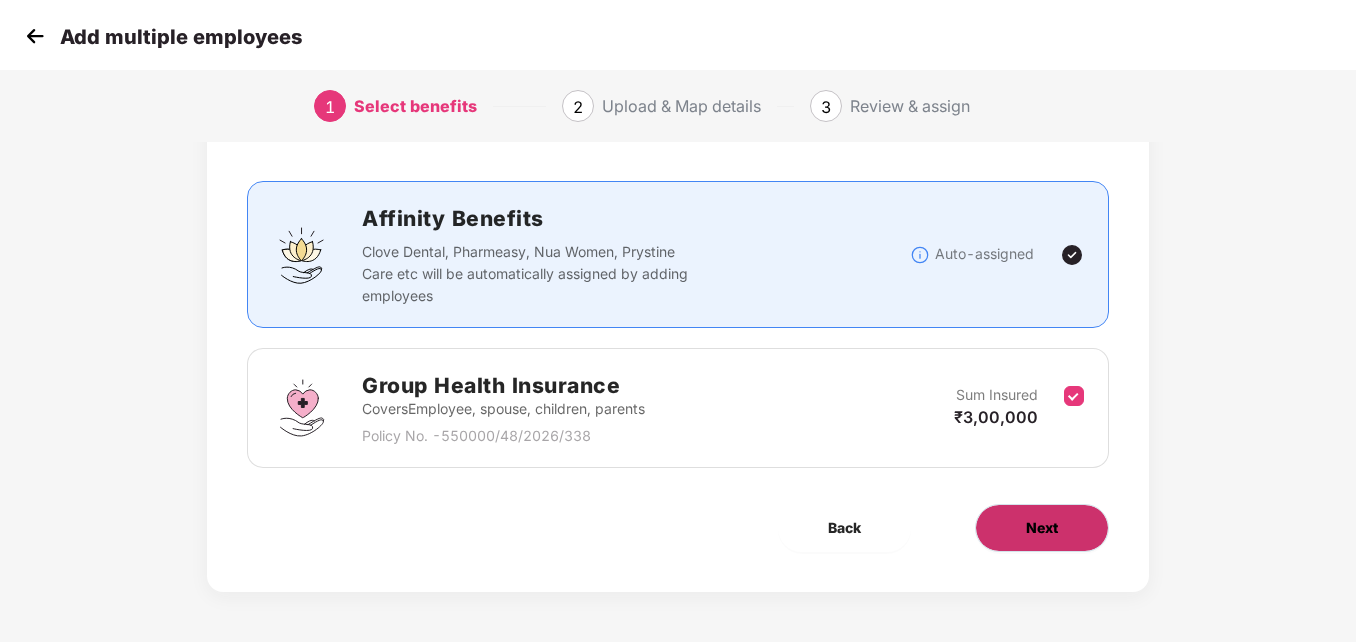 scroll, scrollTop: 0, scrollLeft: 0, axis: both 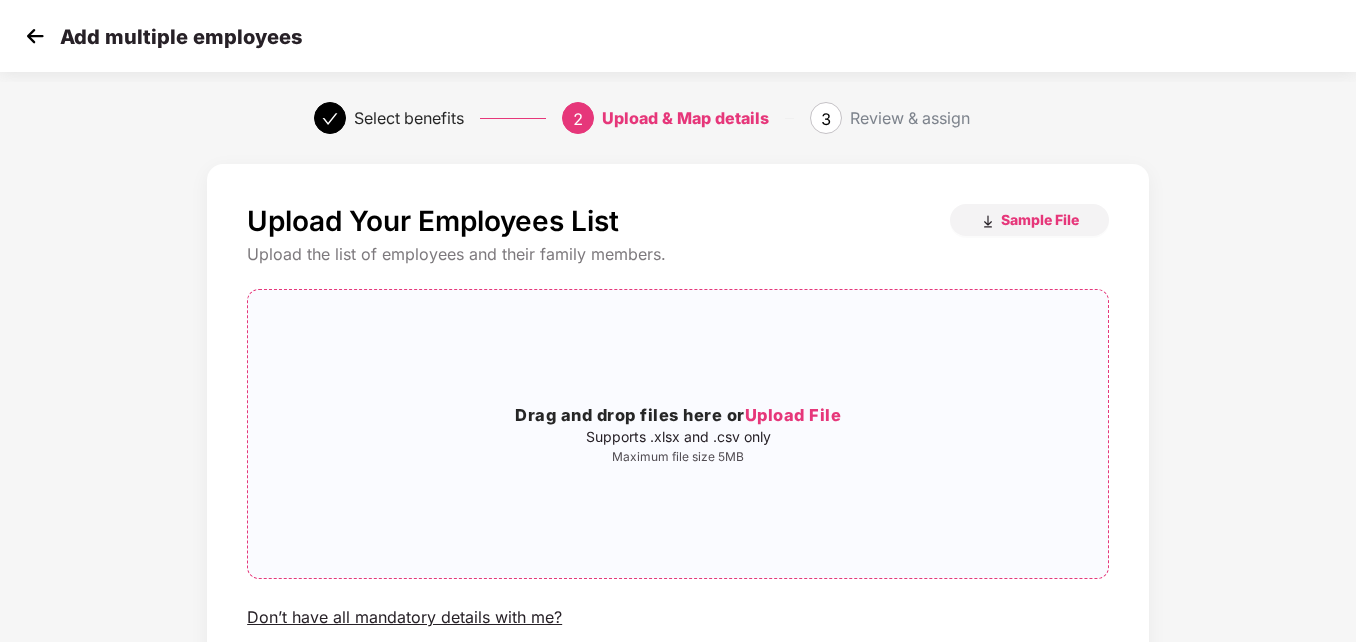 click on "Upload File" at bounding box center [793, 415] 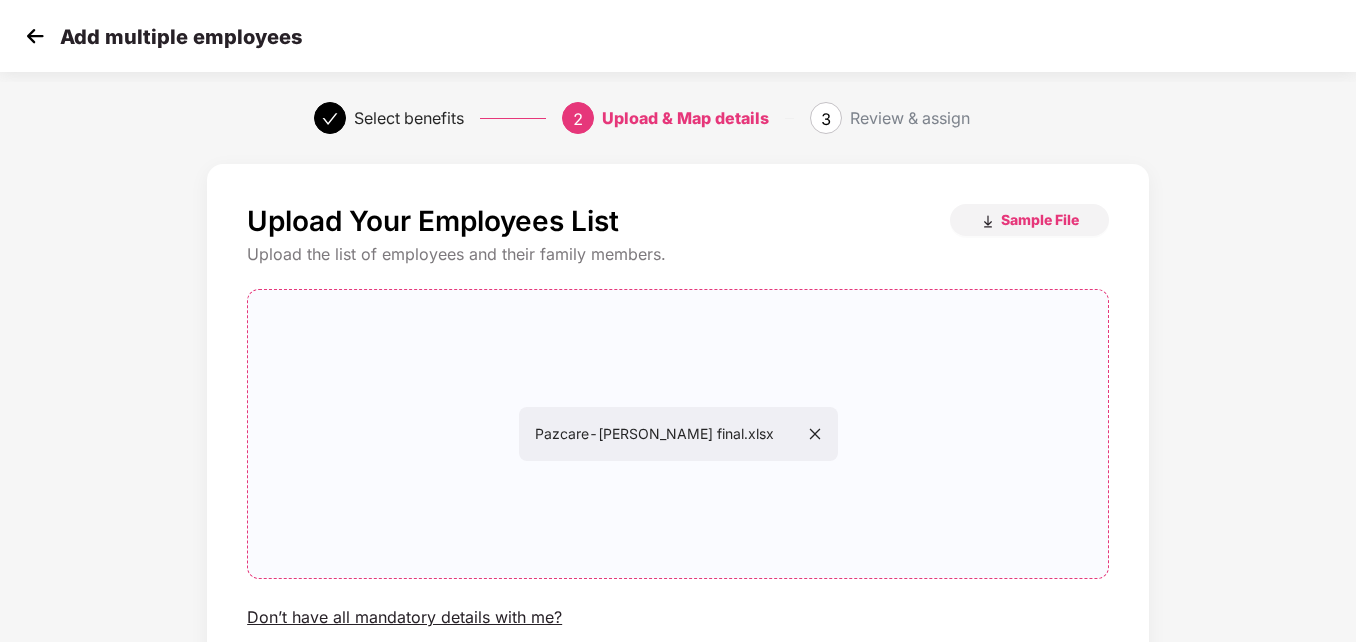 drag, startPoint x: 1355, startPoint y: 332, endPoint x: 1361, endPoint y: 525, distance: 193.09325 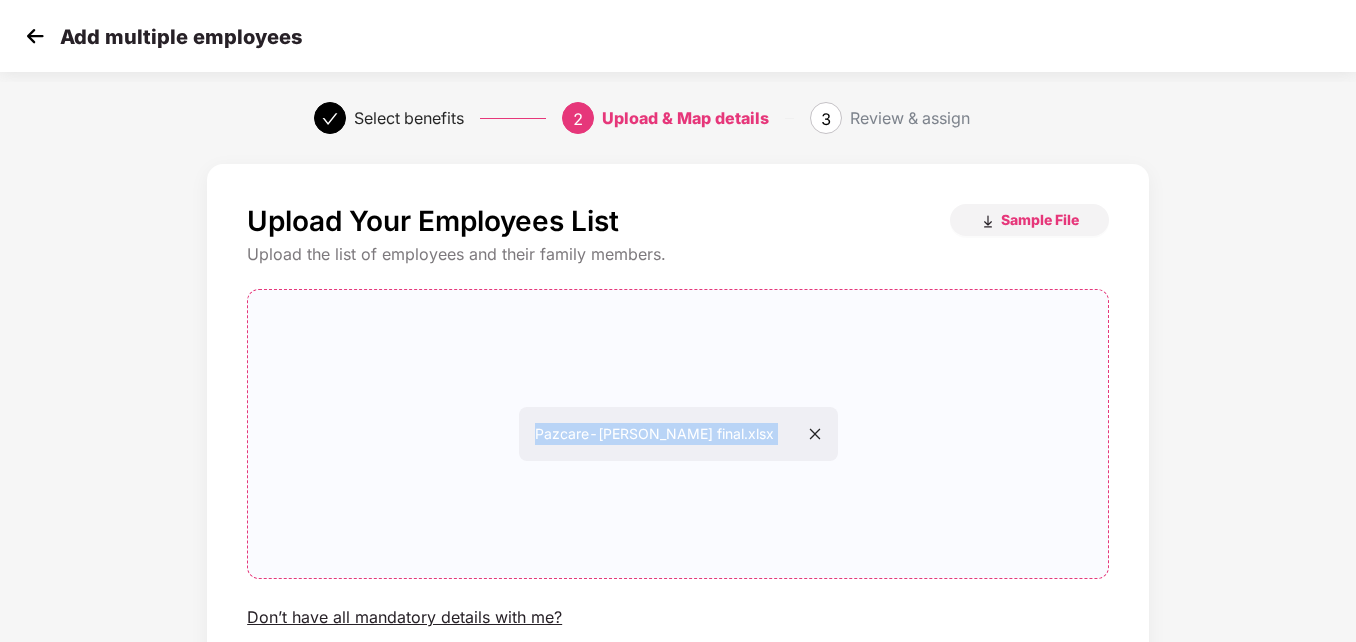 click on "Upload Your Employees List Sample File Upload the list of employees and their family members. Pazcare-[PERSON_NAME] final.xlsx   Pazcare-[PERSON_NAME] final.xlsx Don’t have all mandatory details with me? Back Next" at bounding box center (678, 478) 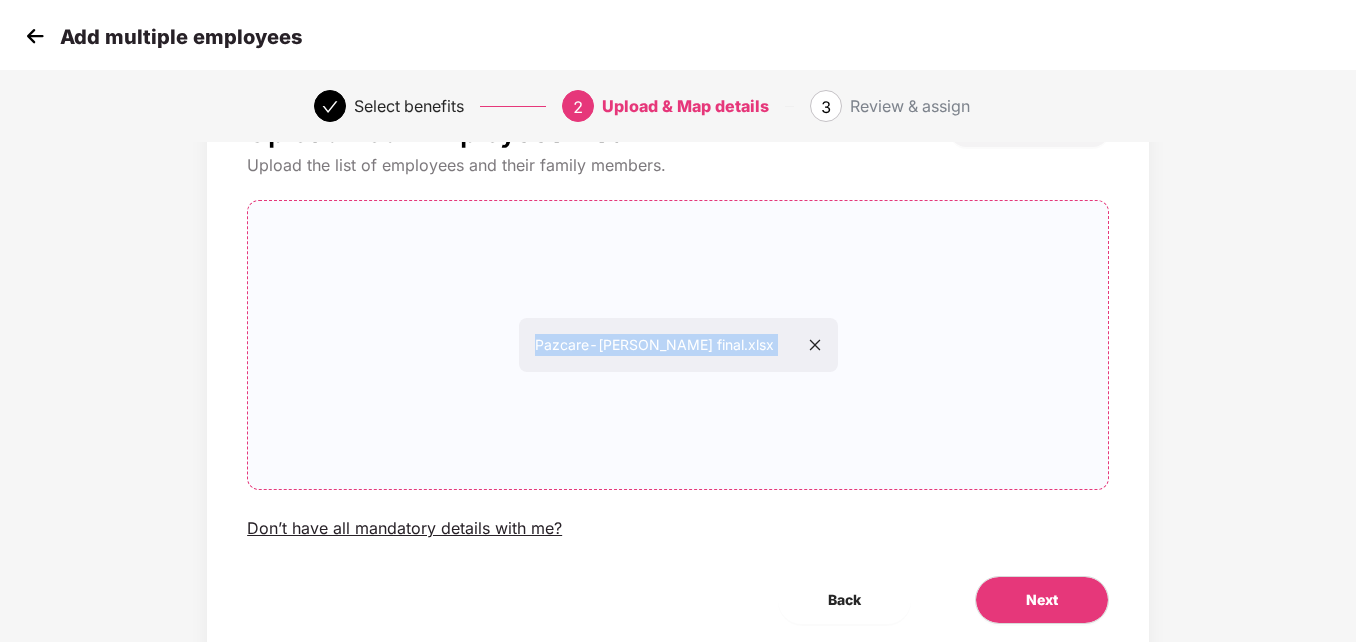 scroll, scrollTop: 161, scrollLeft: 0, axis: vertical 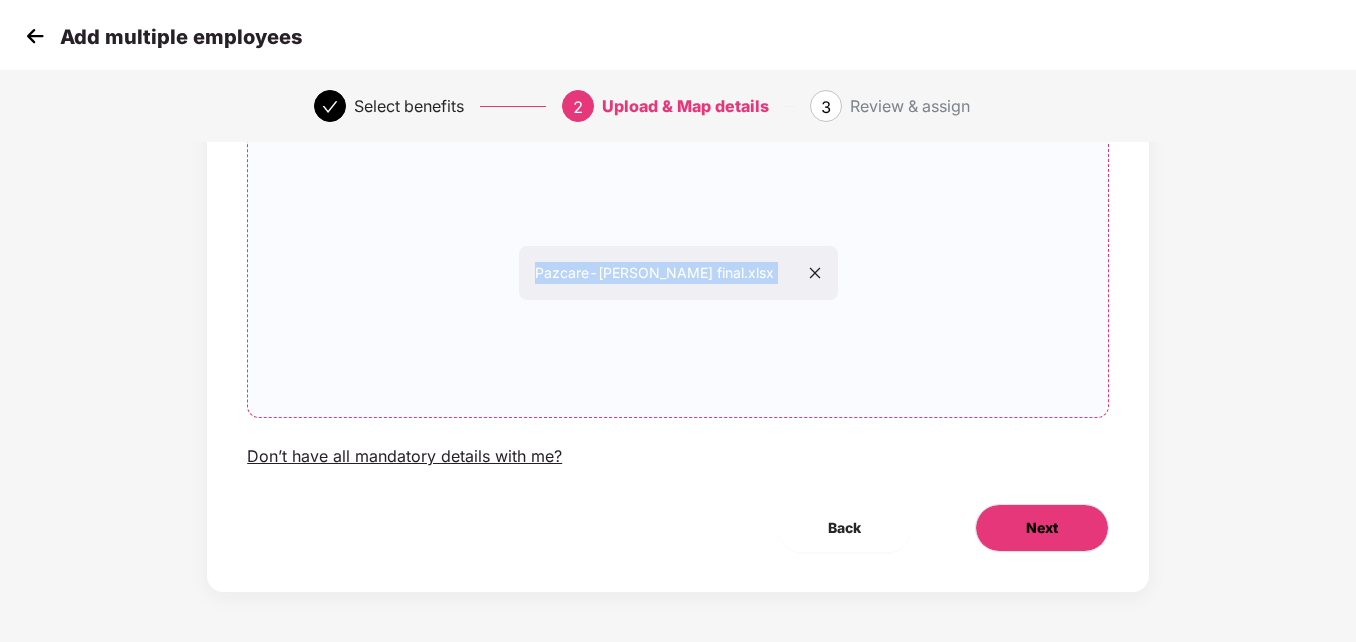 click on "Next" at bounding box center (1042, 528) 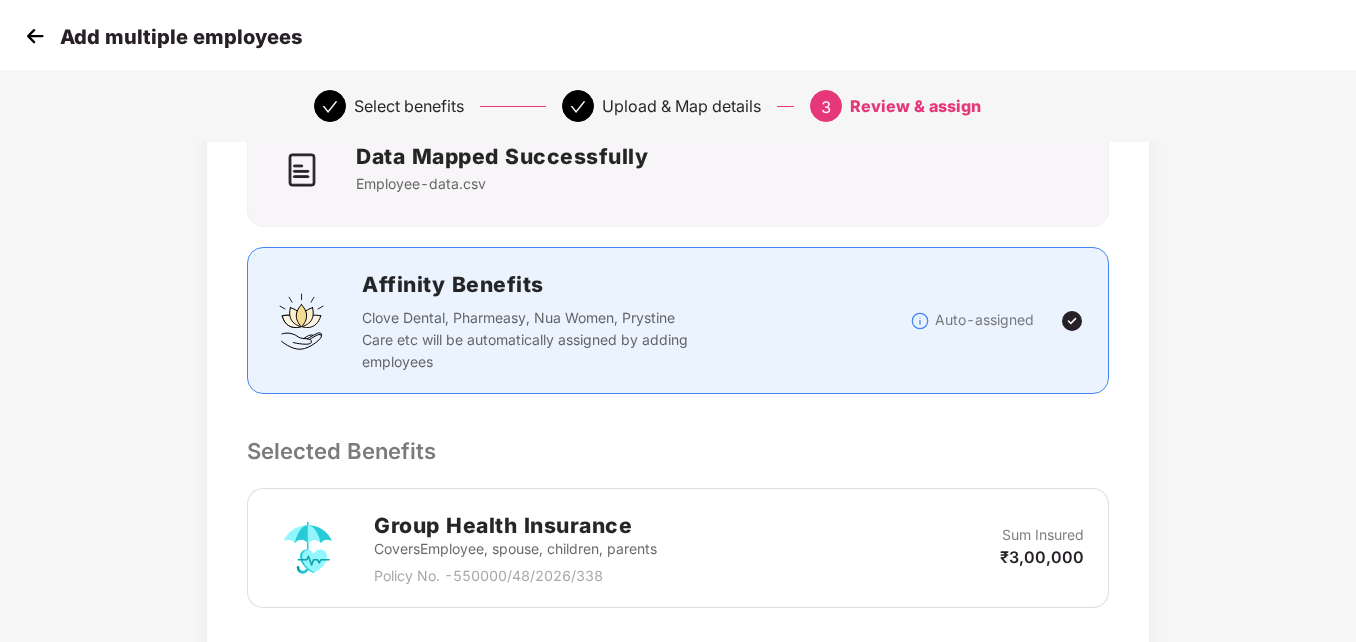 scroll, scrollTop: 0, scrollLeft: 0, axis: both 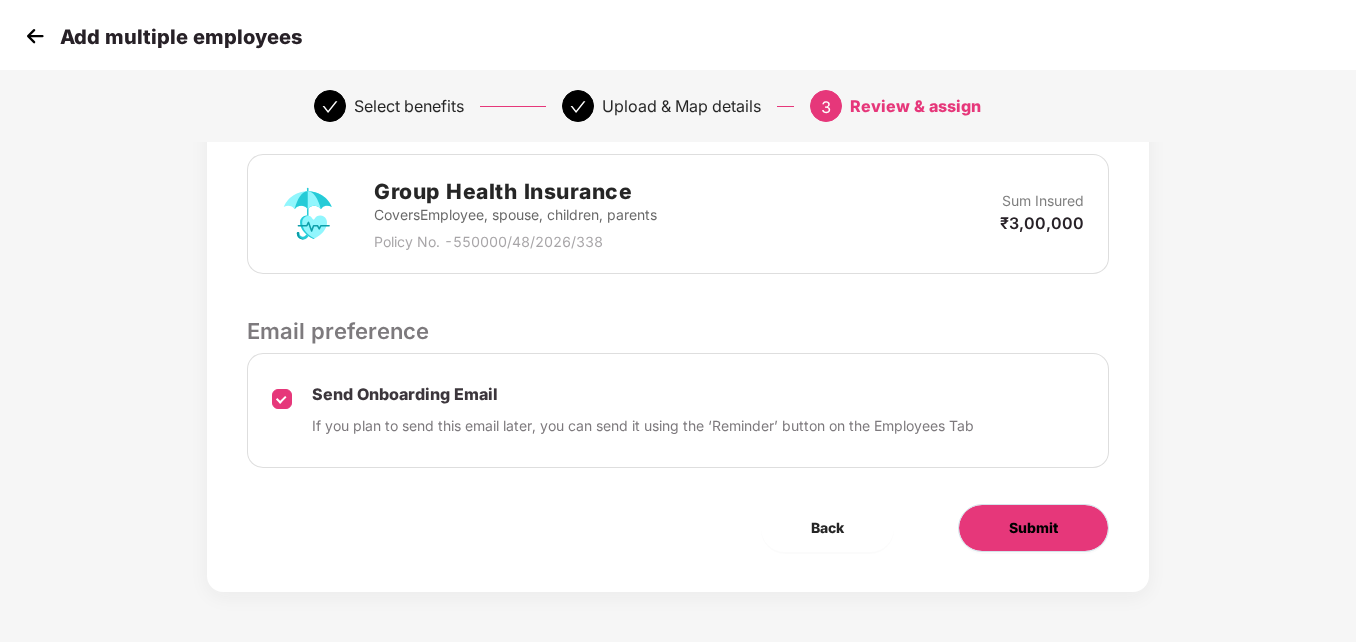 click on "Submit" at bounding box center (1033, 528) 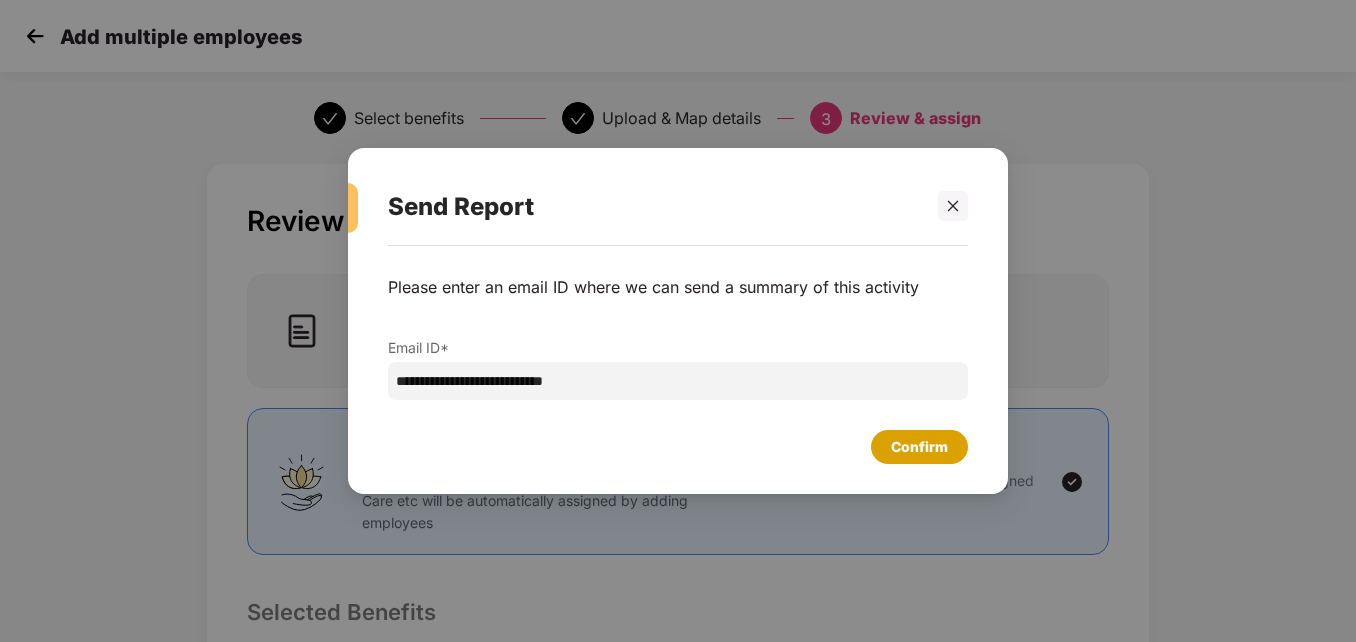 click on "Confirm" at bounding box center [919, 447] 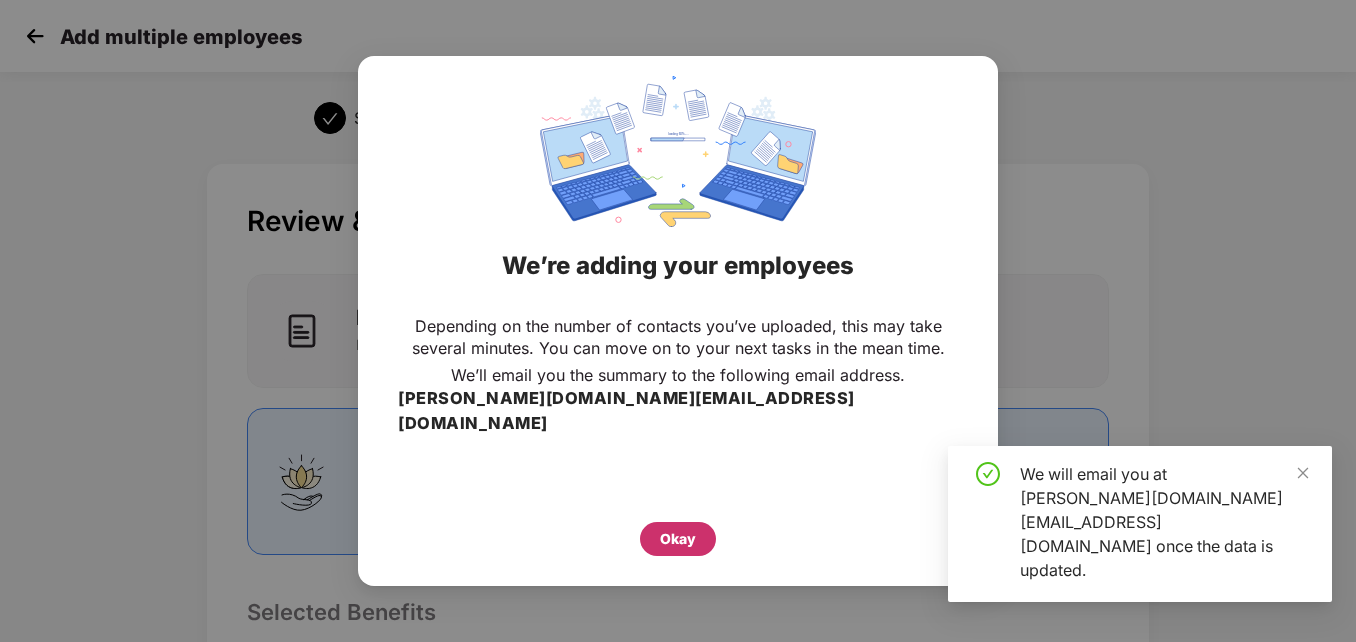 click on "Okay" at bounding box center (678, 539) 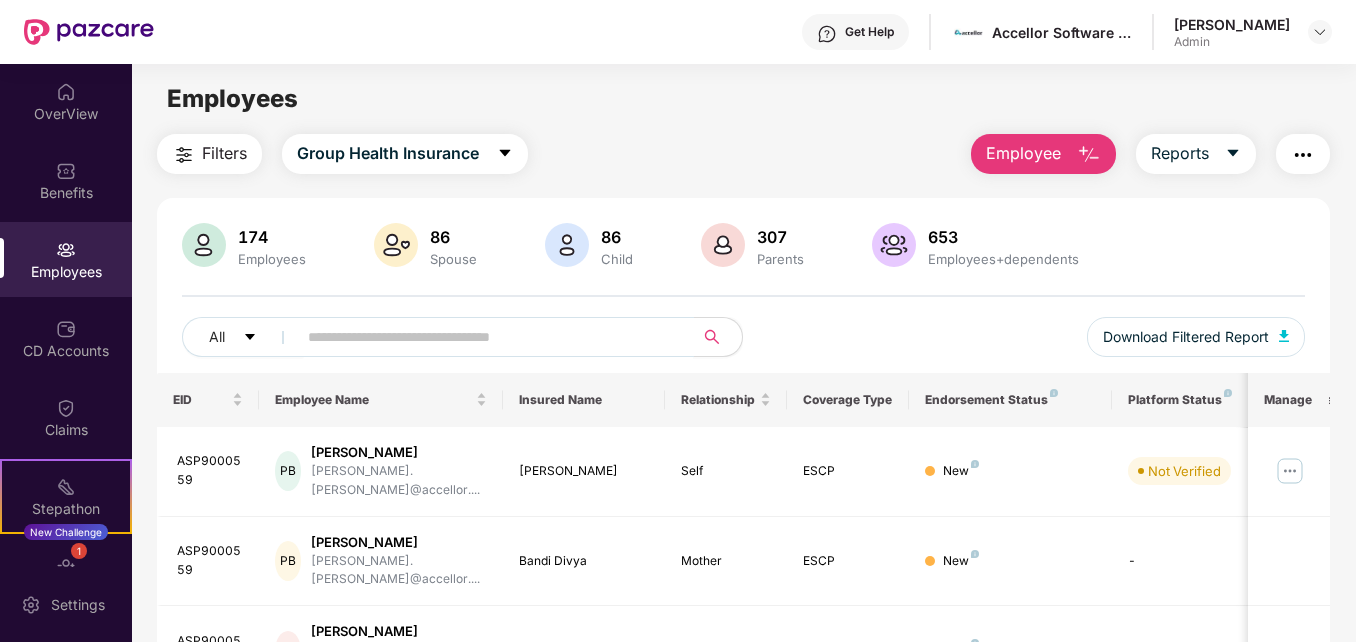 click at bounding box center [487, 337] 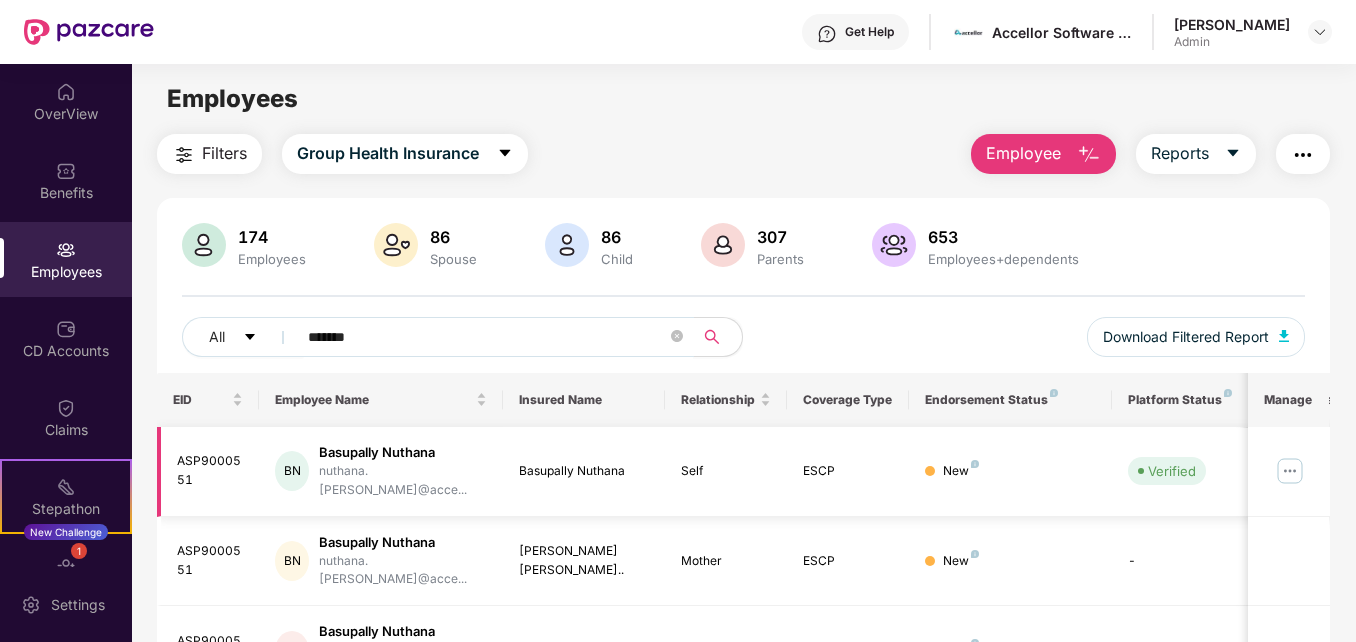type on "*******" 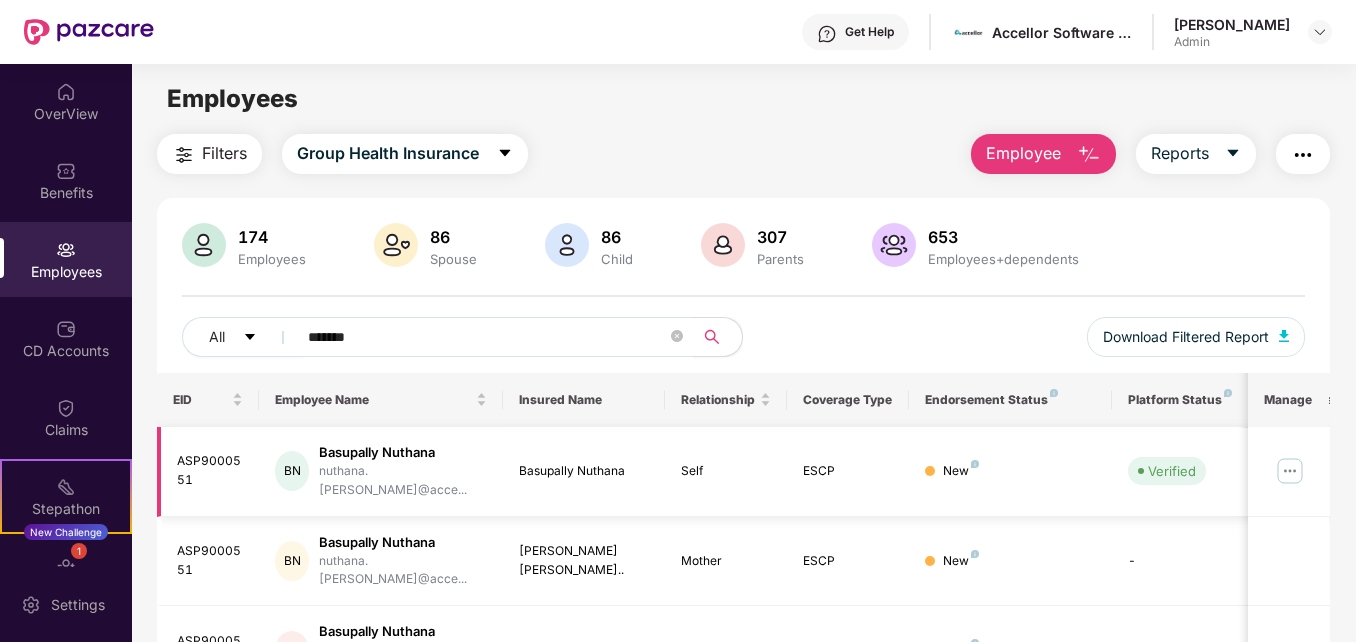 click at bounding box center (1290, 471) 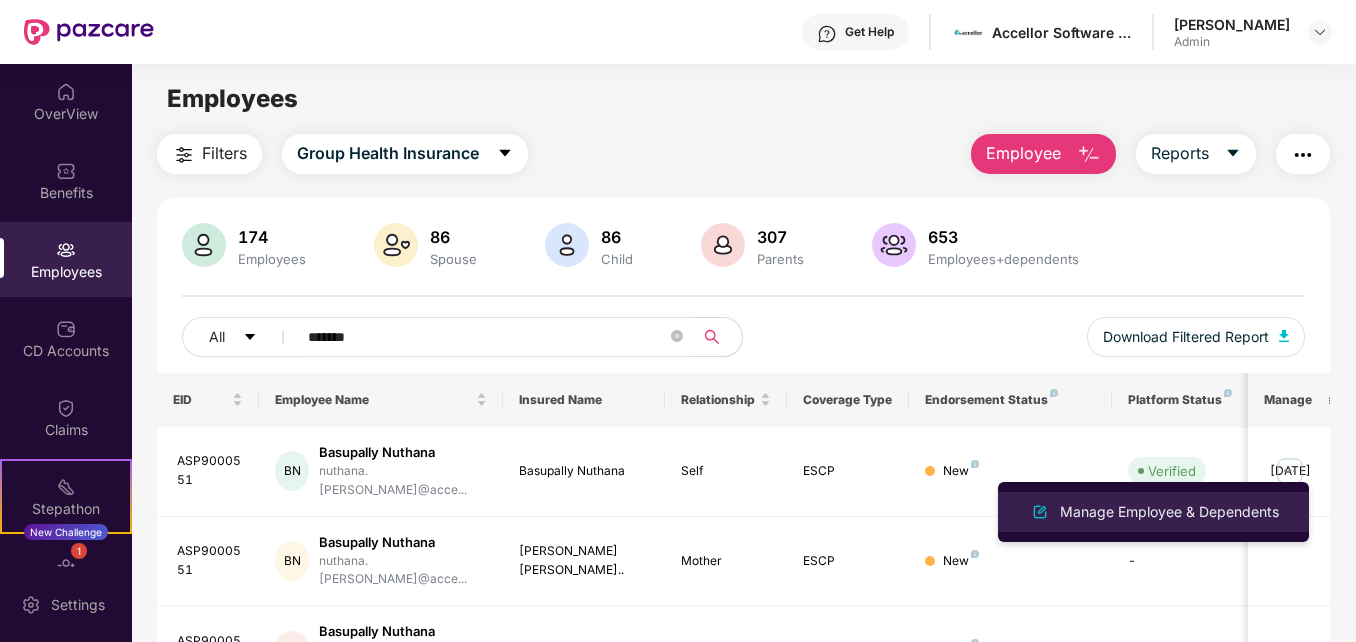 click on "Manage Employee & Dependents" at bounding box center [1169, 512] 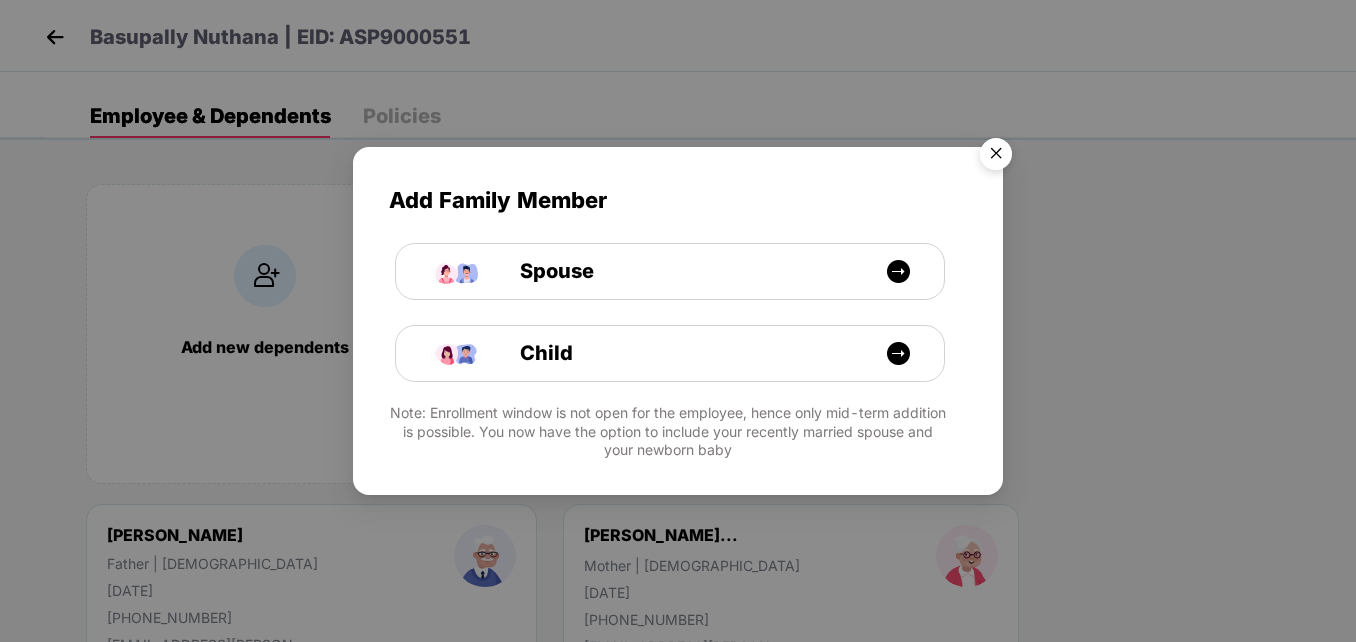 click at bounding box center [996, 157] 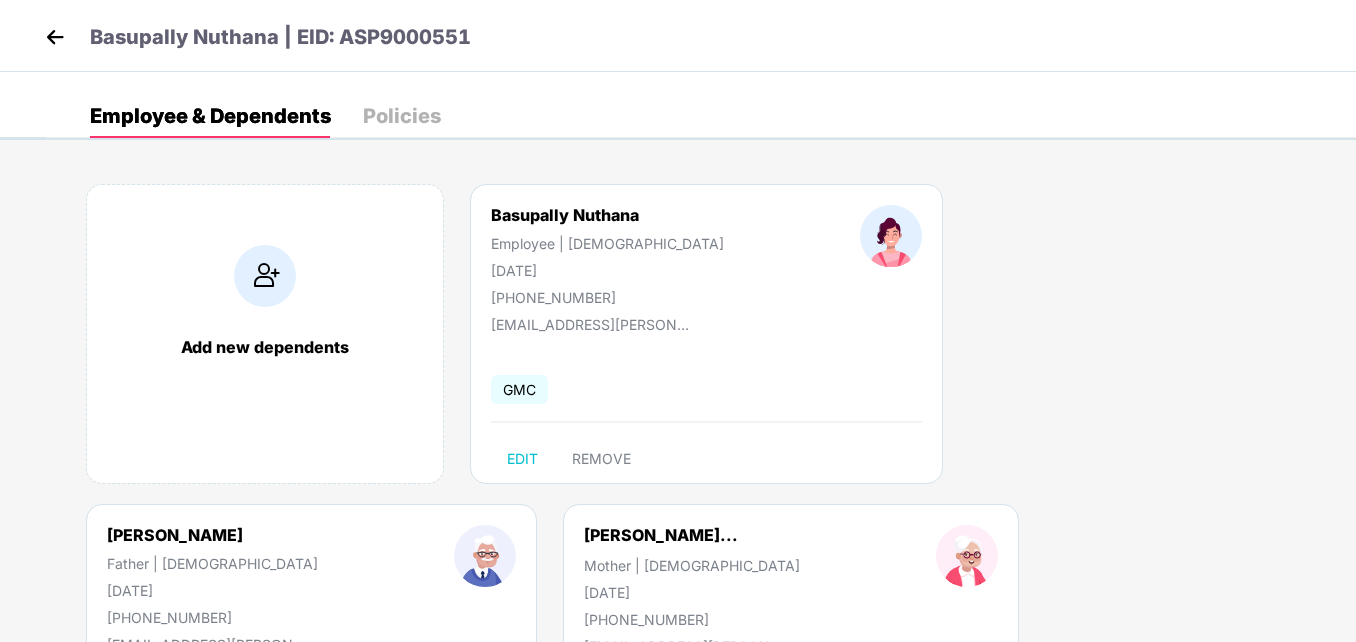 click on "EDIT" at bounding box center [138, 779] 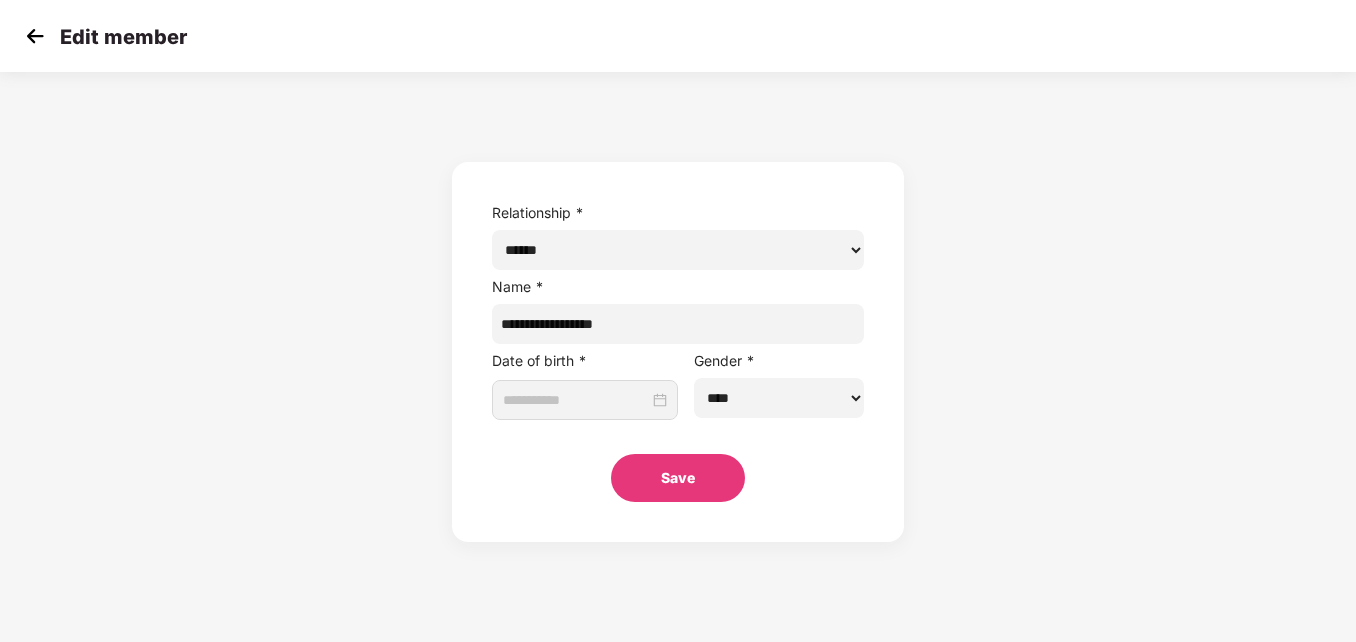 type on "**********" 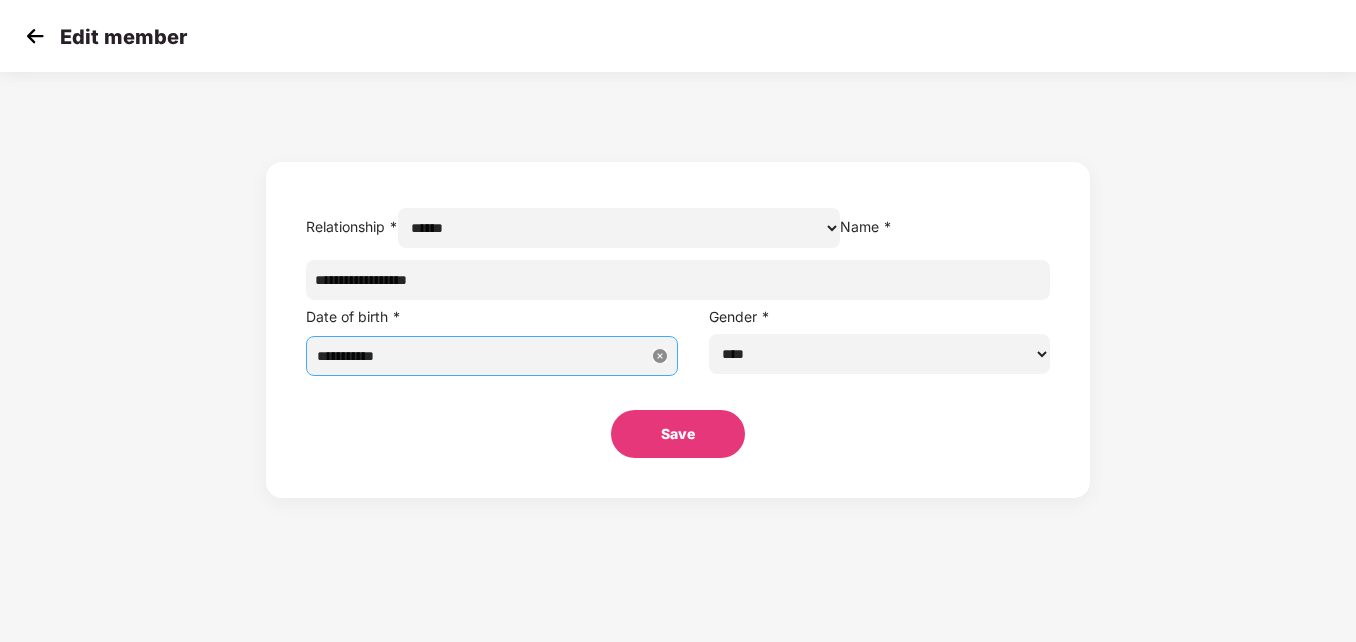 type 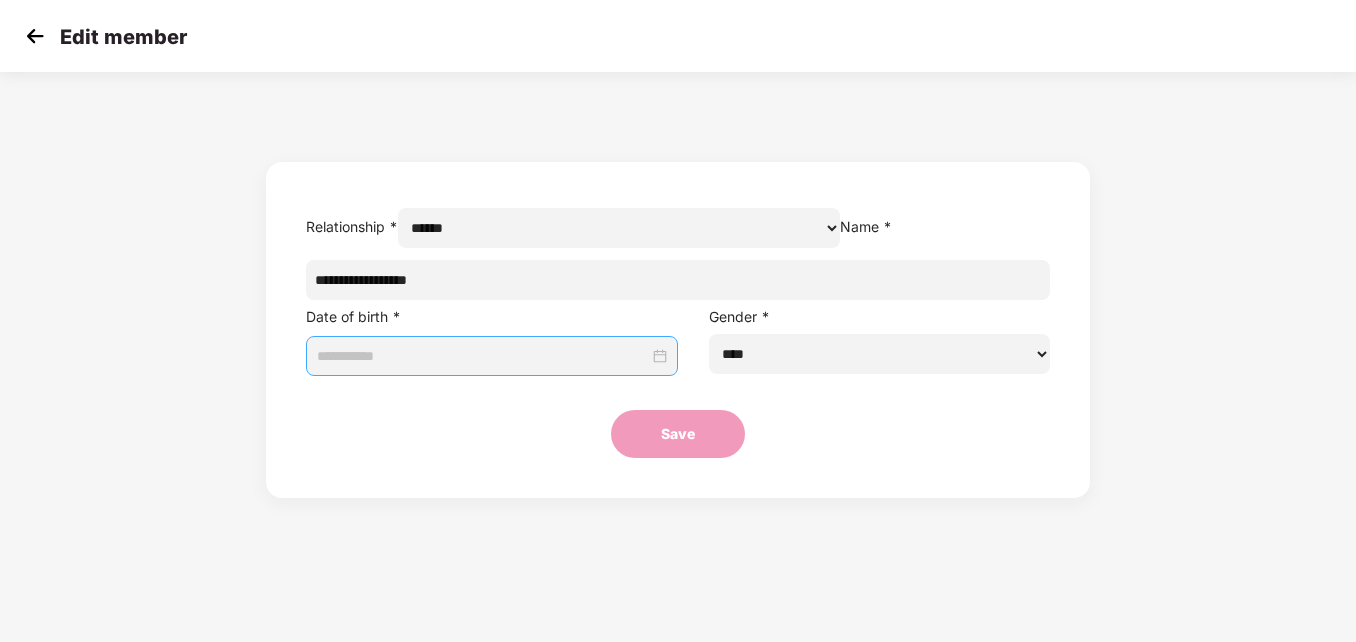 click at bounding box center (35, 36) 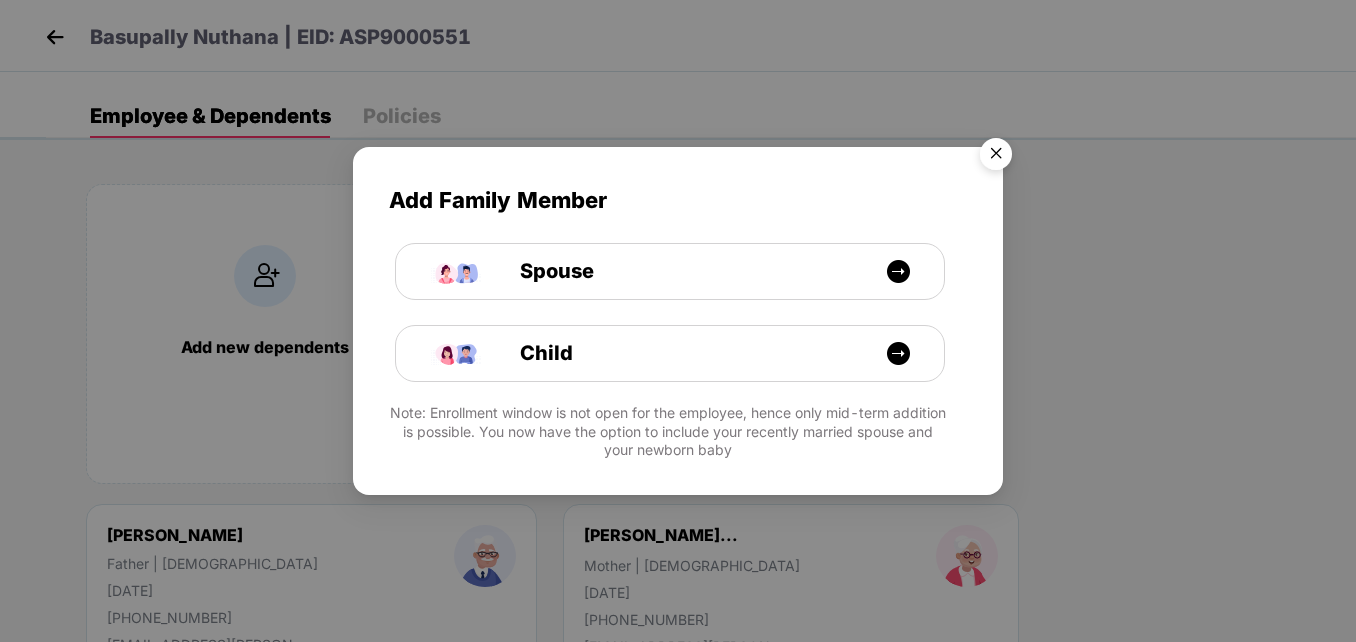 click at bounding box center (996, 157) 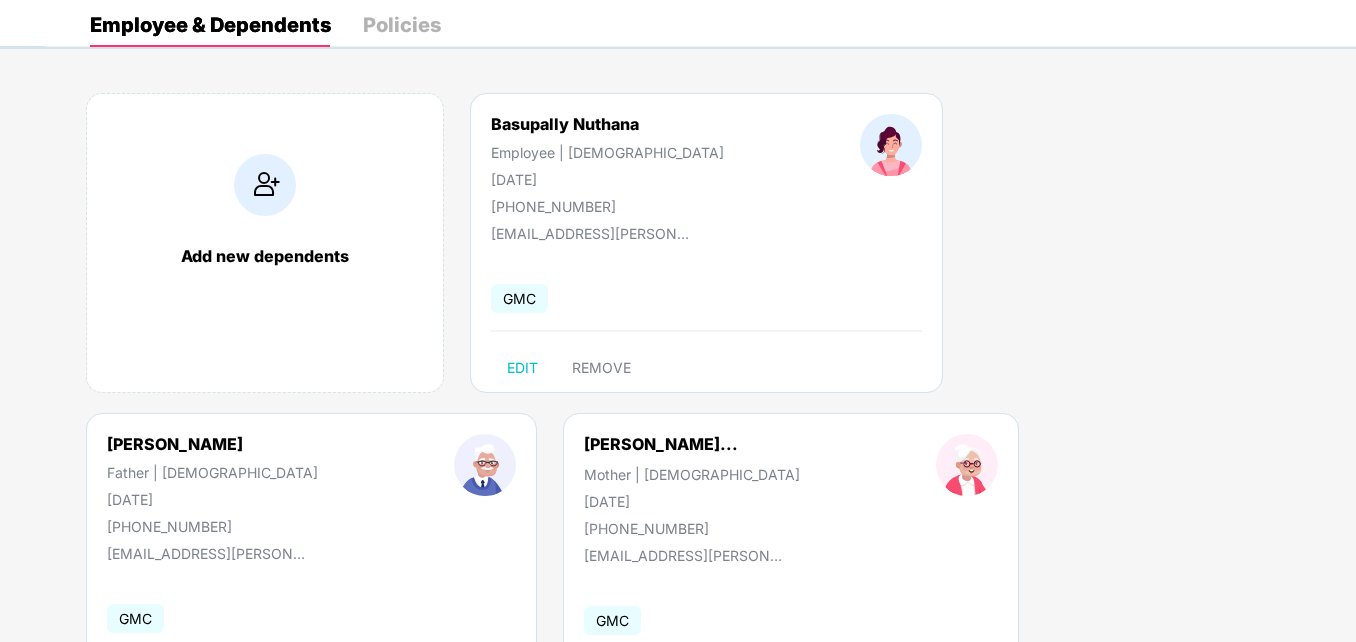 scroll, scrollTop: 212, scrollLeft: 0, axis: vertical 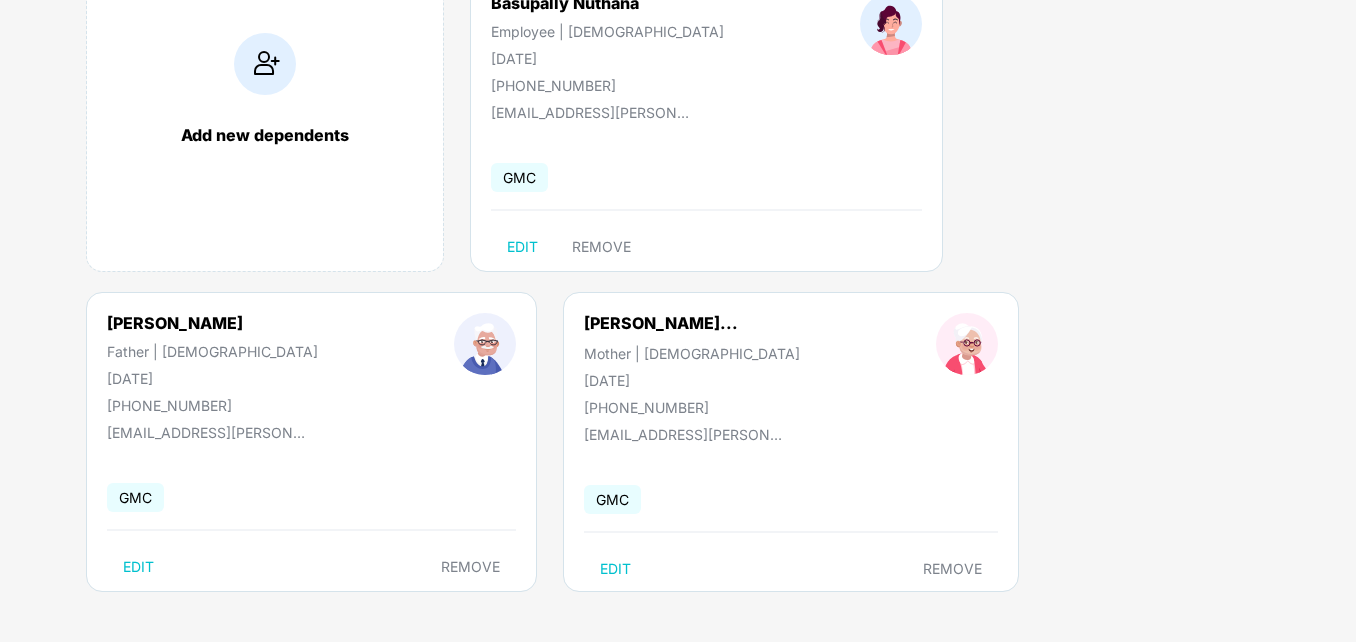 click on "Add new dependents Basupally Nuthana Employee | [DEMOGRAPHIC_DATA] [DATE] [PHONE_NUMBER] [EMAIL_ADDRESS][PERSON_NAME][DOMAIN_NAME] GMC   EDIT REMOVE [PERSON_NAME] Father | [DEMOGRAPHIC_DATA] [DATE] [PHONE_NUMBER] [EMAIL_ADDRESS][PERSON_NAME][DOMAIN_NAME] GMC EDIT REMOVE [PERSON_NAME] Sre... Mother | [DEMOGRAPHIC_DATA] [DATE] [PHONE_NUMBER] [EMAIL_ADDRESS][PERSON_NAME][DOMAIN_NAME] GMC EDIT REMOVE" at bounding box center [701, 292] 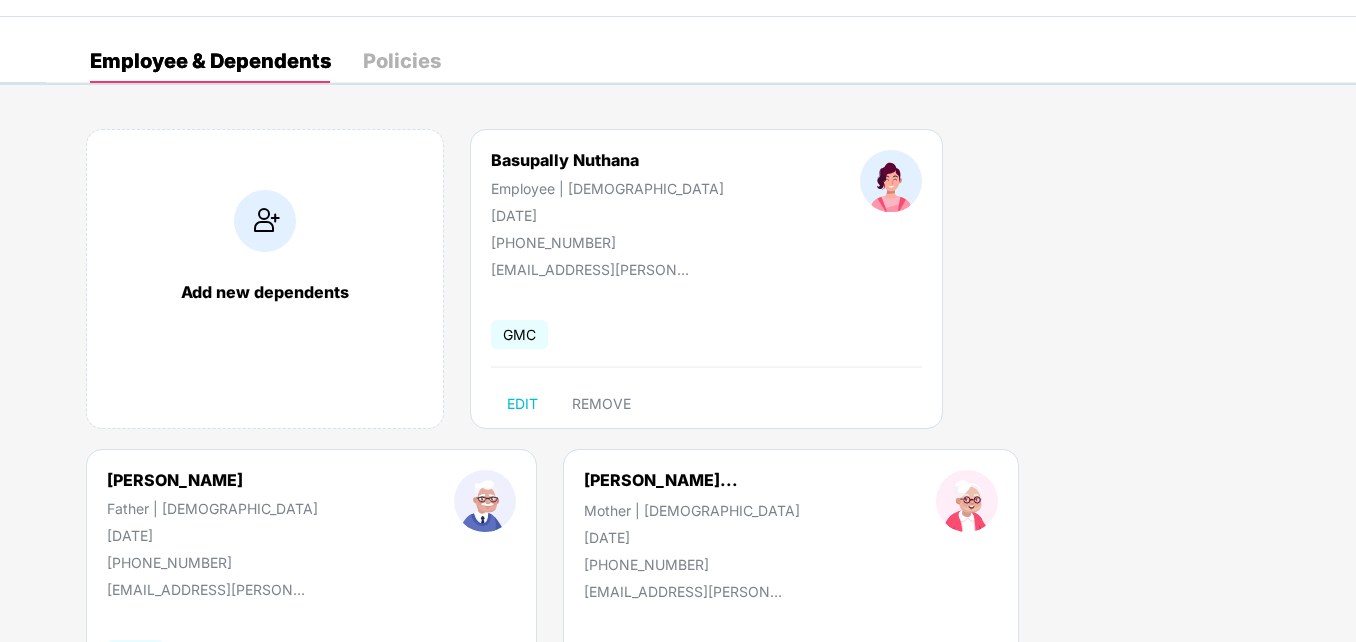 scroll, scrollTop: 0, scrollLeft: 0, axis: both 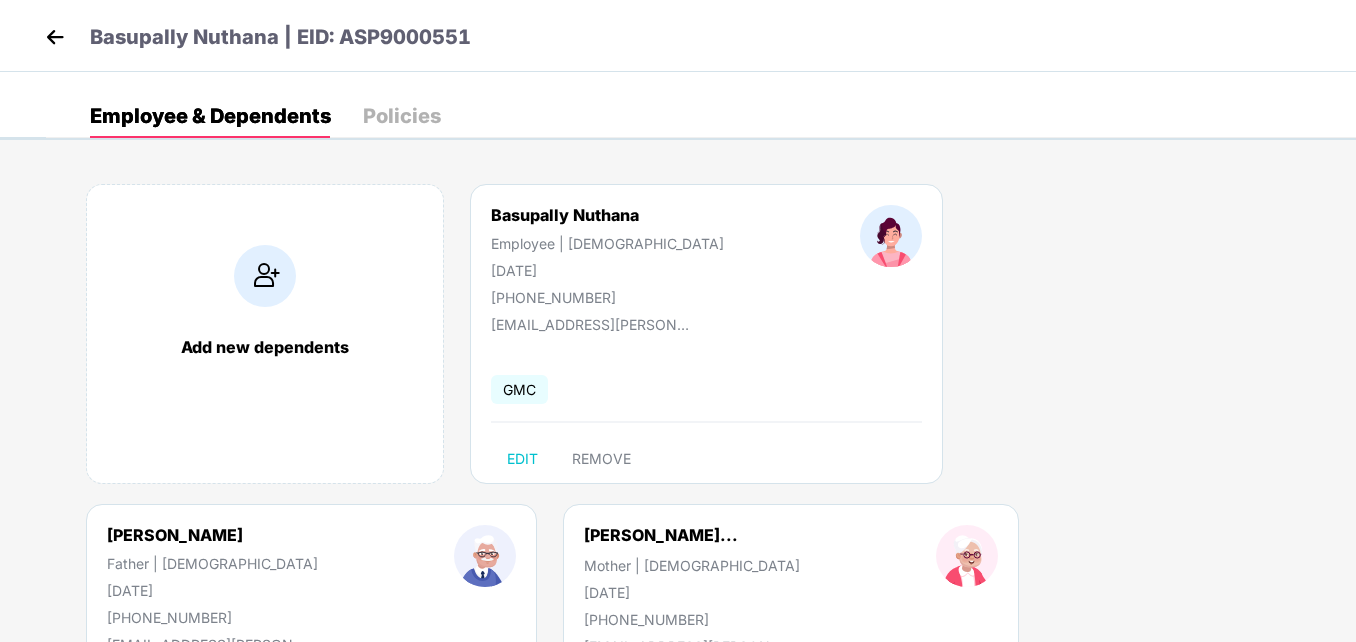 click at bounding box center (55, 37) 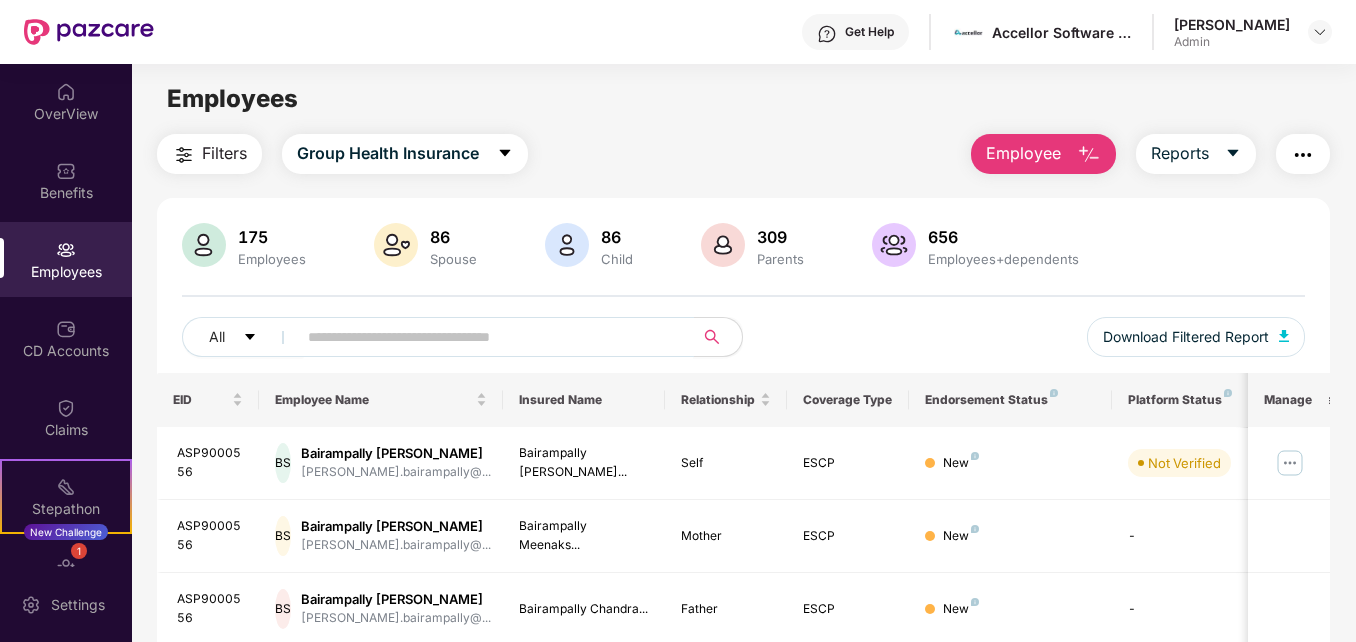 click at bounding box center [487, 337] 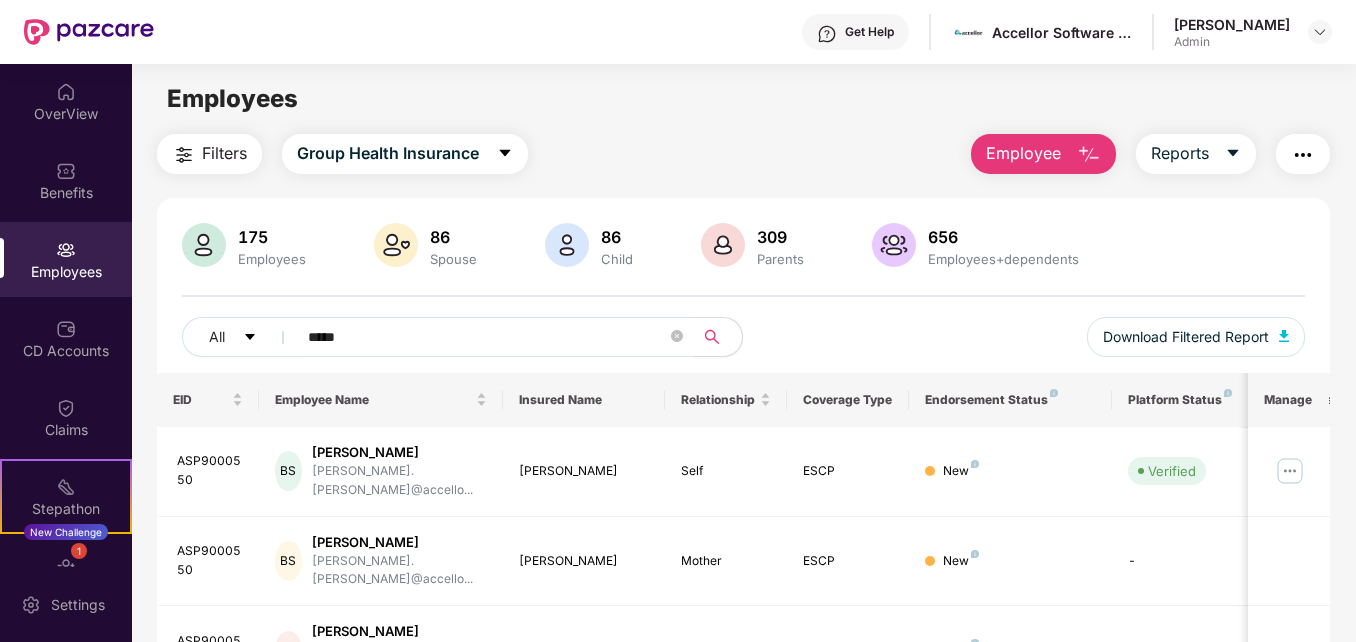 type on "*****" 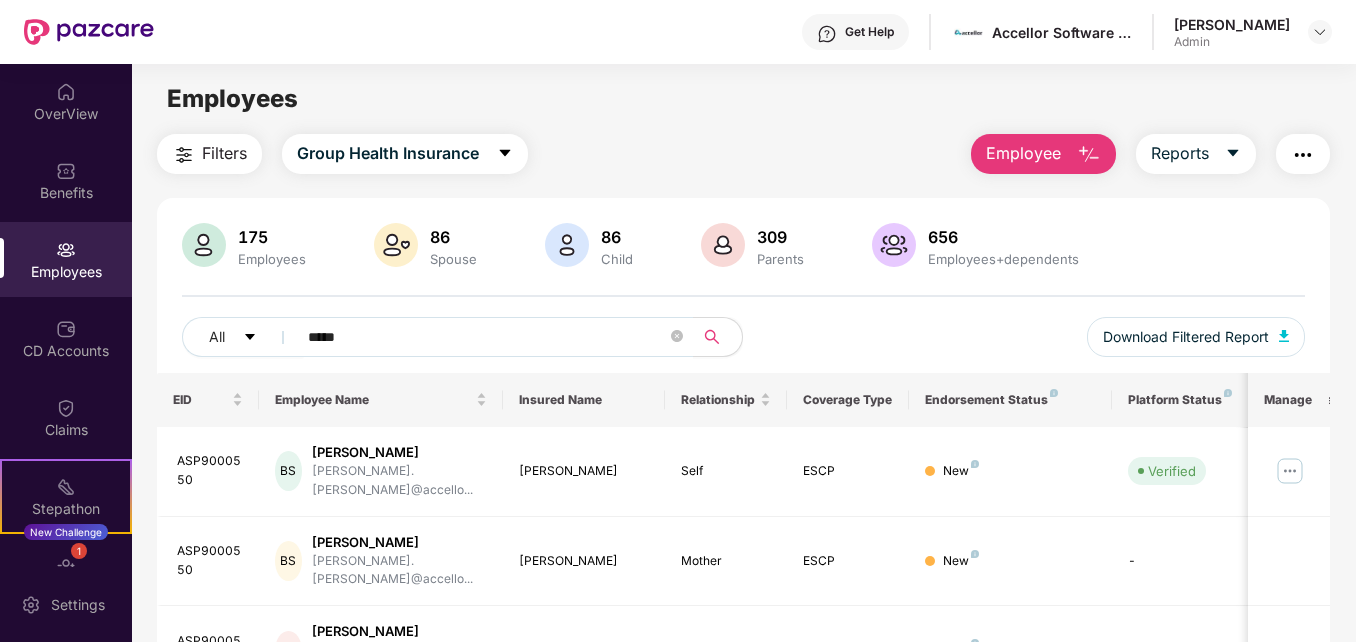 drag, startPoint x: 1352, startPoint y: 515, endPoint x: 1358, endPoint y: 618, distance: 103.17461 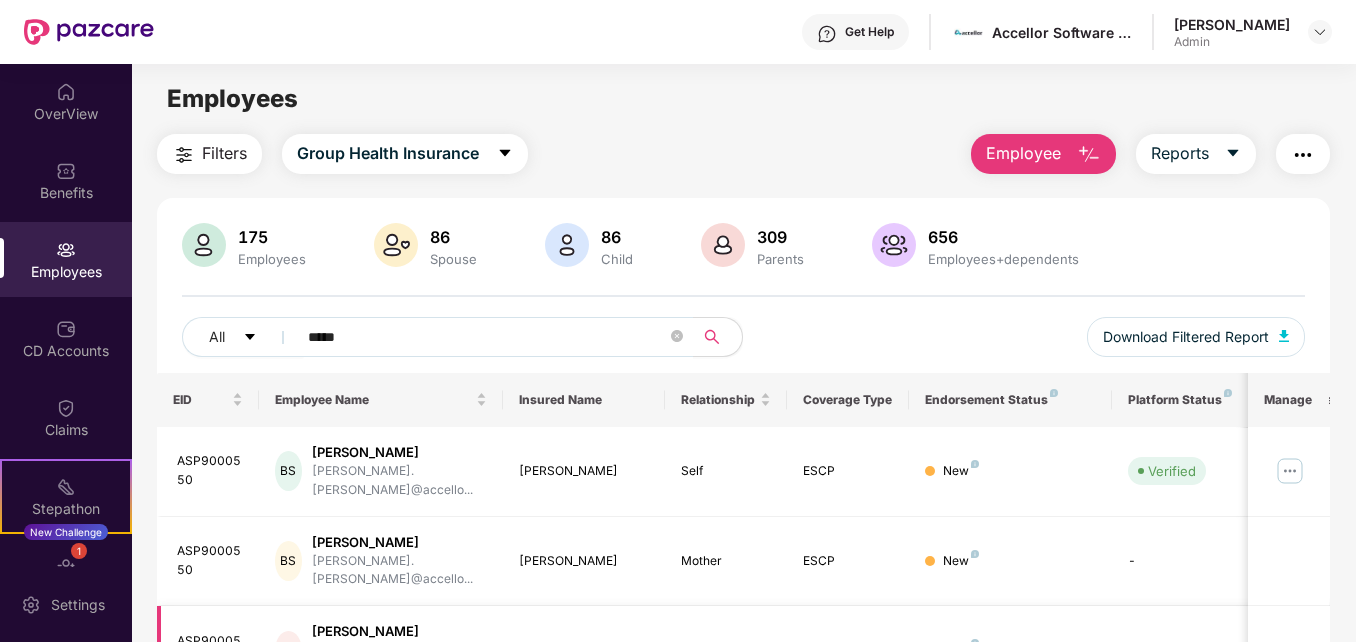 drag, startPoint x: 1358, startPoint y: 618, endPoint x: 1268, endPoint y: 607, distance: 90.66973 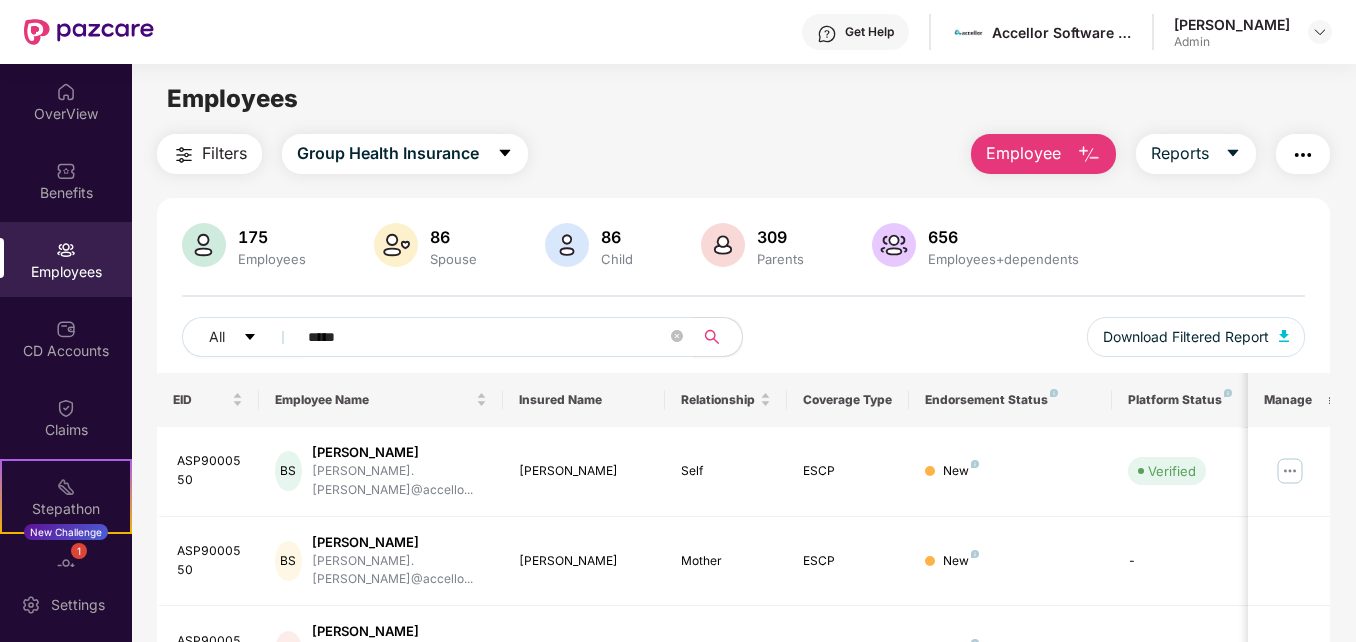 click on "Employee" at bounding box center (1023, 153) 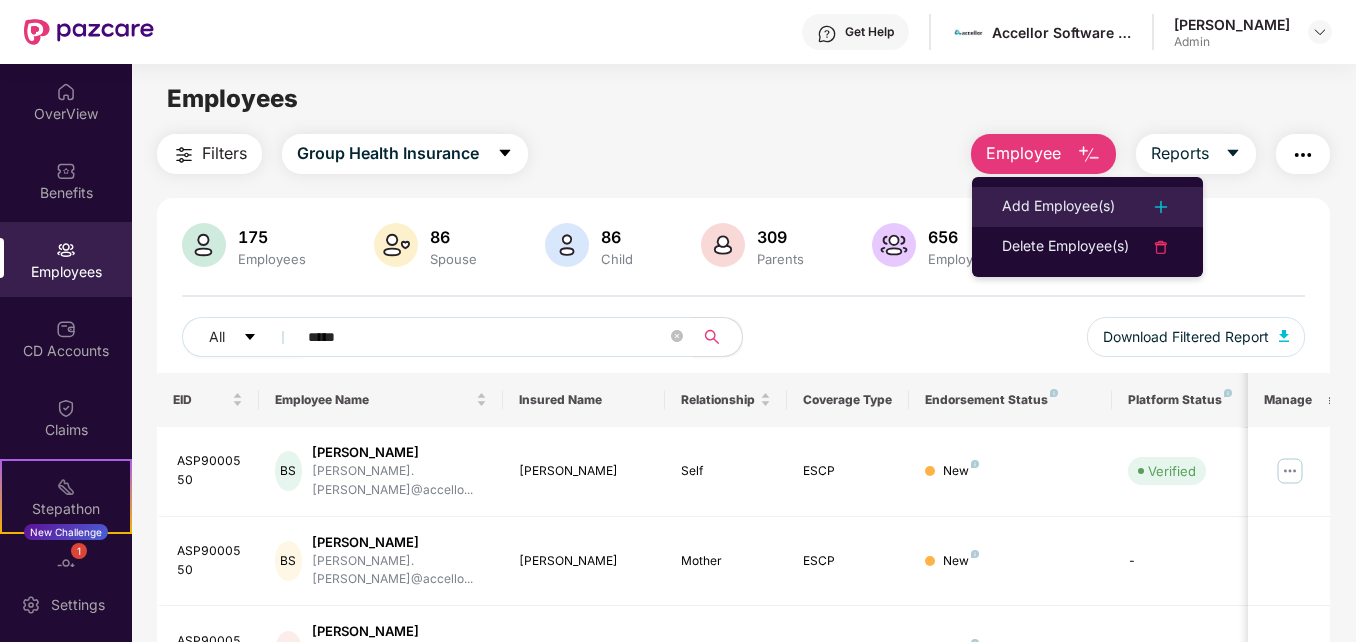 click on "Add Employee(s)" at bounding box center (1058, 207) 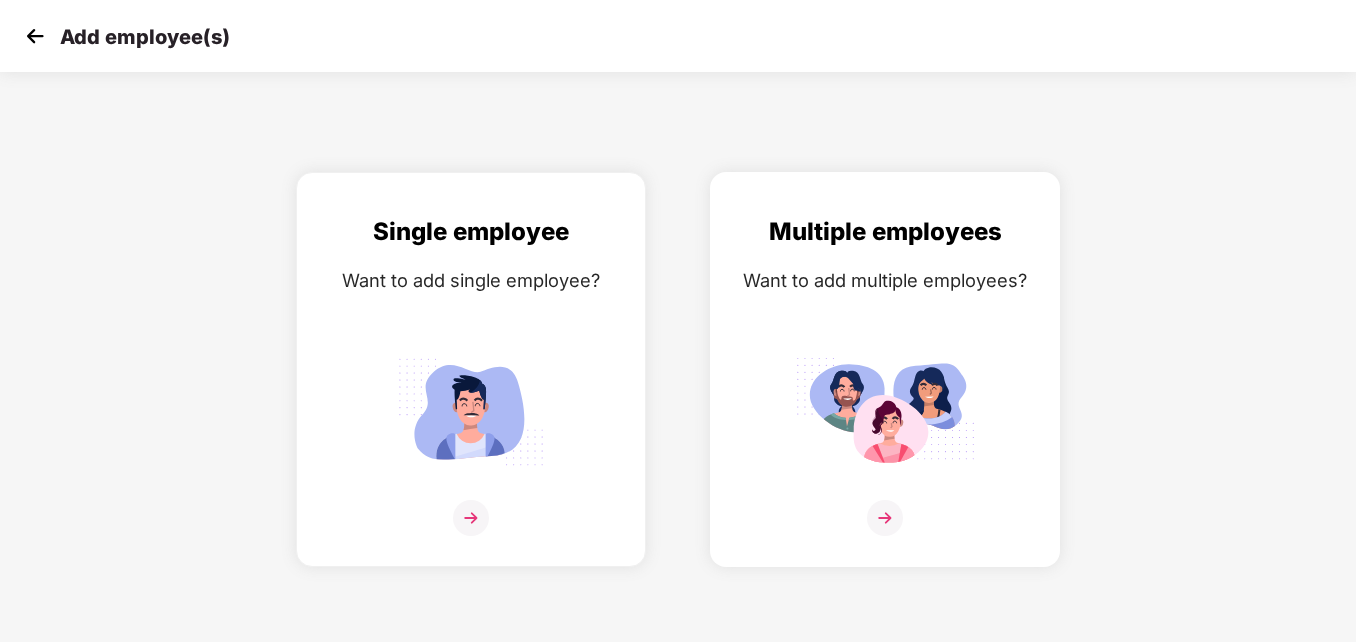 click at bounding box center (885, 411) 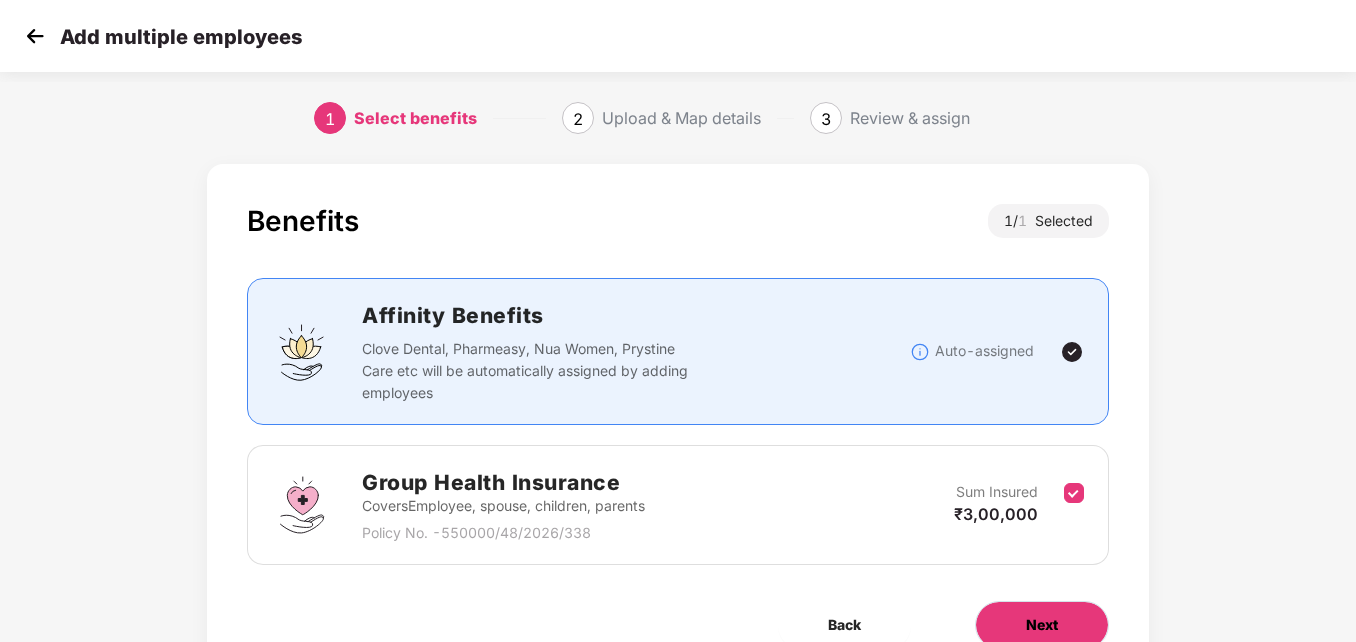 click on "Next" at bounding box center (1042, 625) 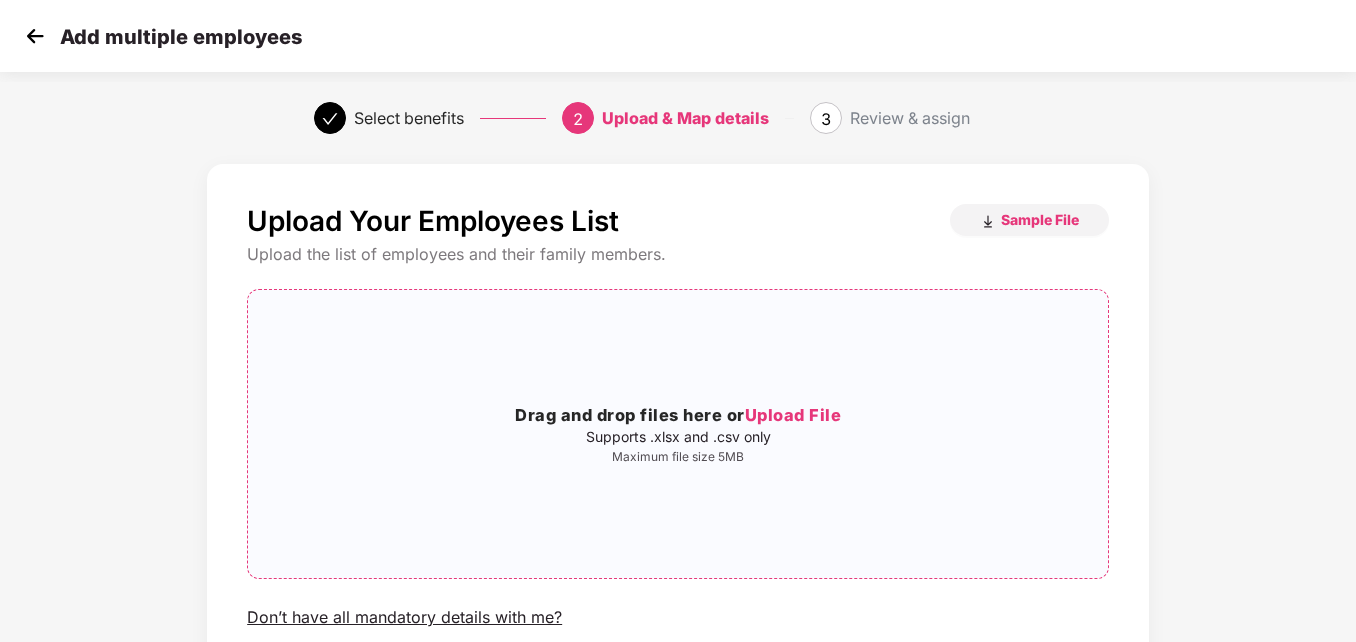 click on "Upload File" at bounding box center (793, 415) 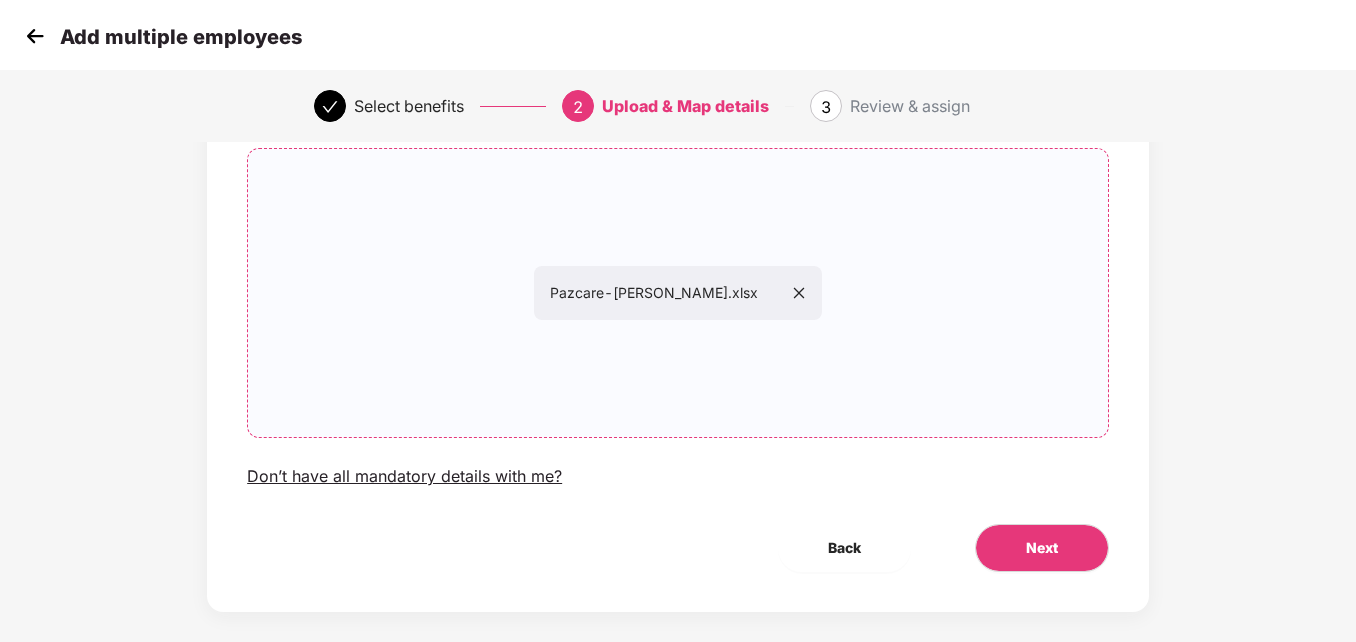 scroll, scrollTop: 161, scrollLeft: 0, axis: vertical 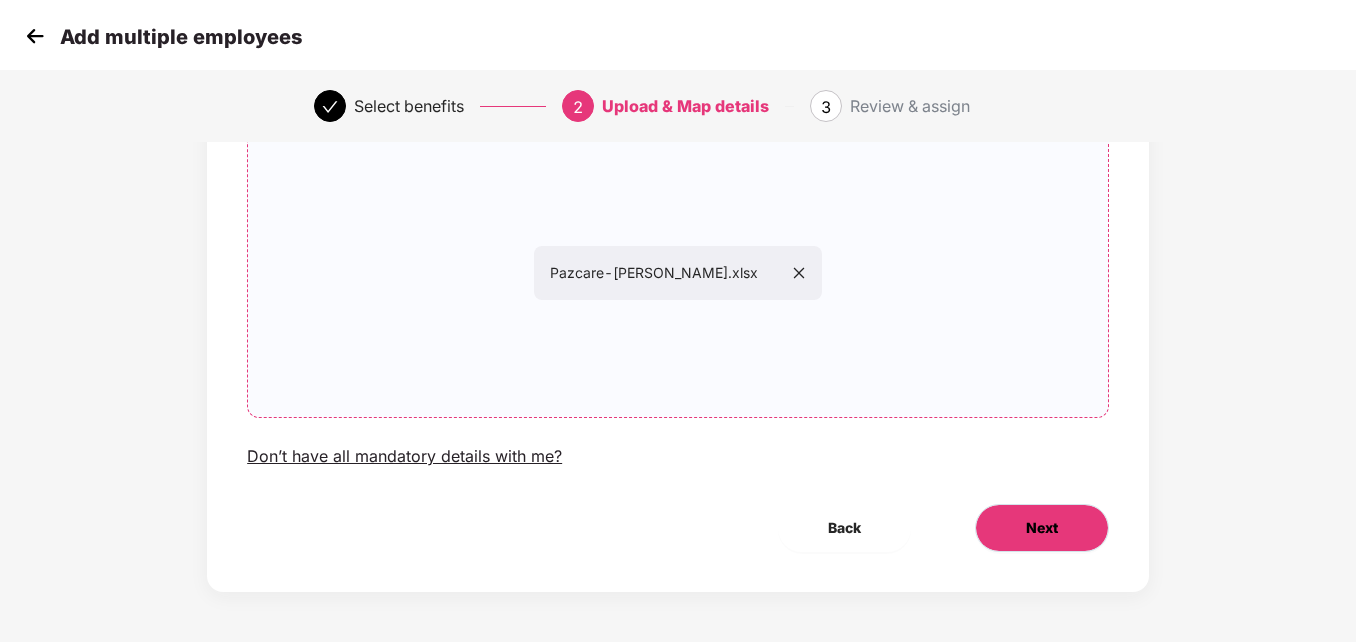 click on "Next" at bounding box center (1042, 528) 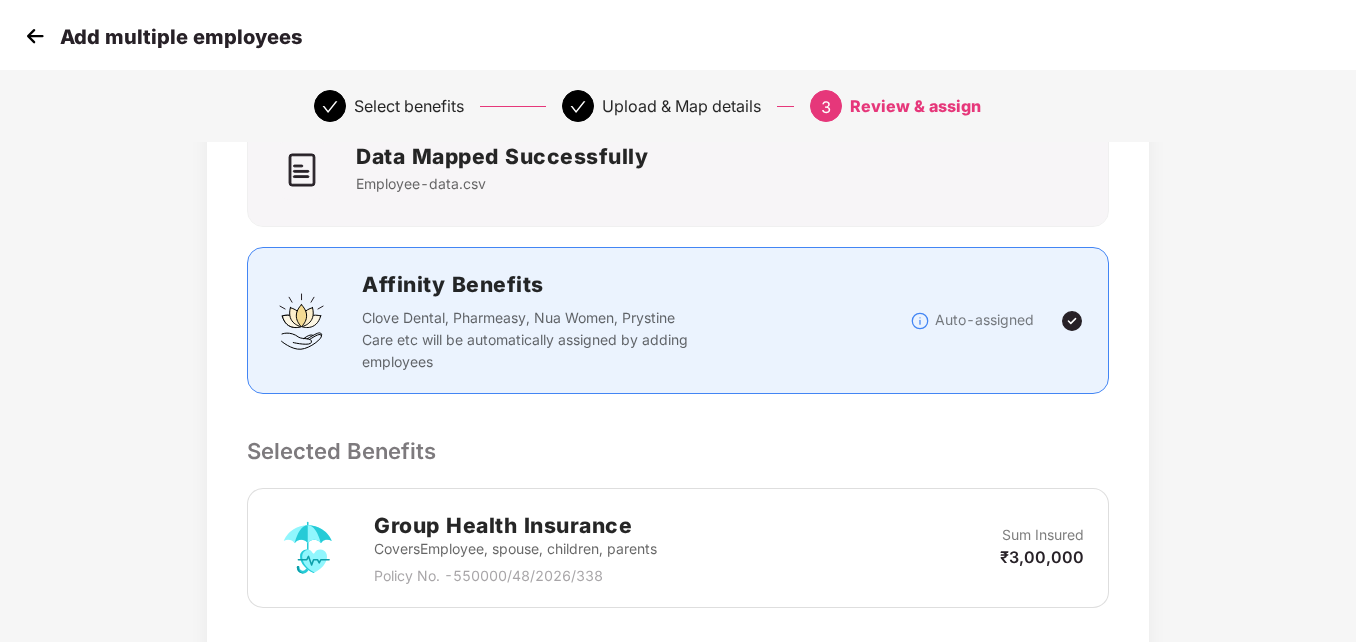 scroll, scrollTop: 0, scrollLeft: 0, axis: both 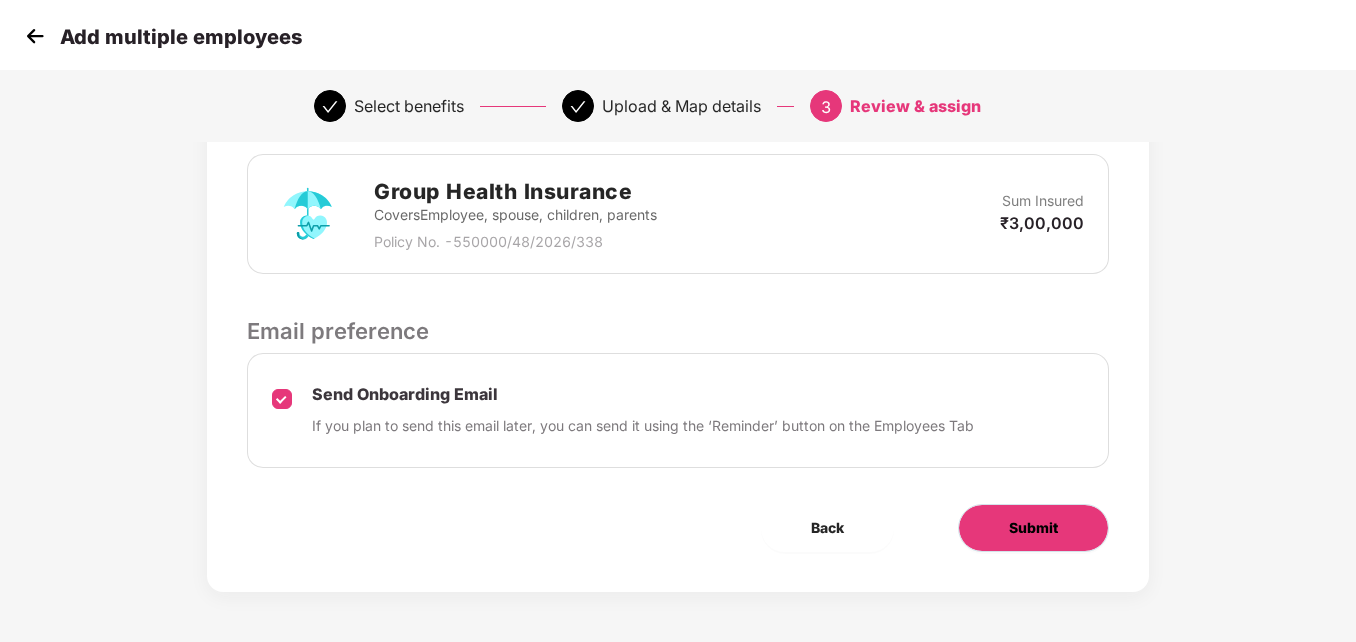 click on "Submit" at bounding box center [1033, 528] 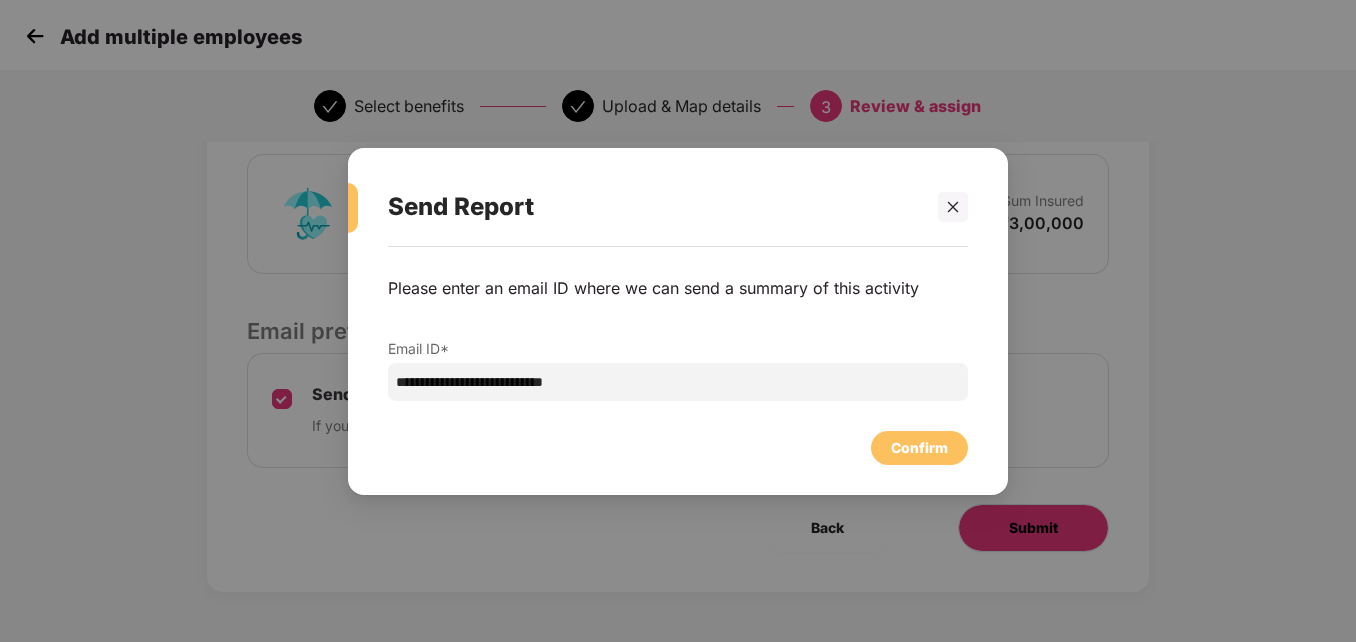 scroll, scrollTop: 0, scrollLeft: 0, axis: both 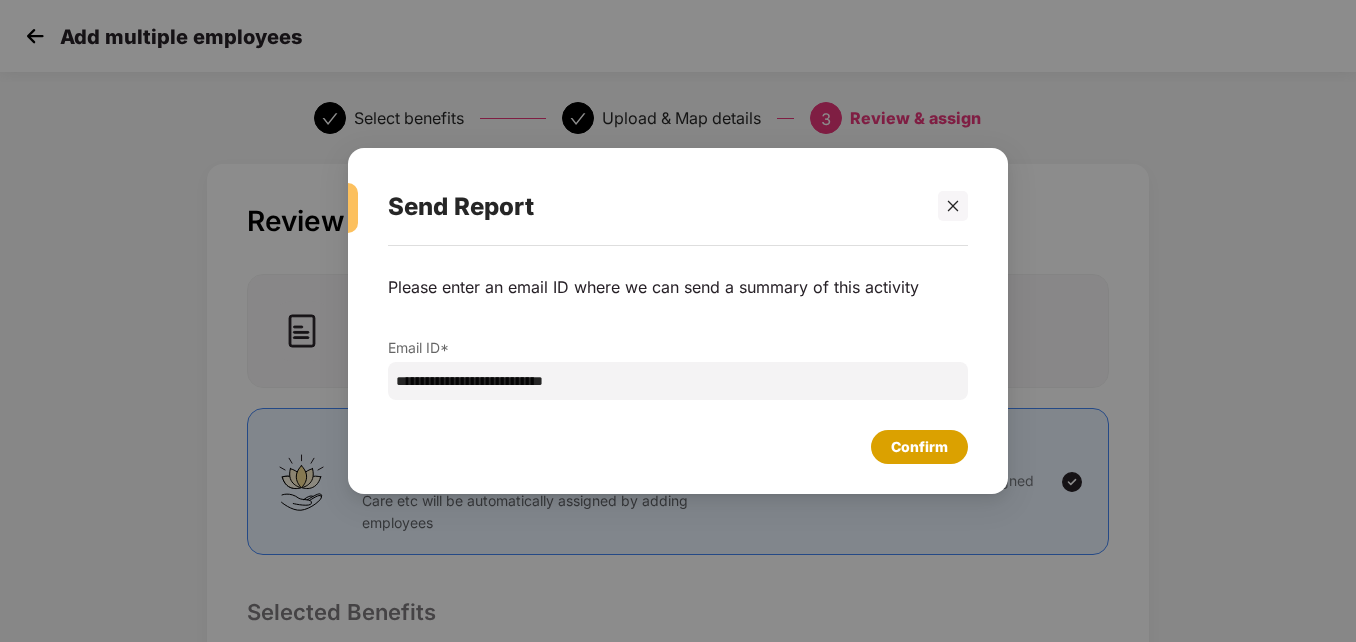 click on "Confirm" at bounding box center [919, 447] 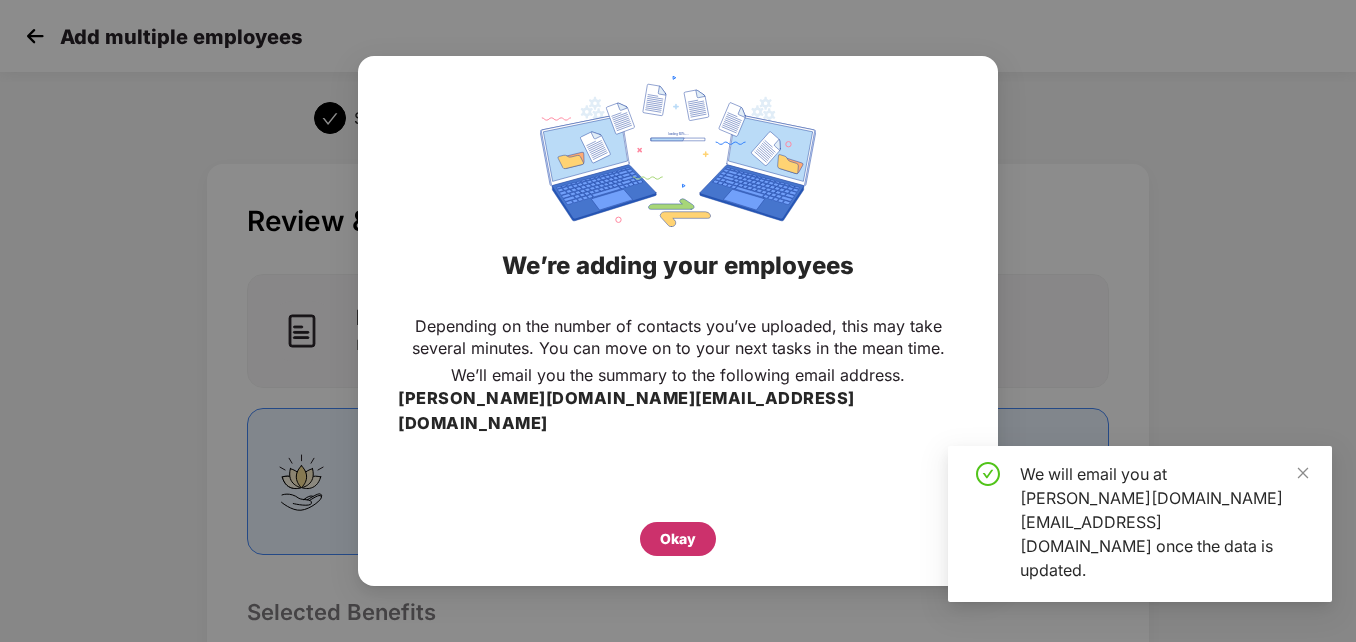 click on "Okay" at bounding box center (678, 539) 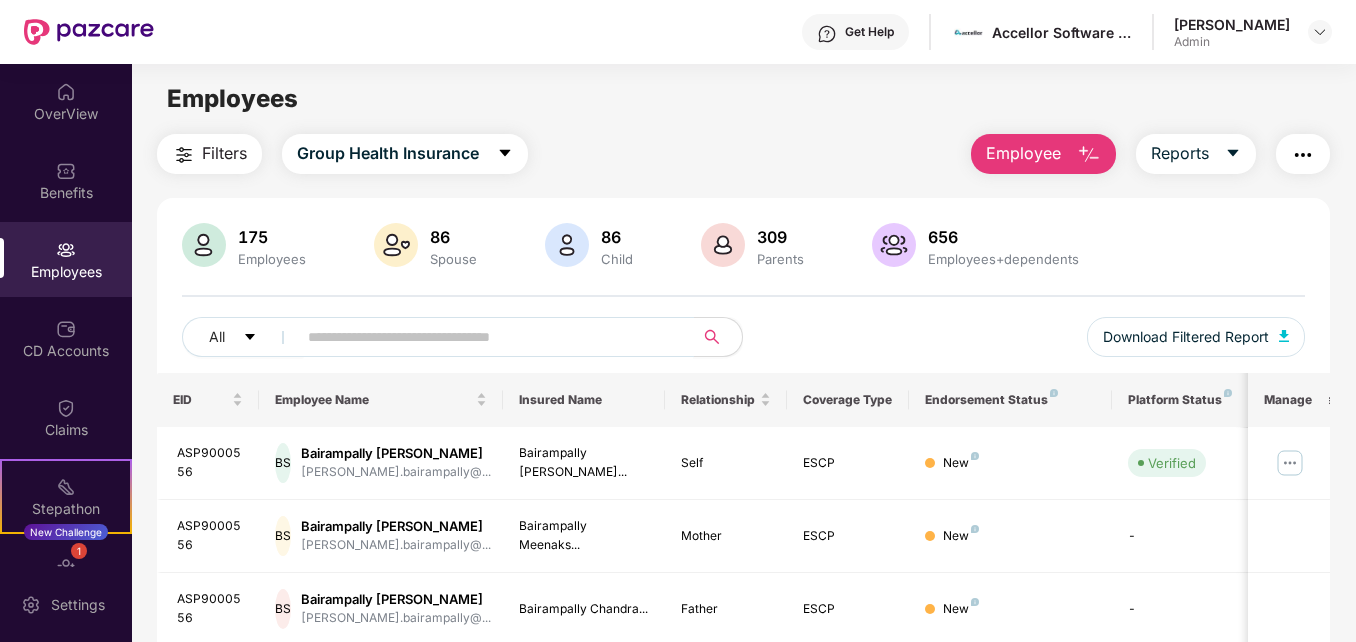 click at bounding box center (487, 337) 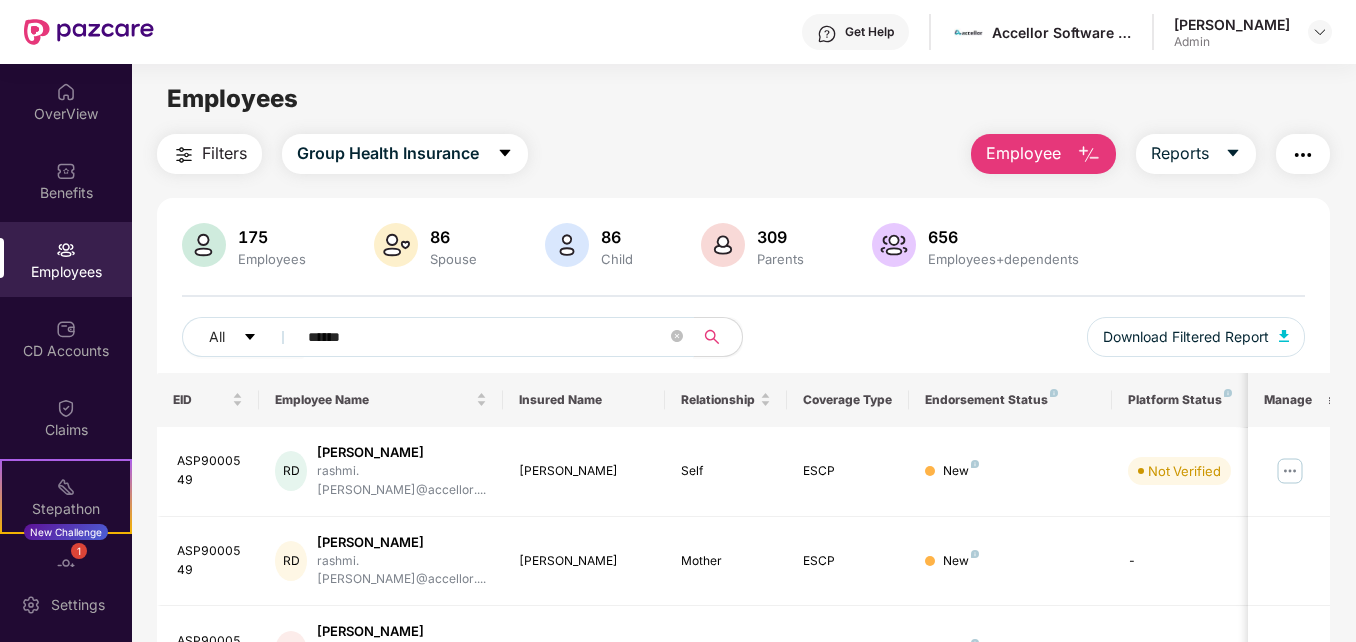 type on "******" 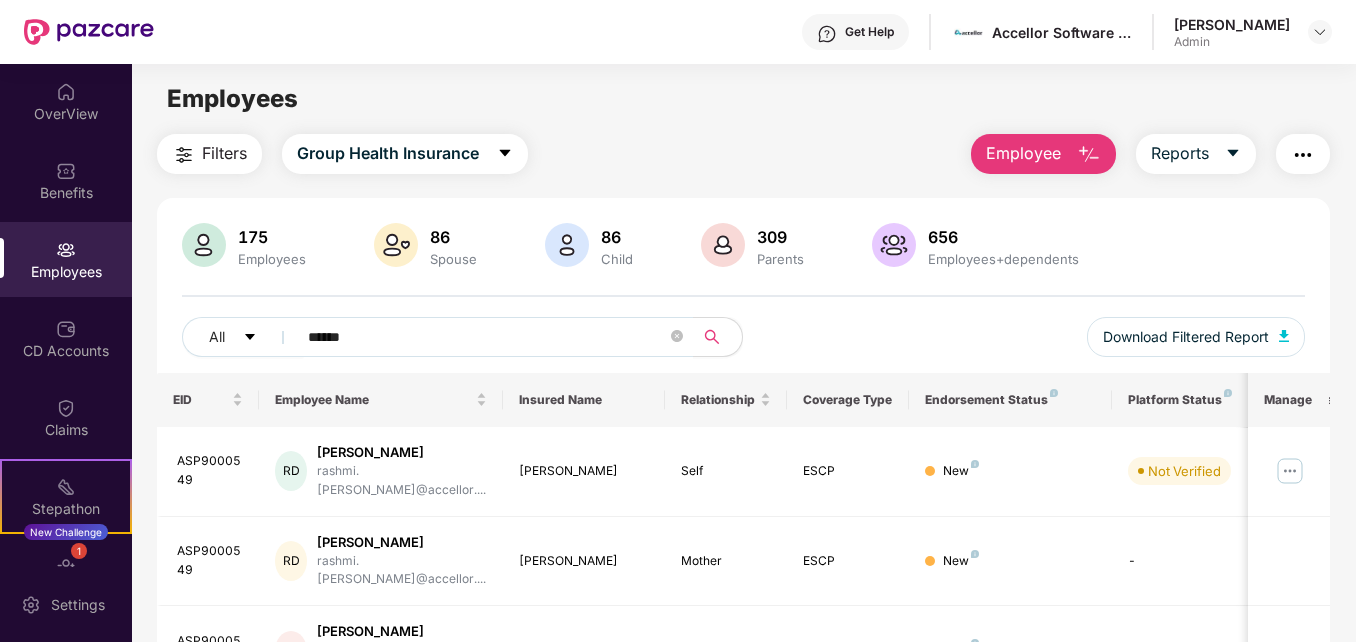 drag, startPoint x: 1353, startPoint y: 445, endPoint x: 1361, endPoint y: 493, distance: 48.6621 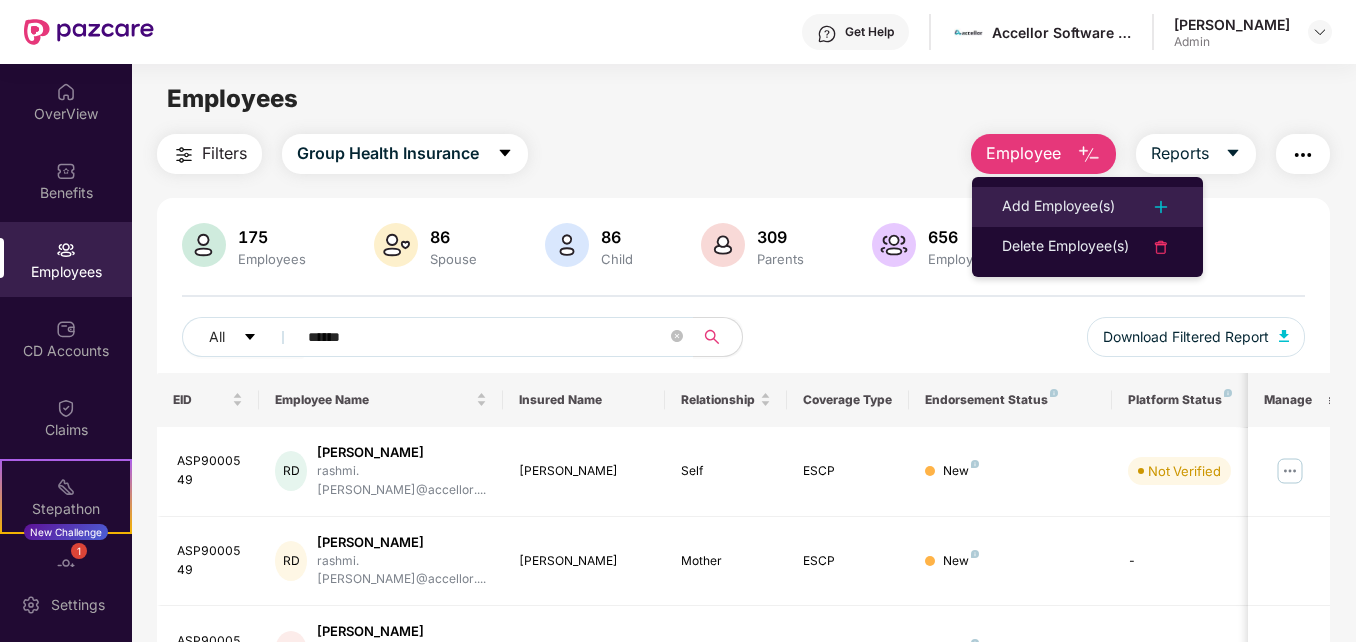 click on "Add Employee(s)" at bounding box center (1058, 207) 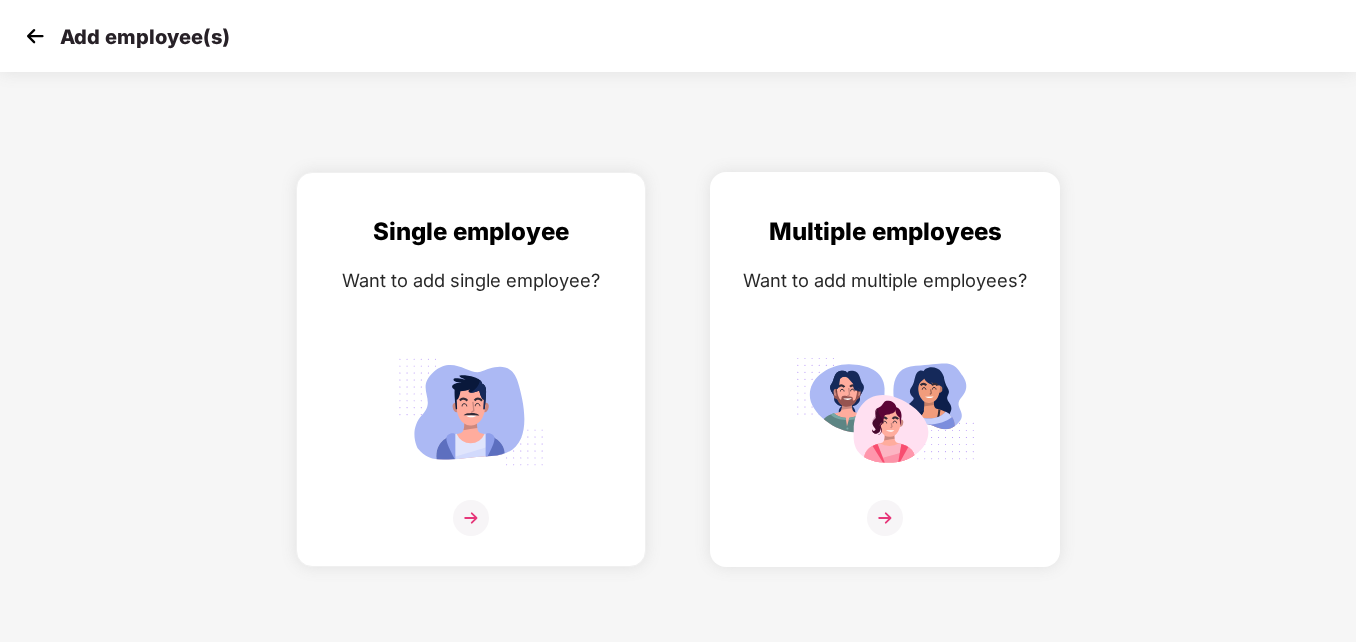 click on "Multiple employees Want to add multiple employees?" at bounding box center [885, 387] 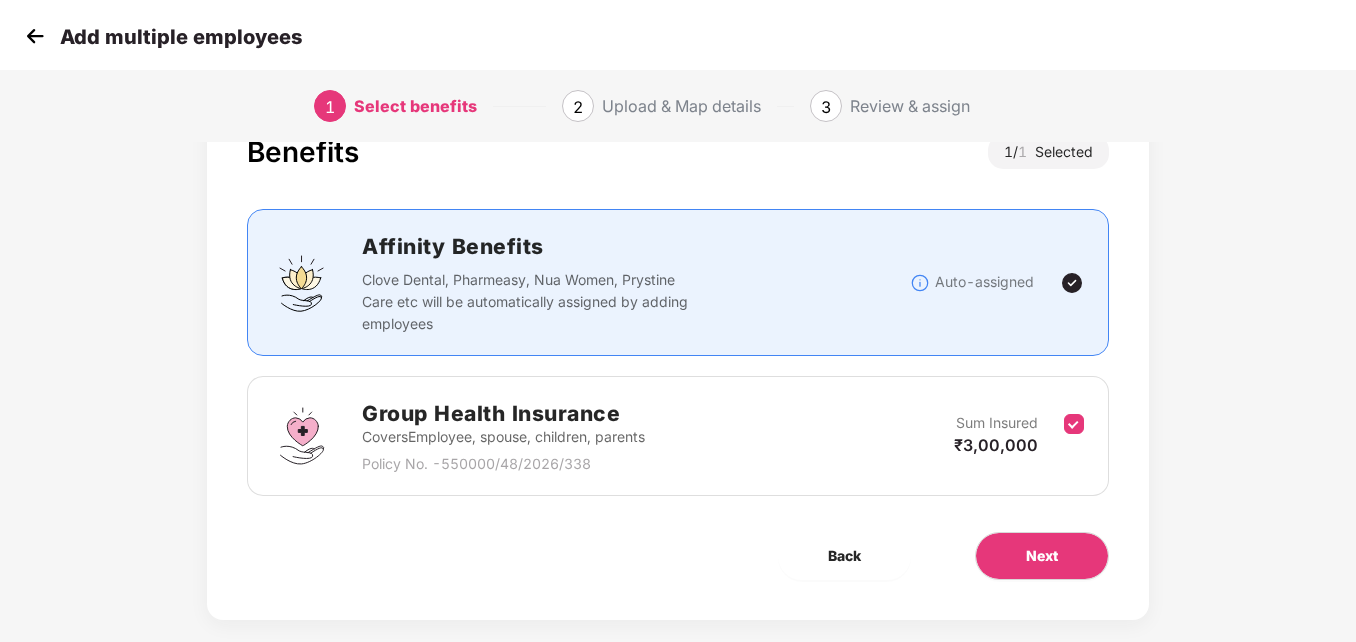 scroll, scrollTop: 72, scrollLeft: 0, axis: vertical 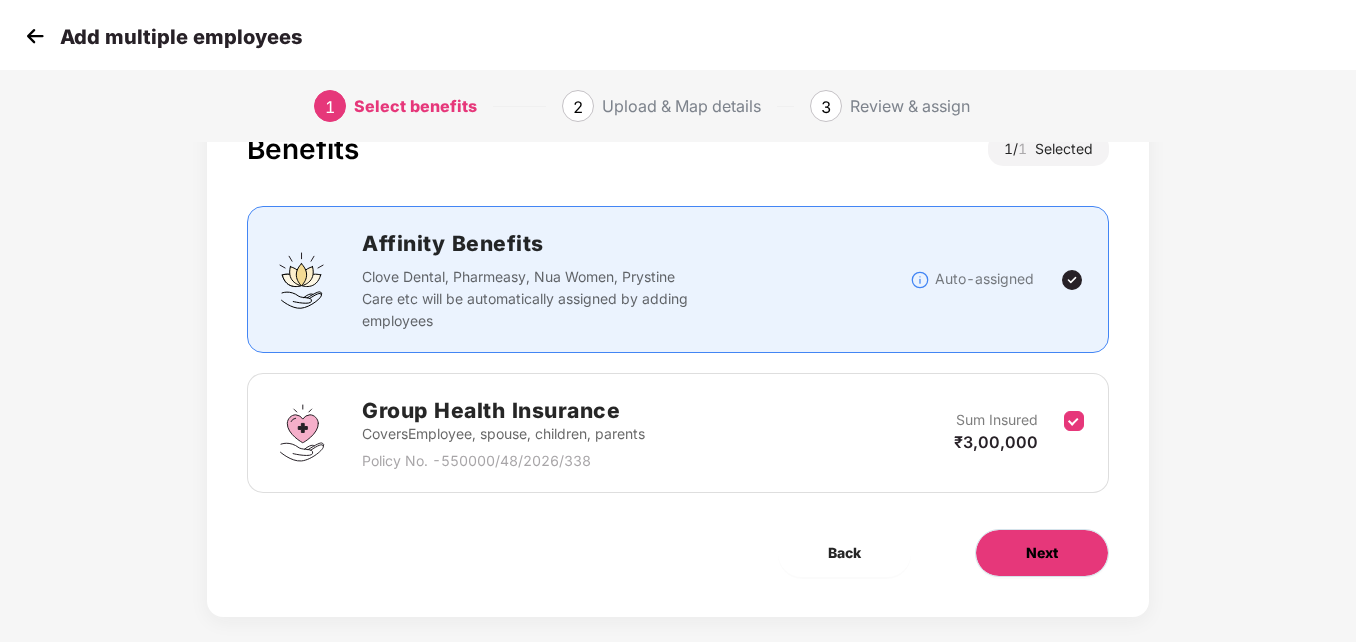 click on "Next" at bounding box center [1042, 553] 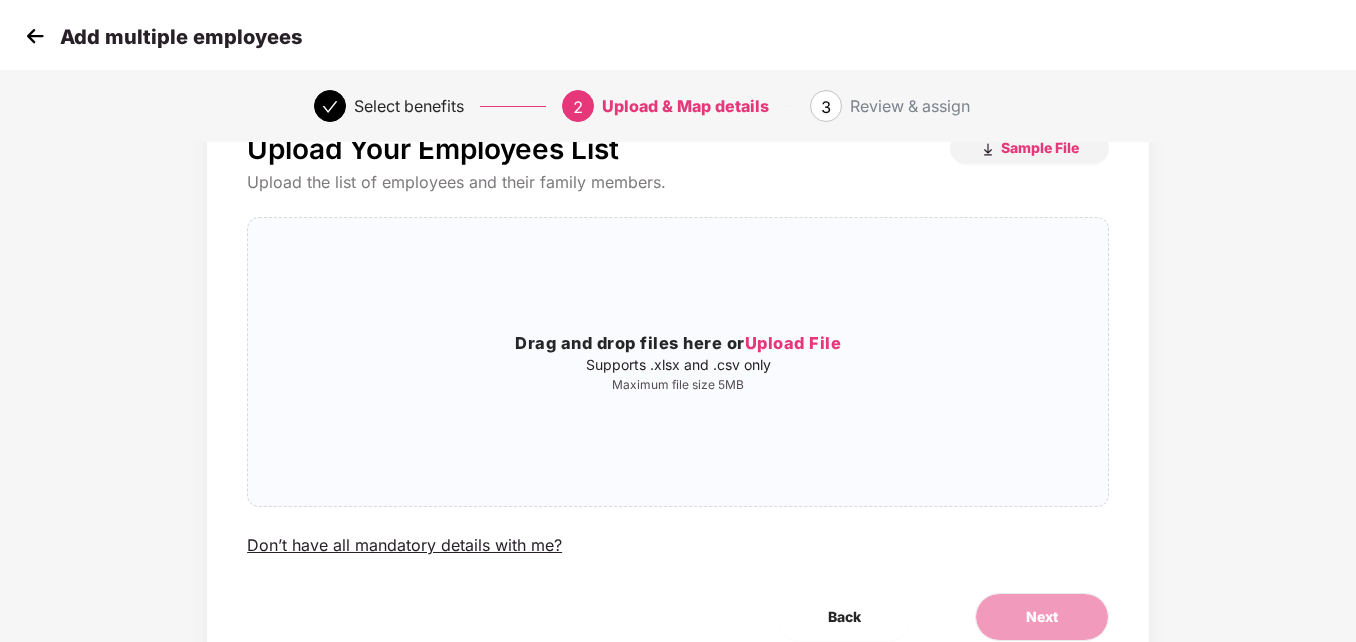 scroll, scrollTop: 0, scrollLeft: 0, axis: both 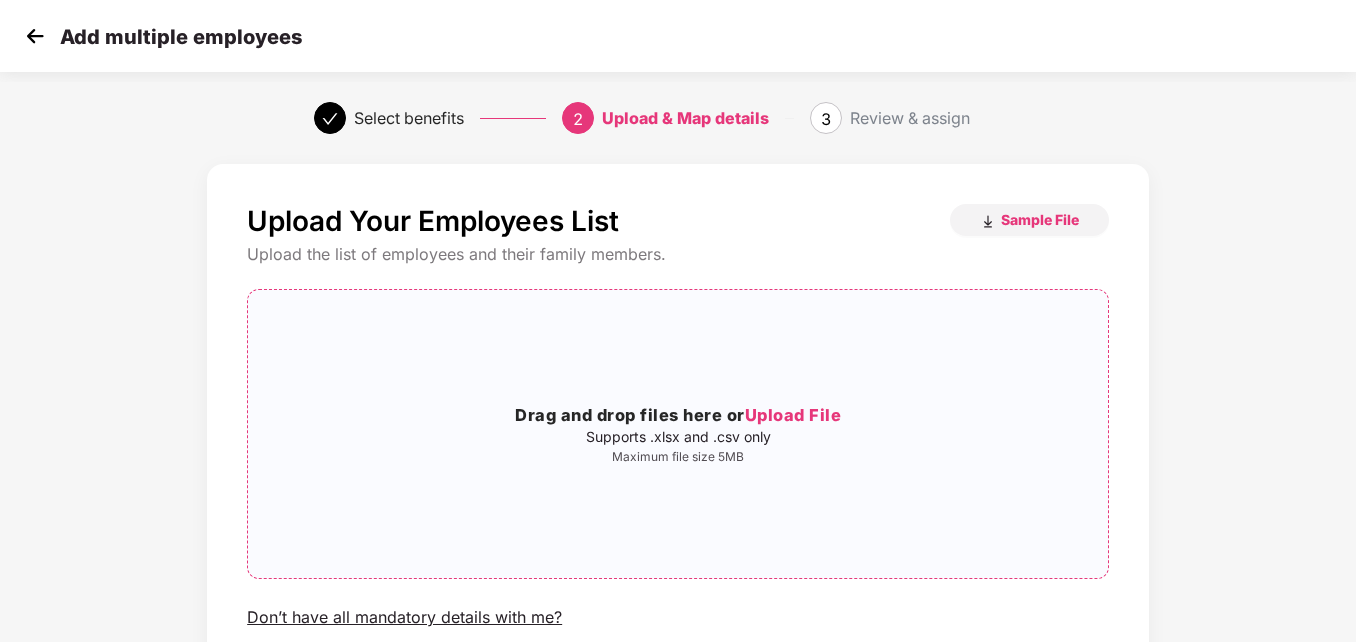 click on "Upload File" at bounding box center [793, 415] 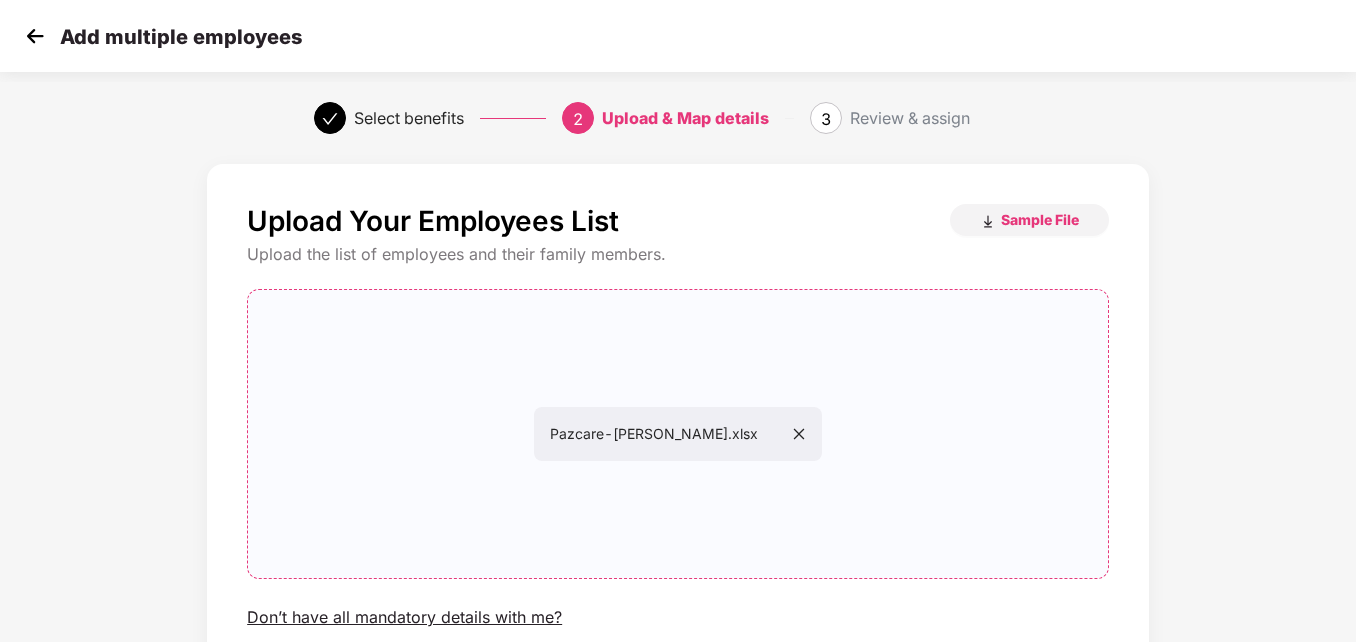 scroll, scrollTop: 161, scrollLeft: 0, axis: vertical 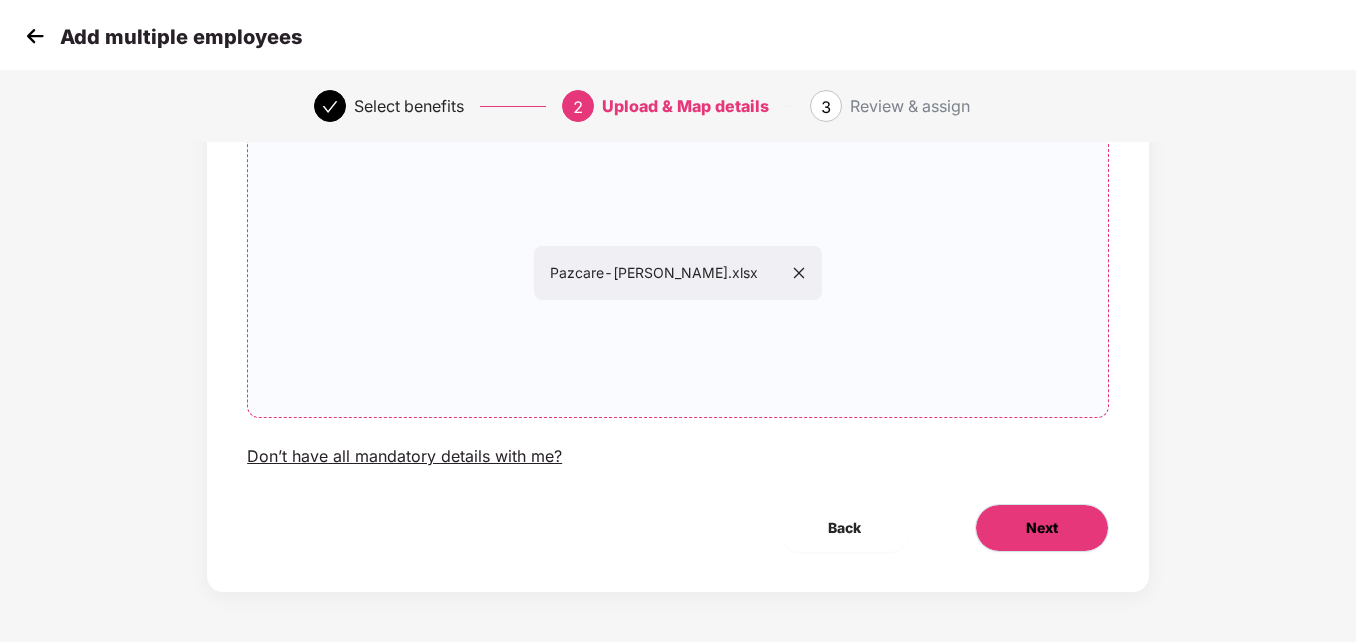 click on "Next" at bounding box center (1042, 528) 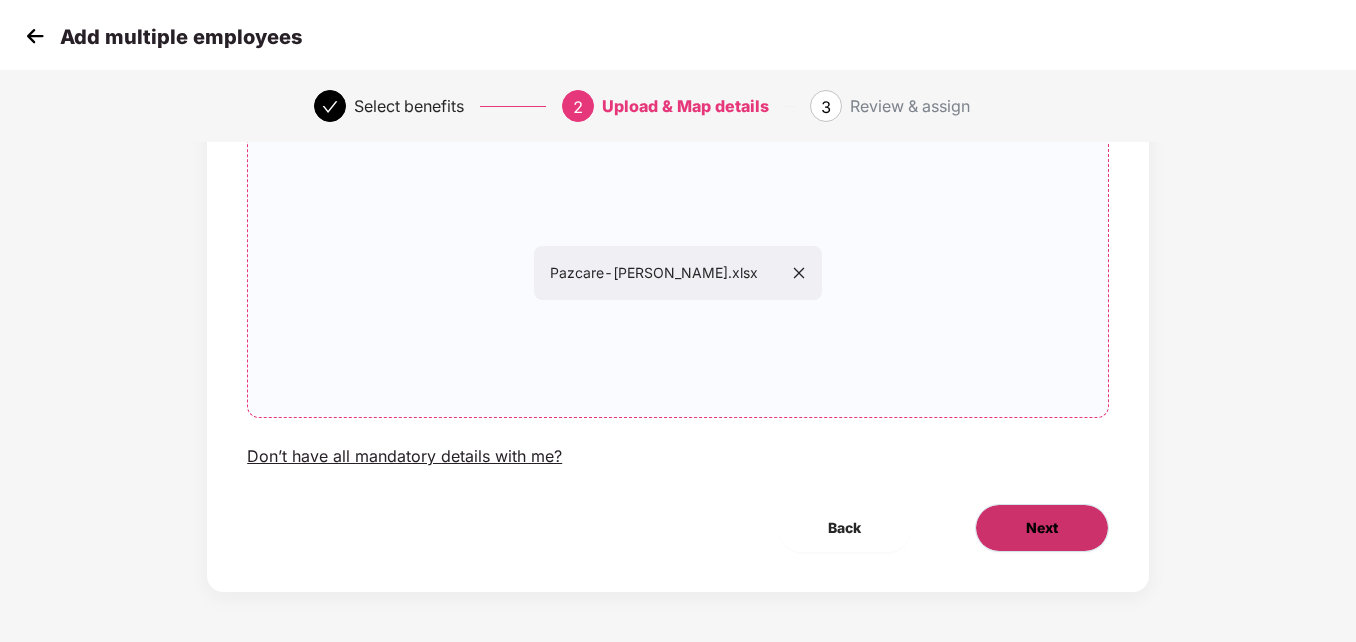 scroll, scrollTop: 0, scrollLeft: 0, axis: both 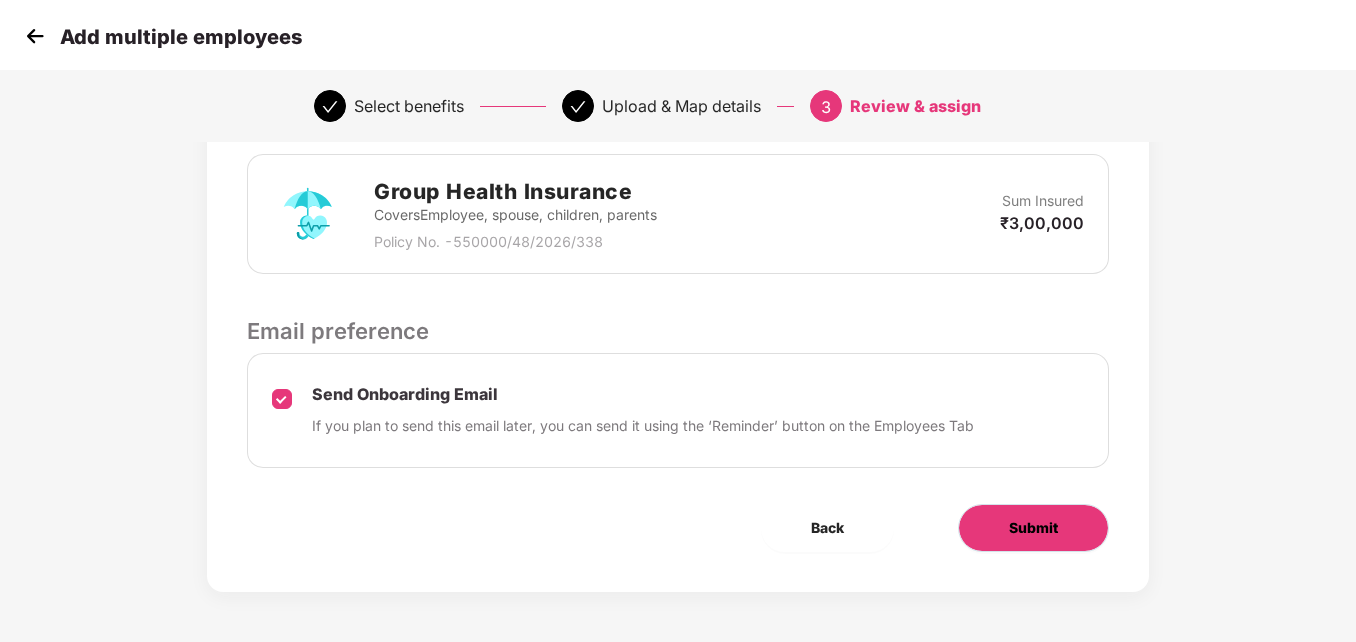 click on "Submit" at bounding box center [1033, 528] 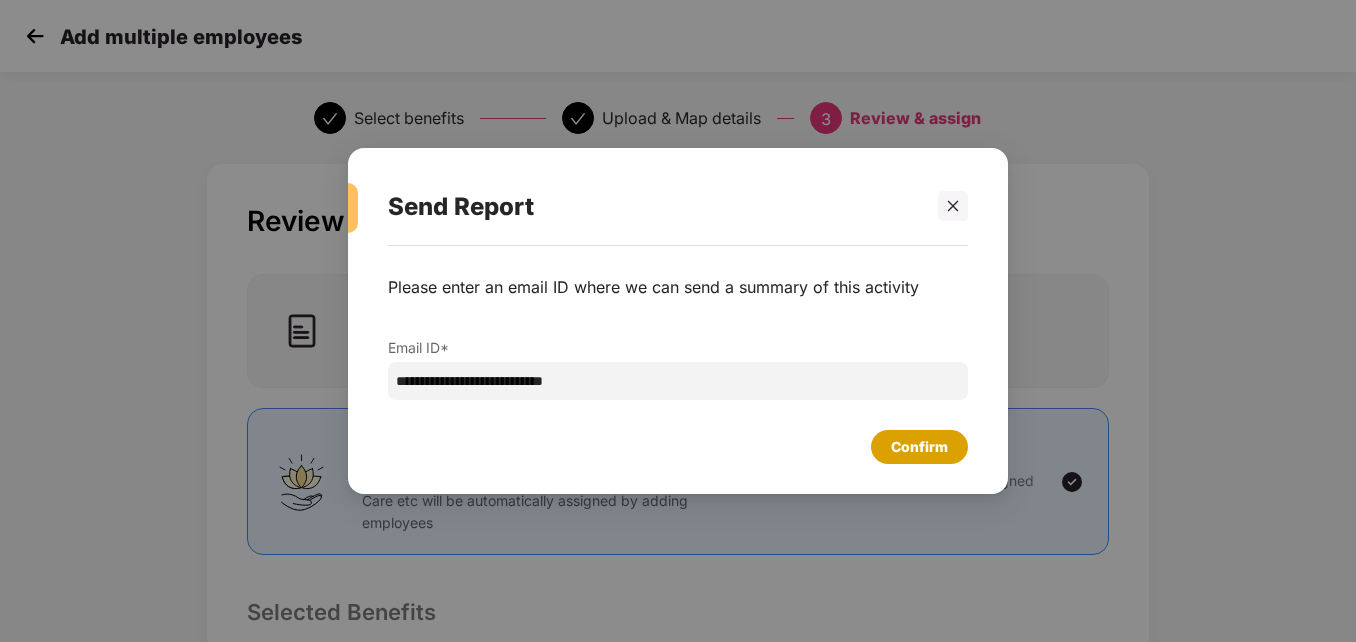 click on "Confirm" at bounding box center [919, 447] 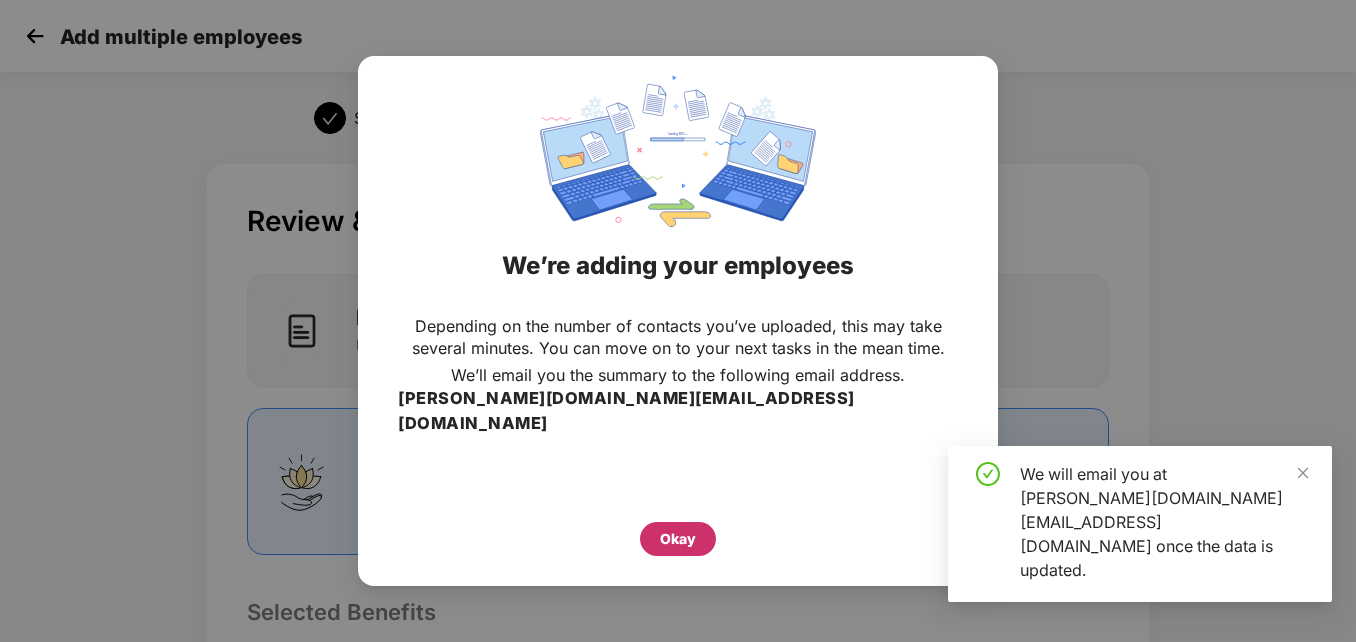 click on "Okay" at bounding box center [678, 539] 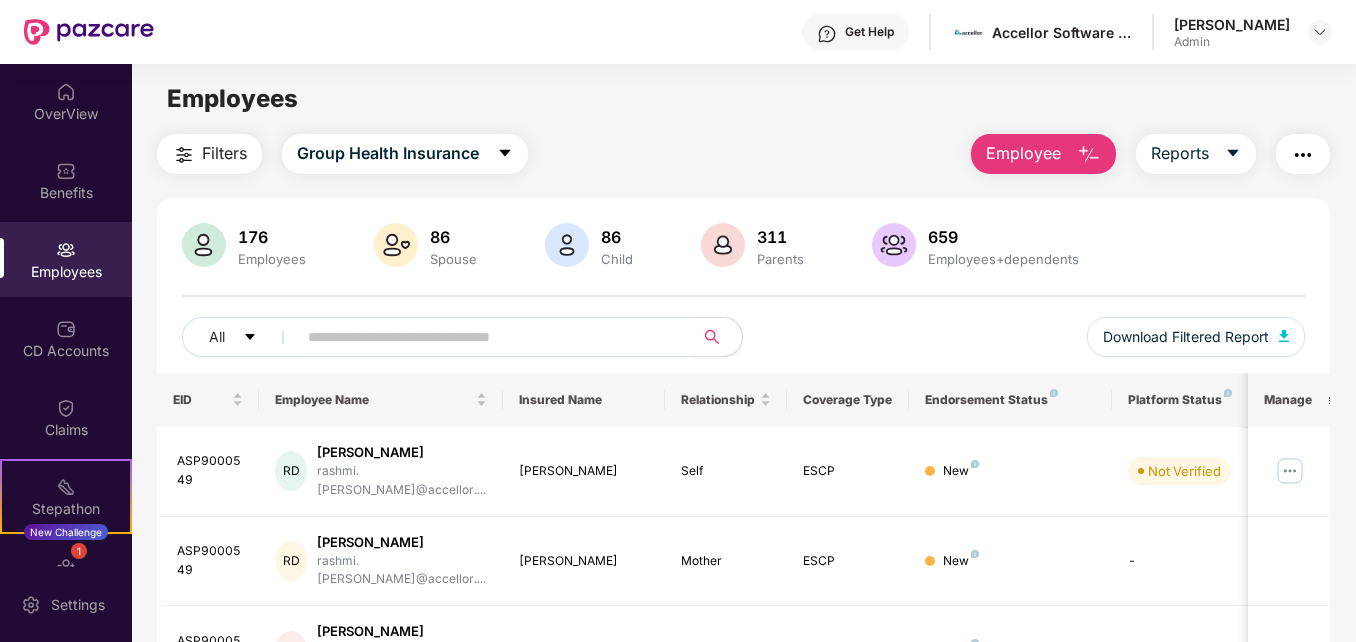 click at bounding box center [487, 337] 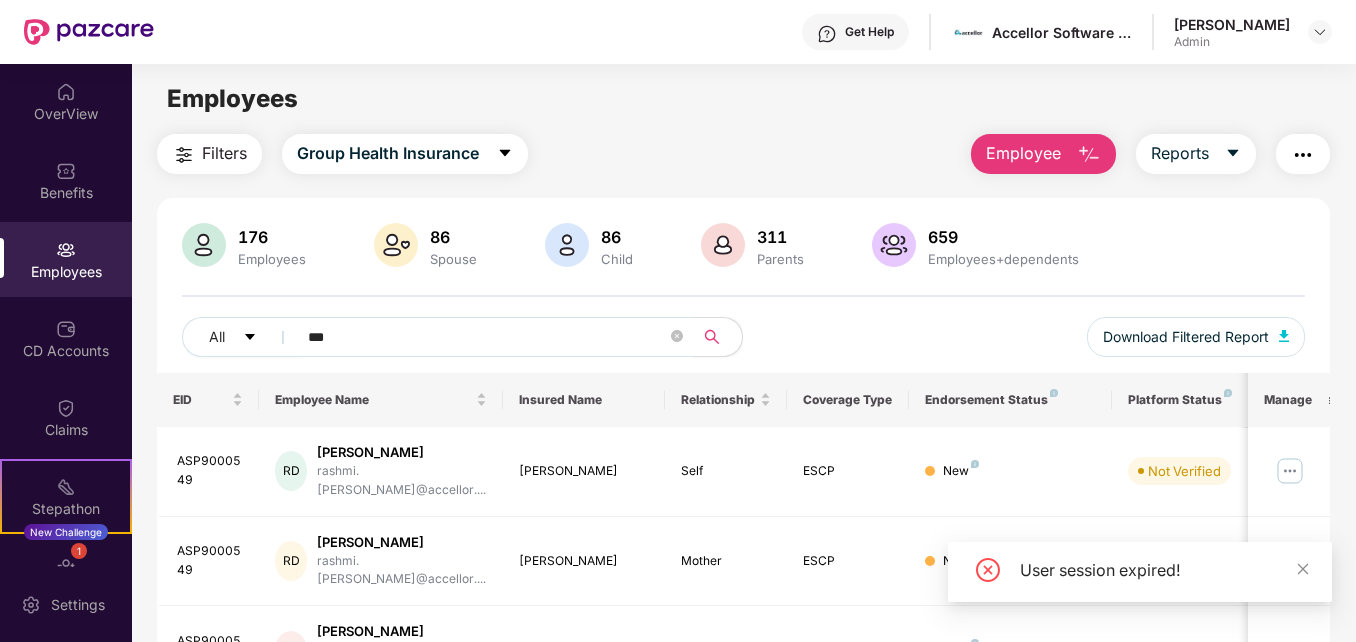 type on "****" 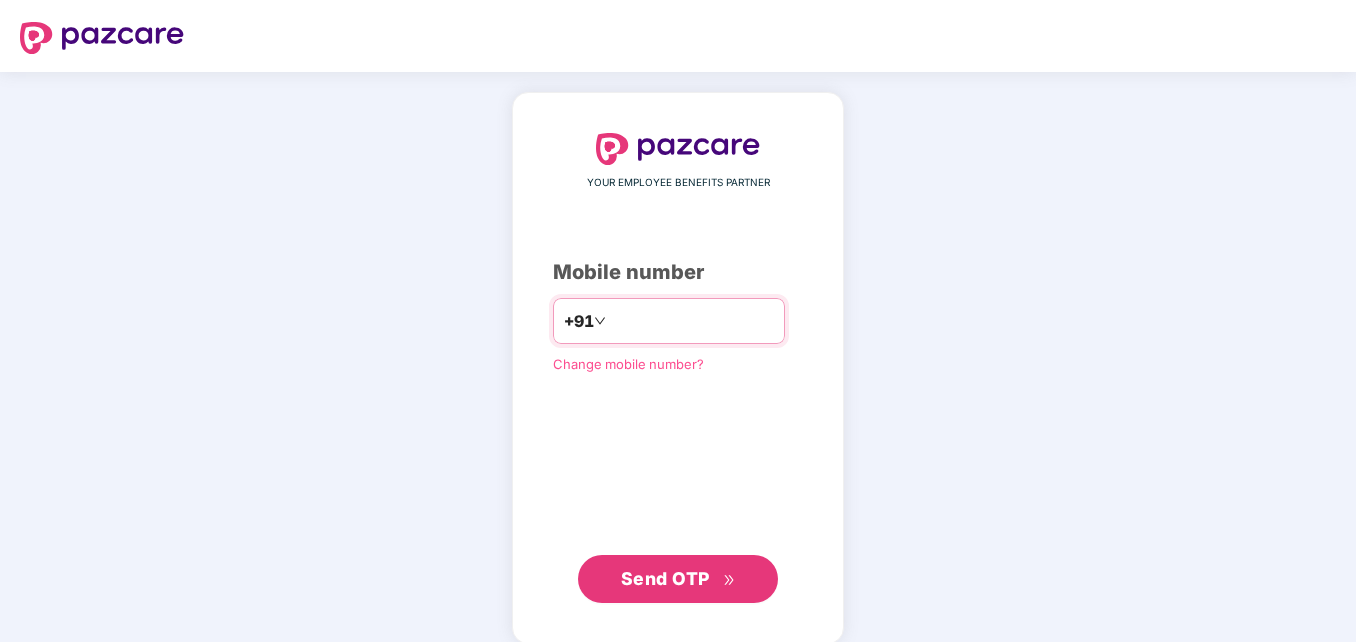 scroll, scrollTop: 0, scrollLeft: 0, axis: both 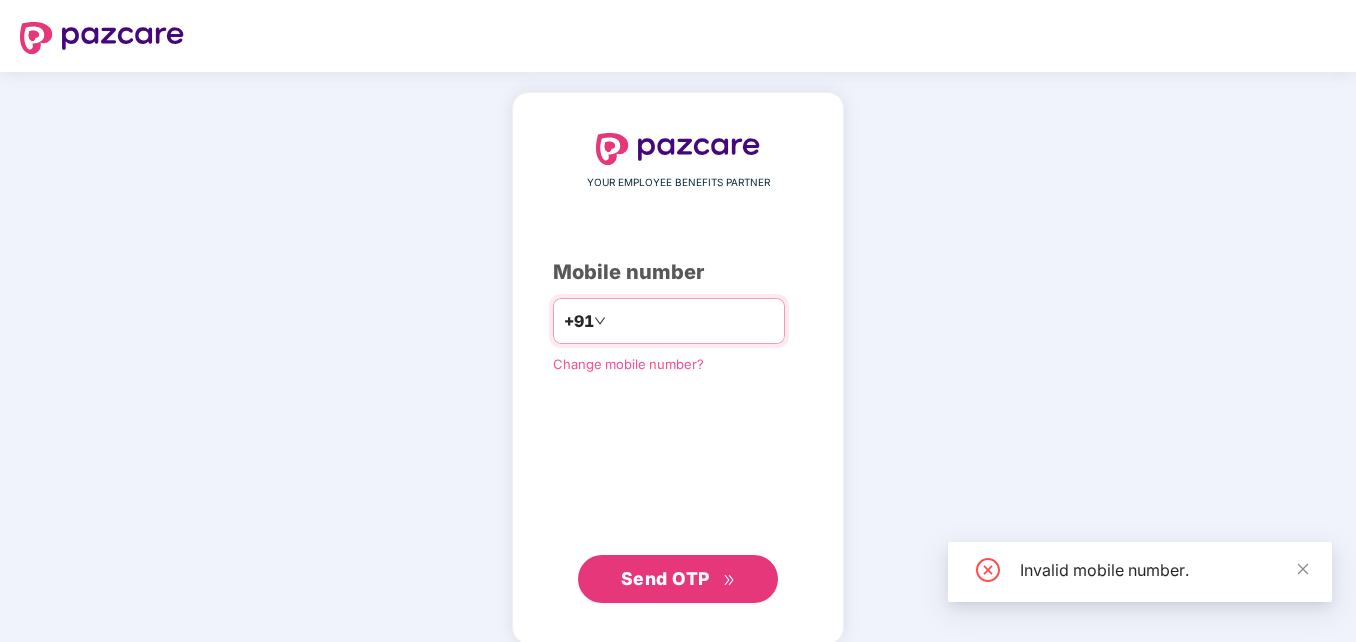 click on "******" at bounding box center [692, 321] 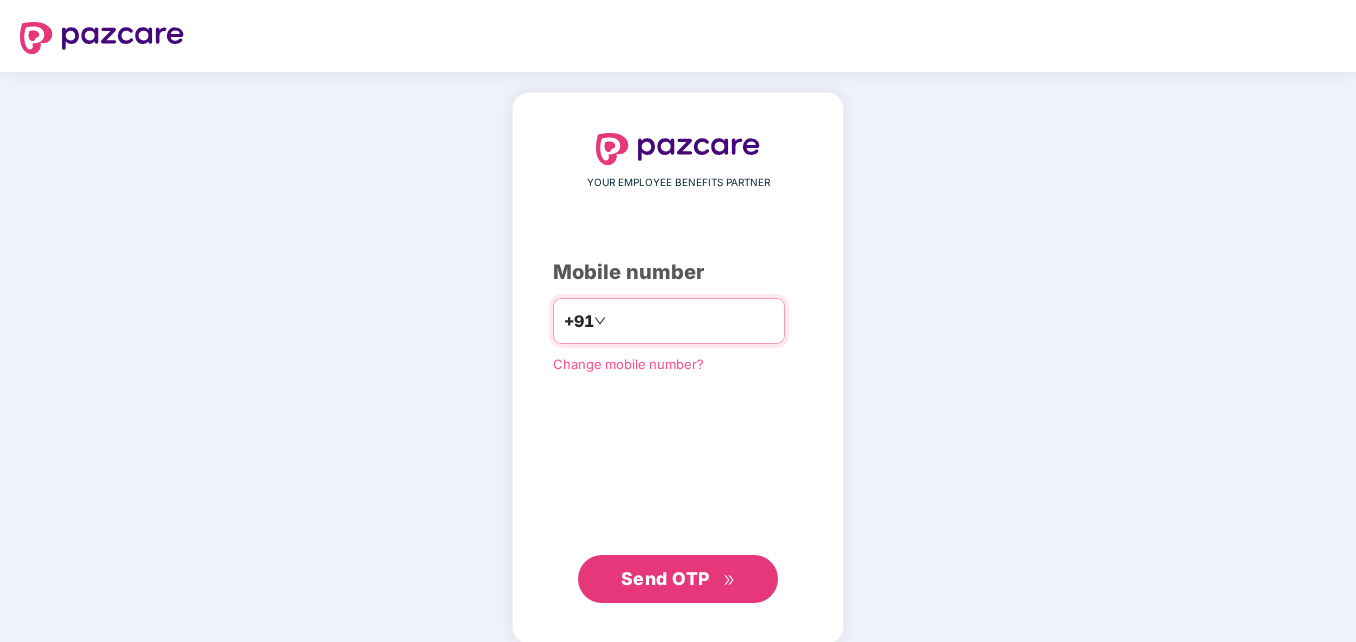 click on "**********" at bounding box center [692, 321] 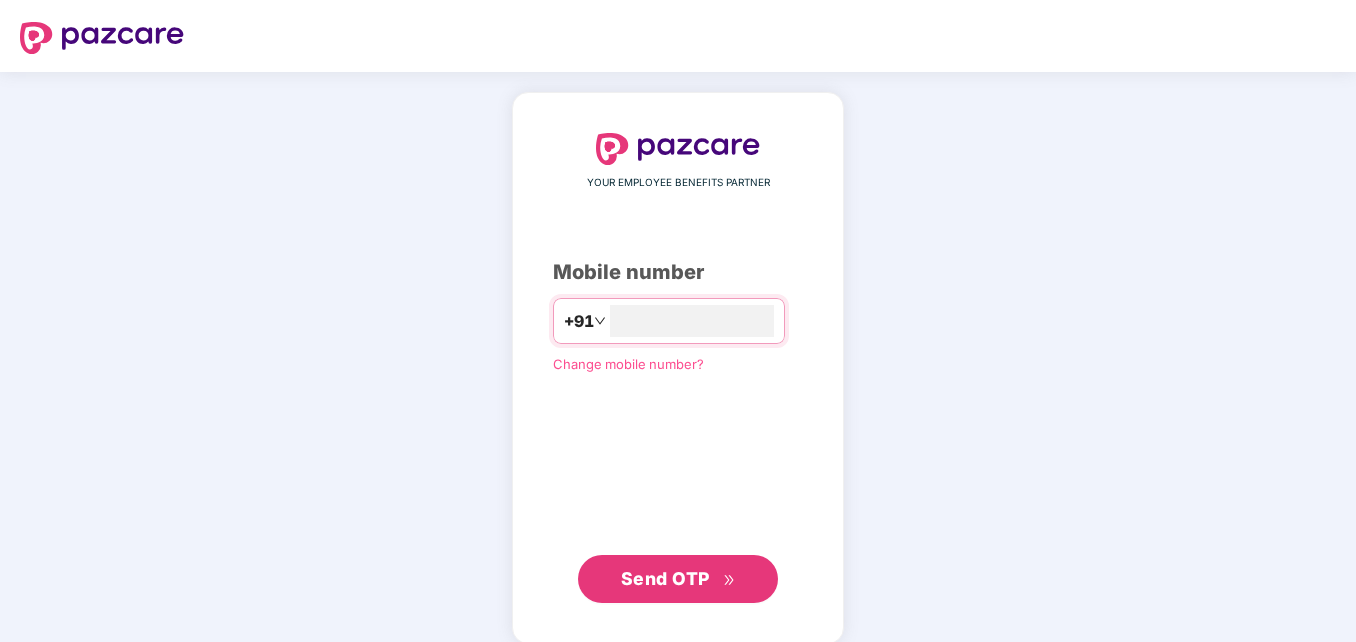 type on "**********" 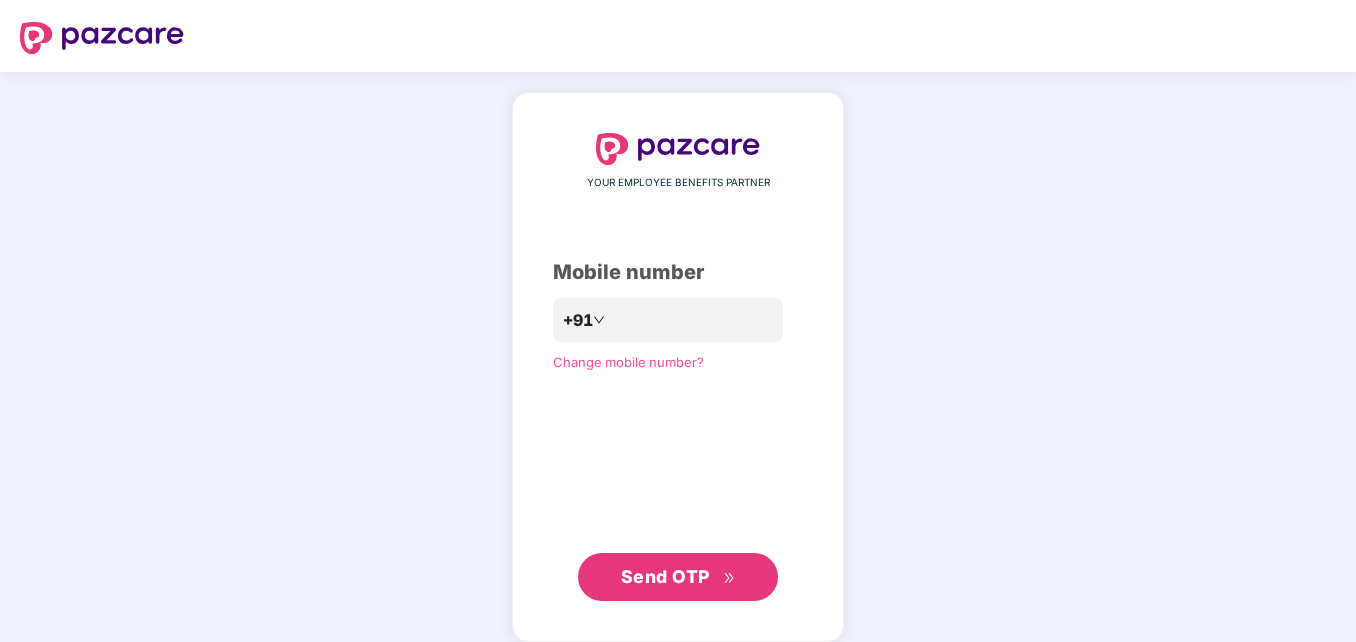 click on "Send OTP" at bounding box center (665, 576) 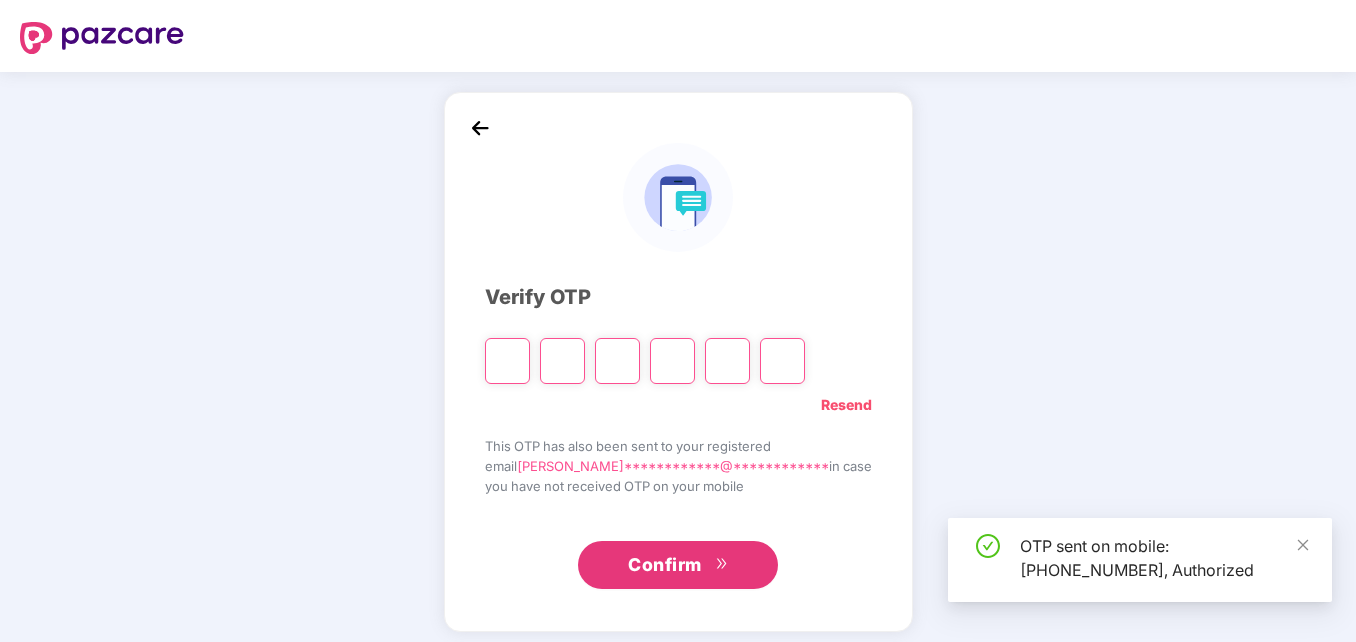 click on "Confirm" at bounding box center (678, 565) 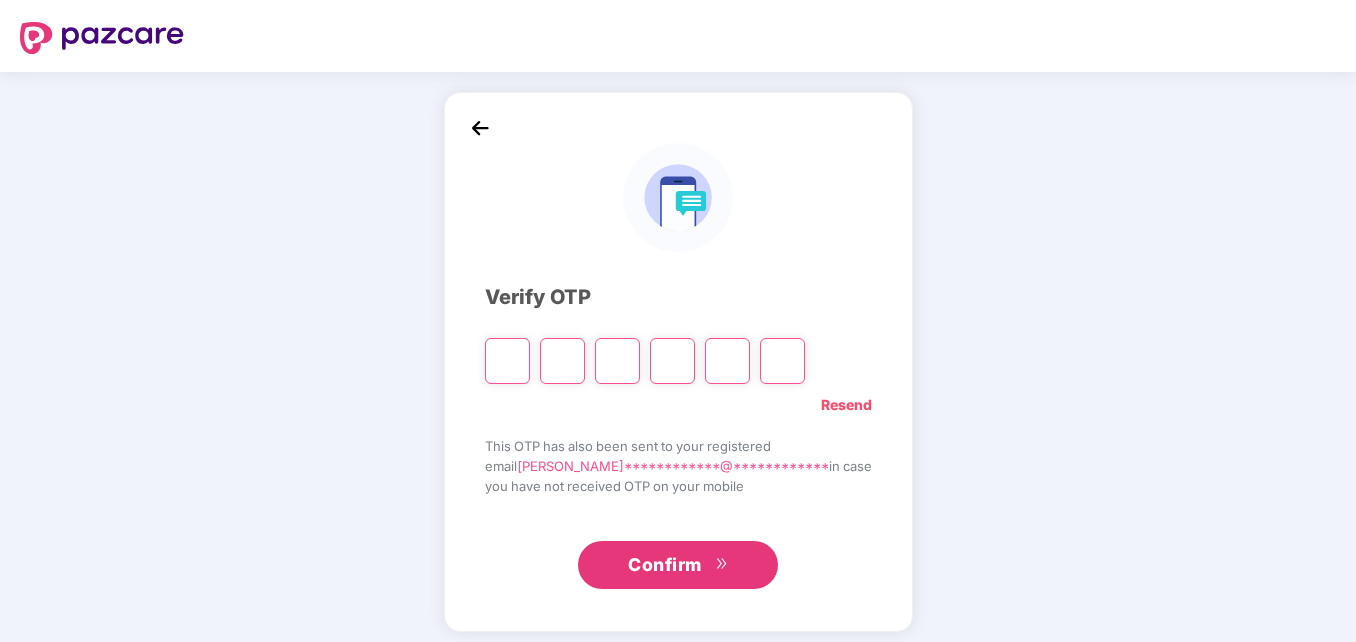 type 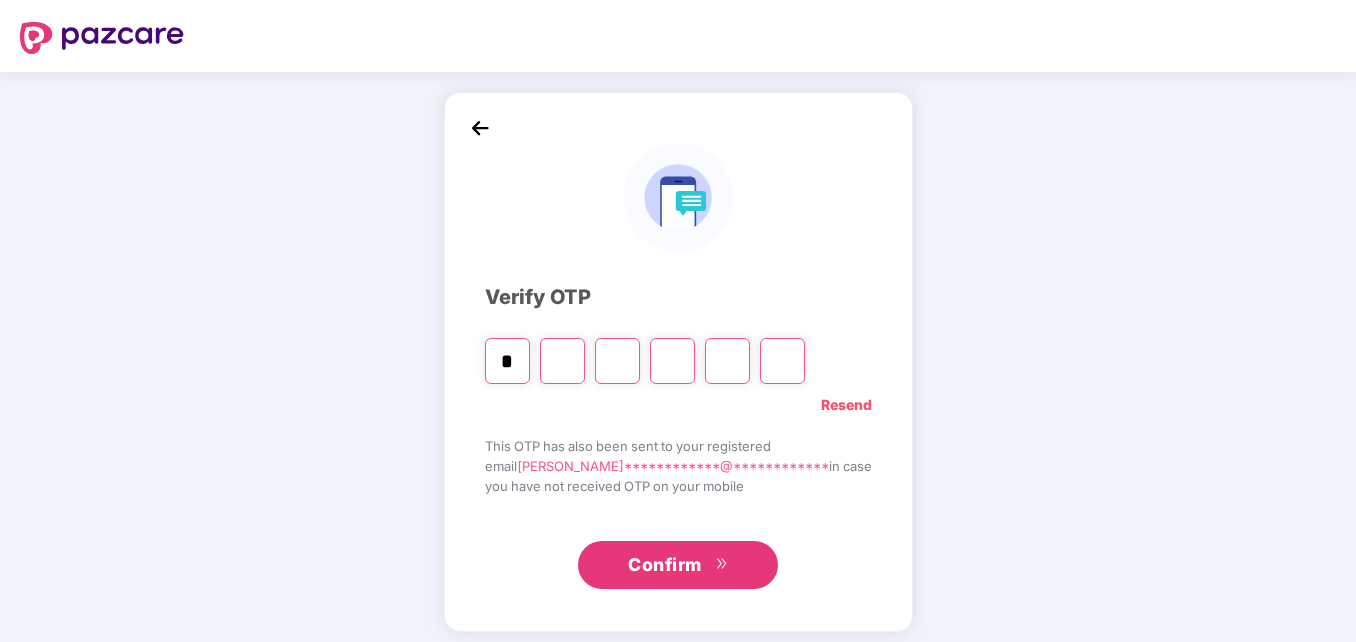type on "*" 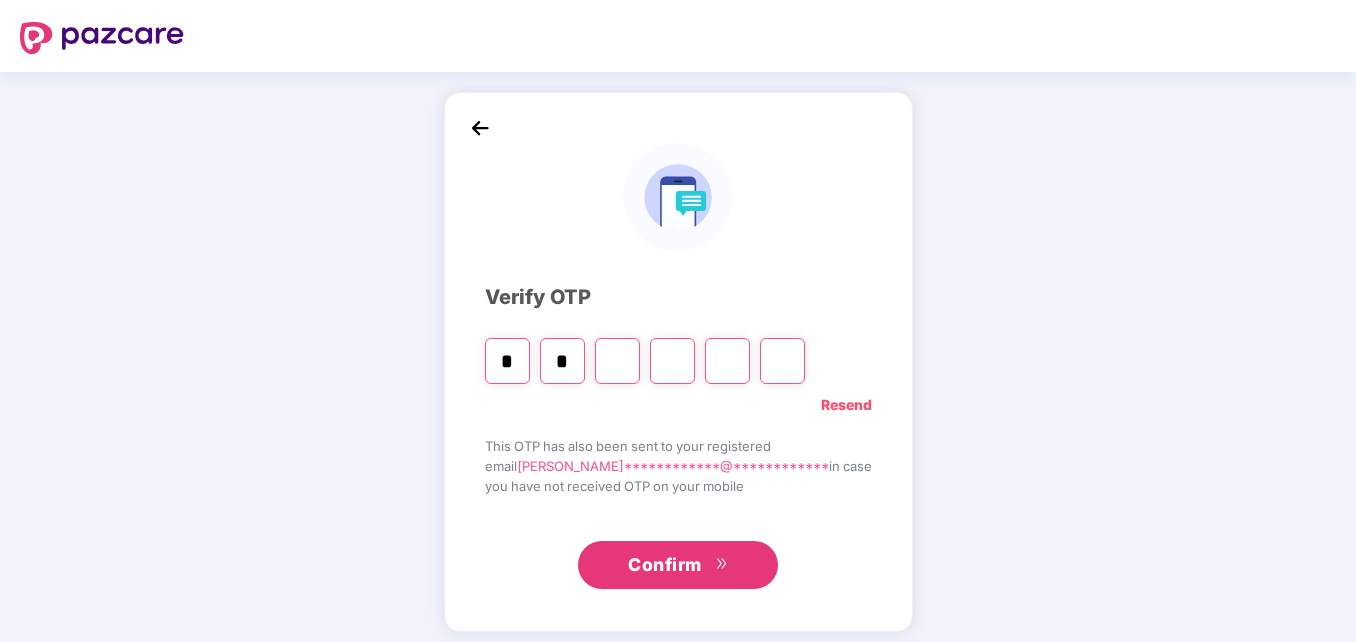 type on "*" 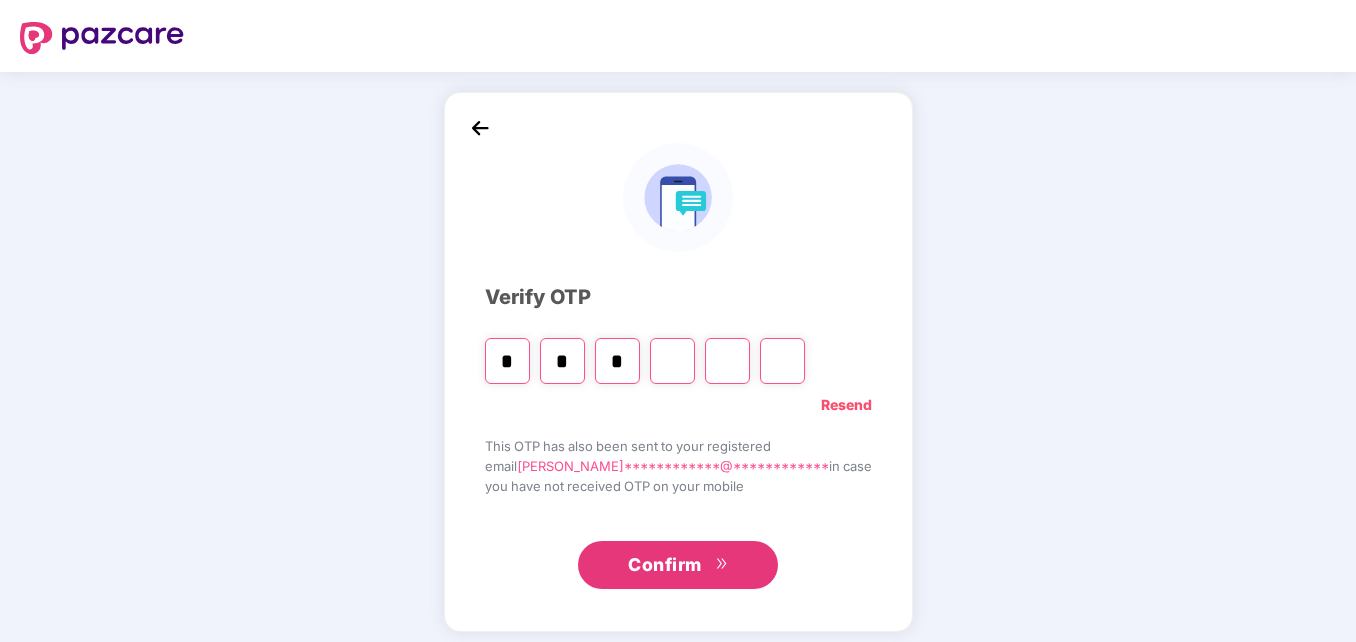 type on "*" 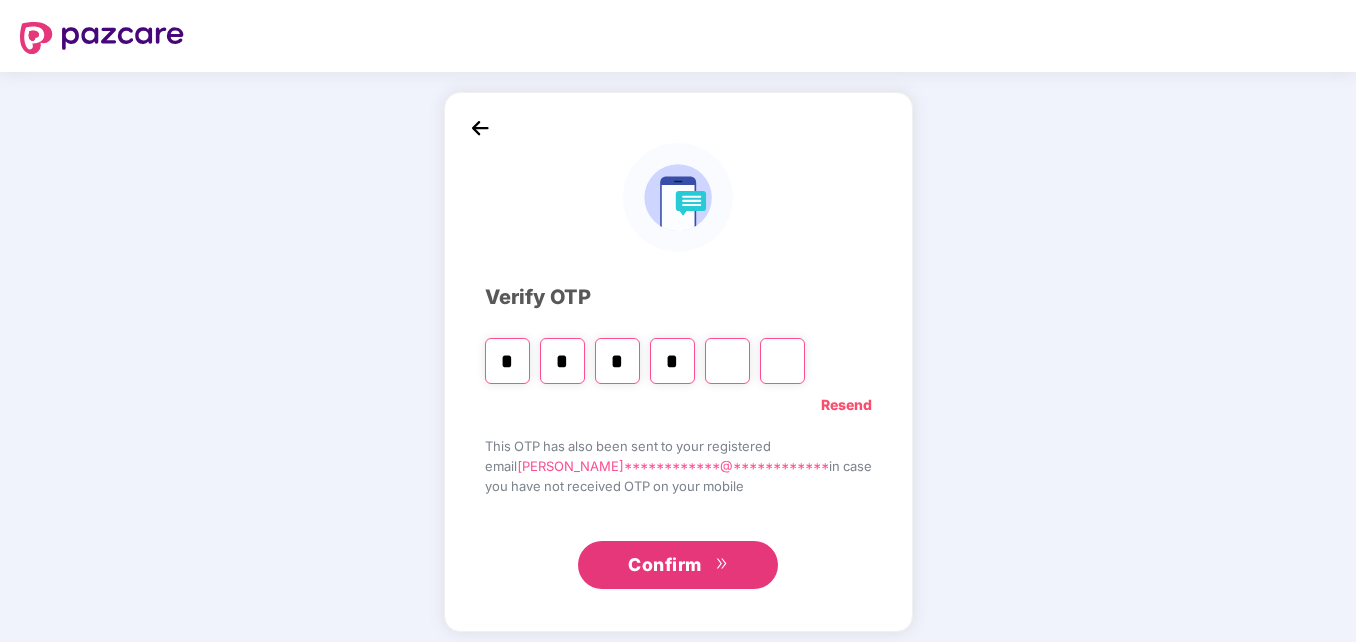 type on "*" 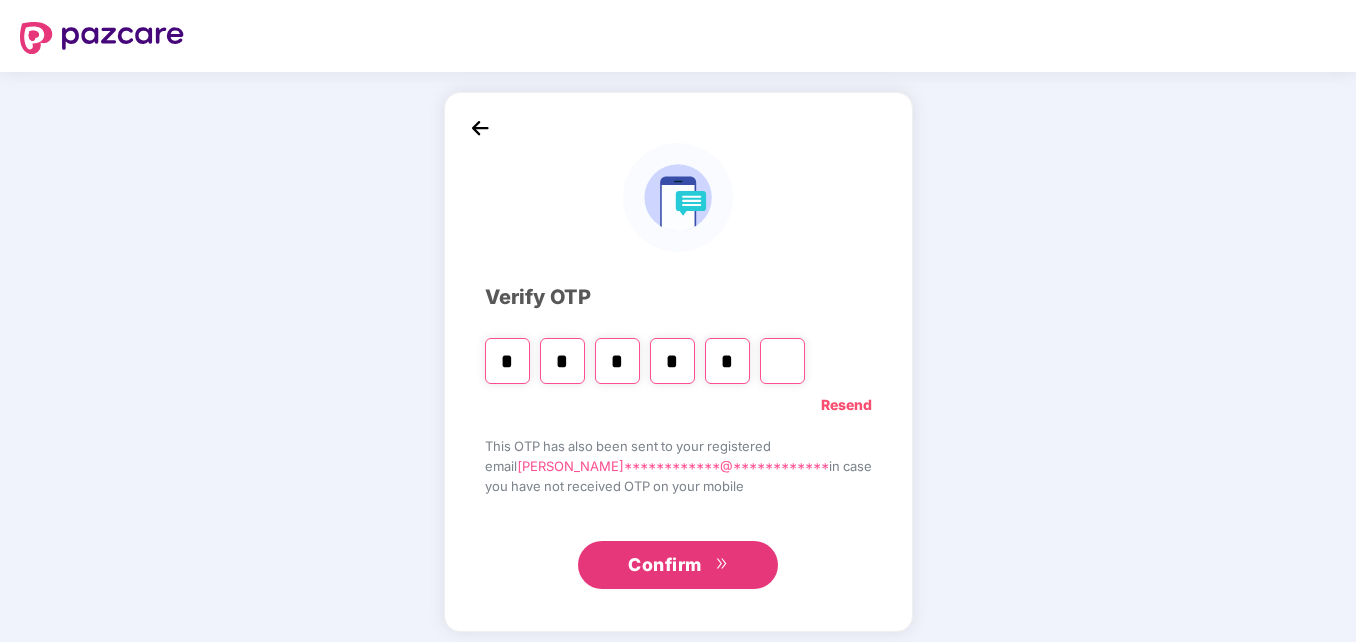 type on "*" 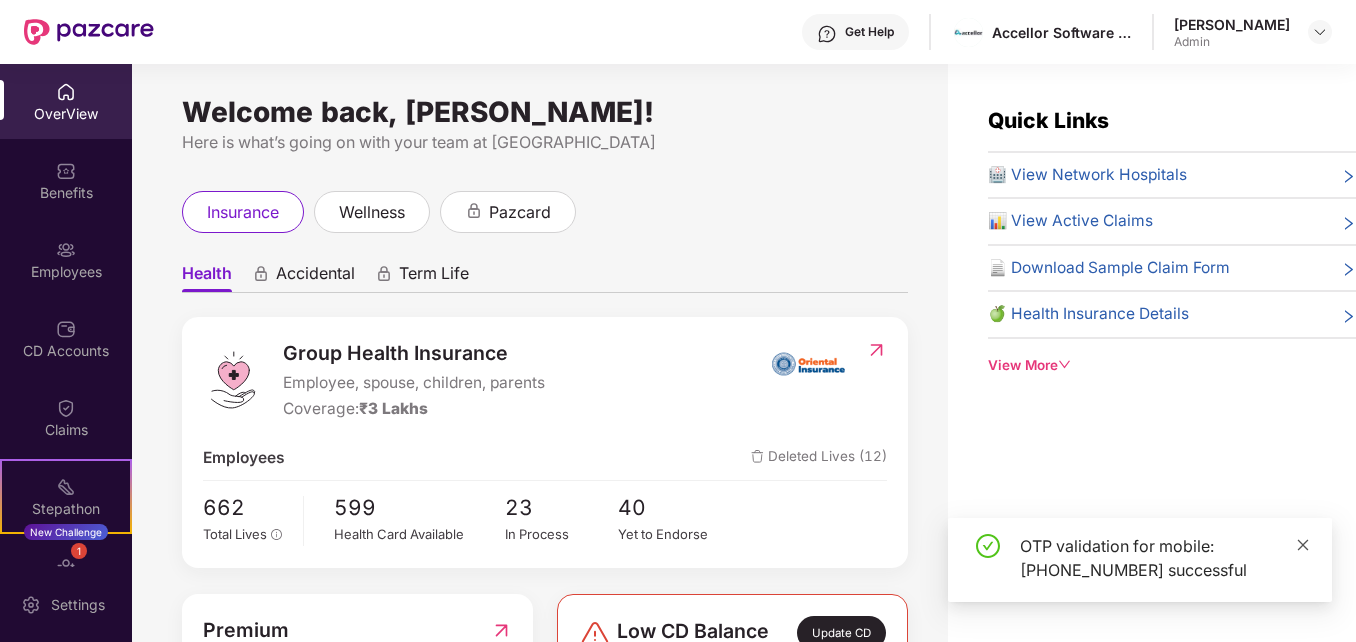 click 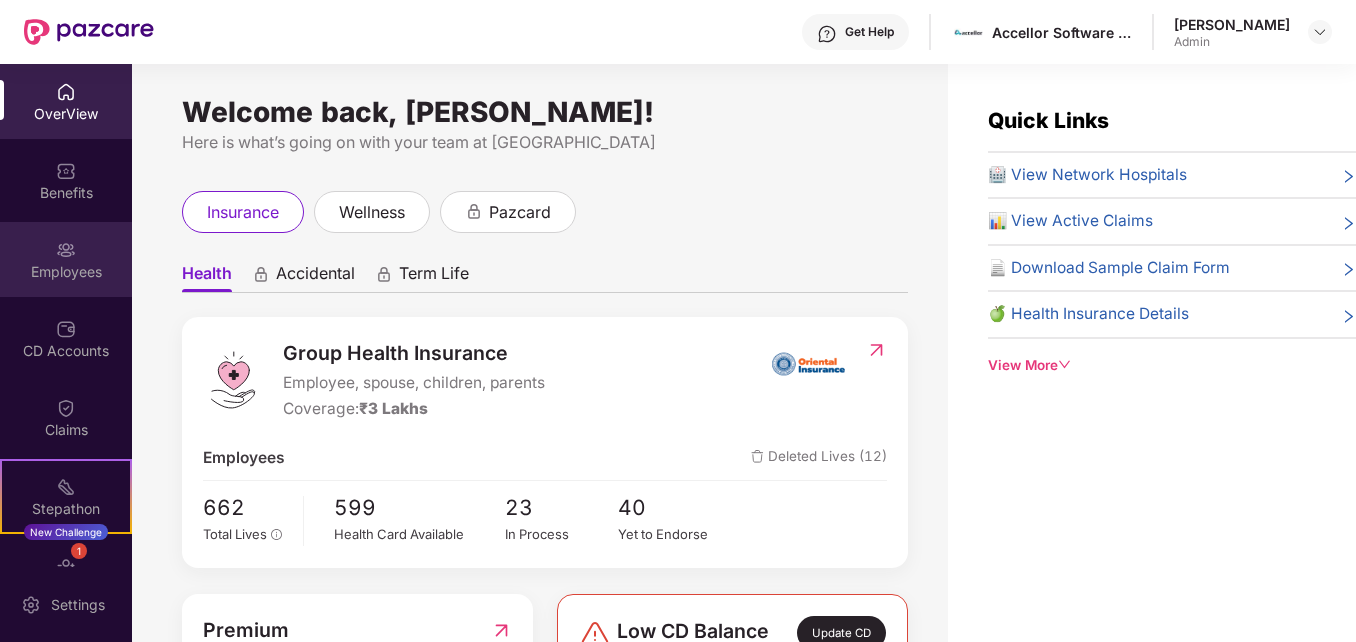 click at bounding box center [66, 250] 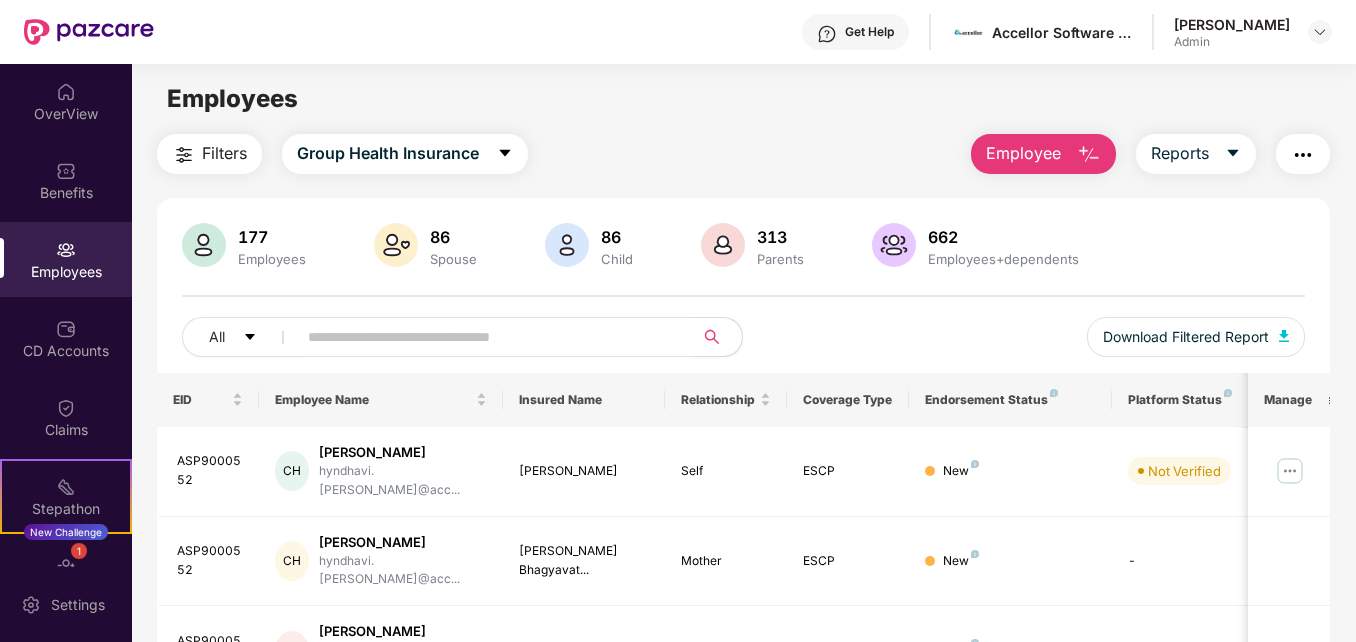 click at bounding box center [487, 337] 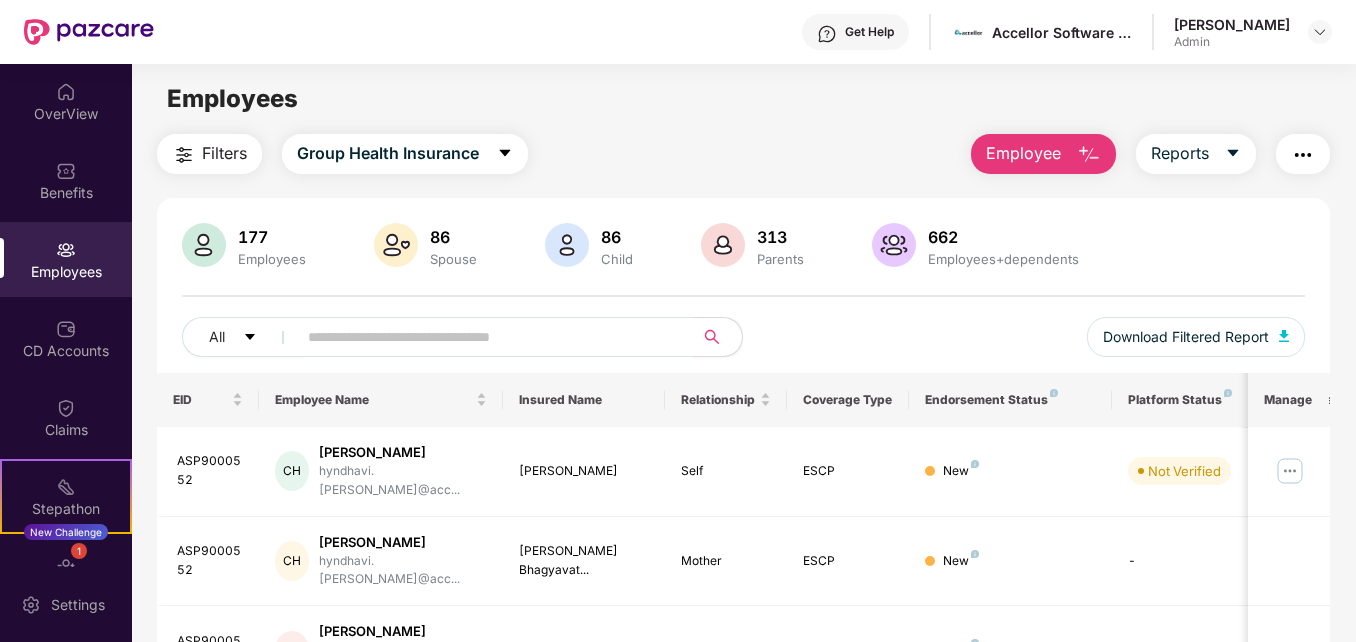 drag, startPoint x: 1353, startPoint y: 291, endPoint x: 1357, endPoint y: 349, distance: 58.137768 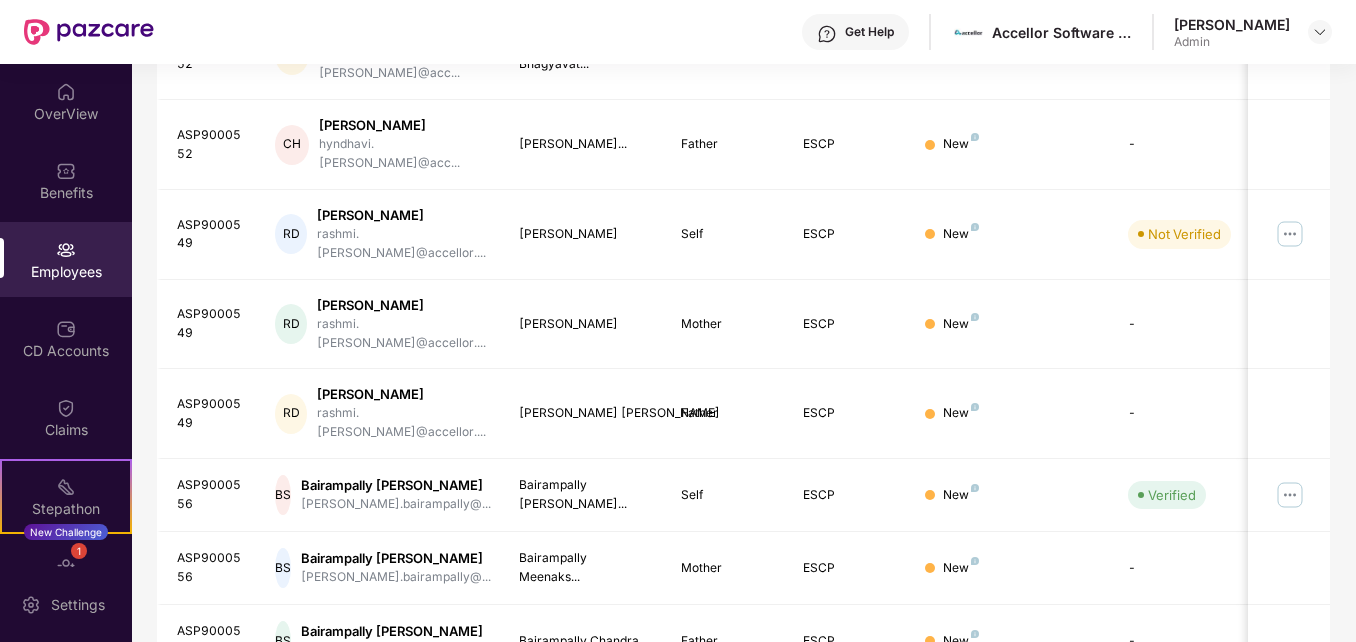 drag, startPoint x: 1353, startPoint y: 372, endPoint x: 1357, endPoint y: 292, distance: 80.09994 